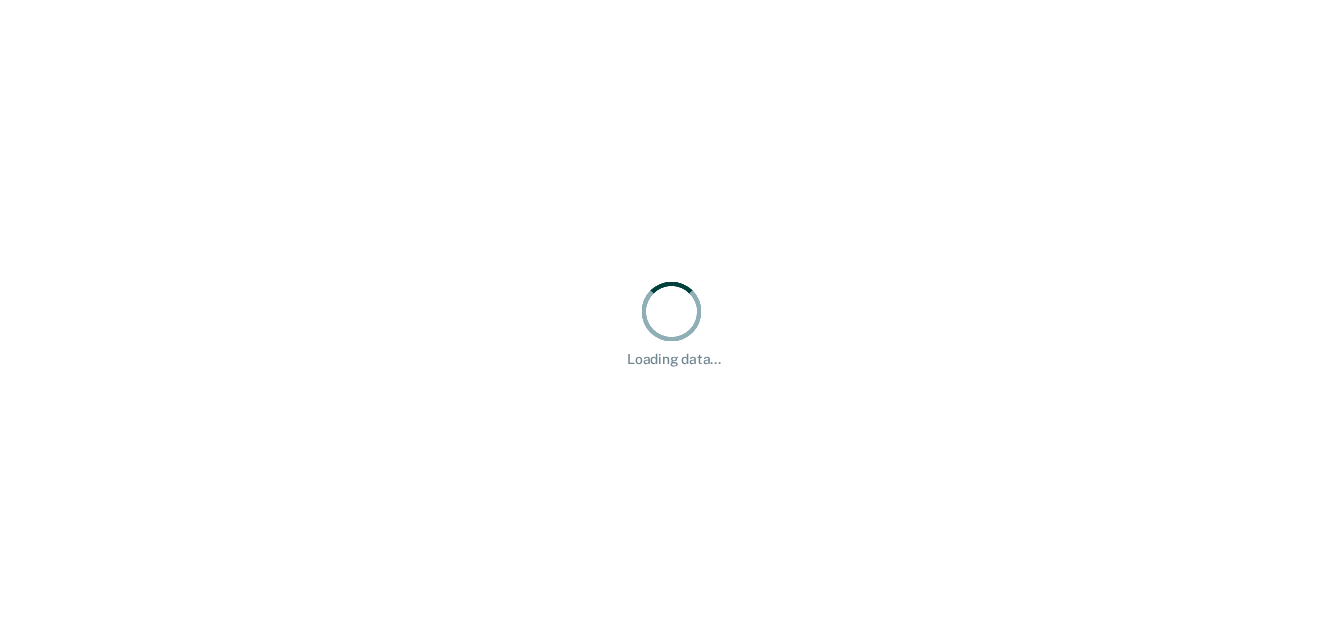 scroll, scrollTop: 0, scrollLeft: 0, axis: both 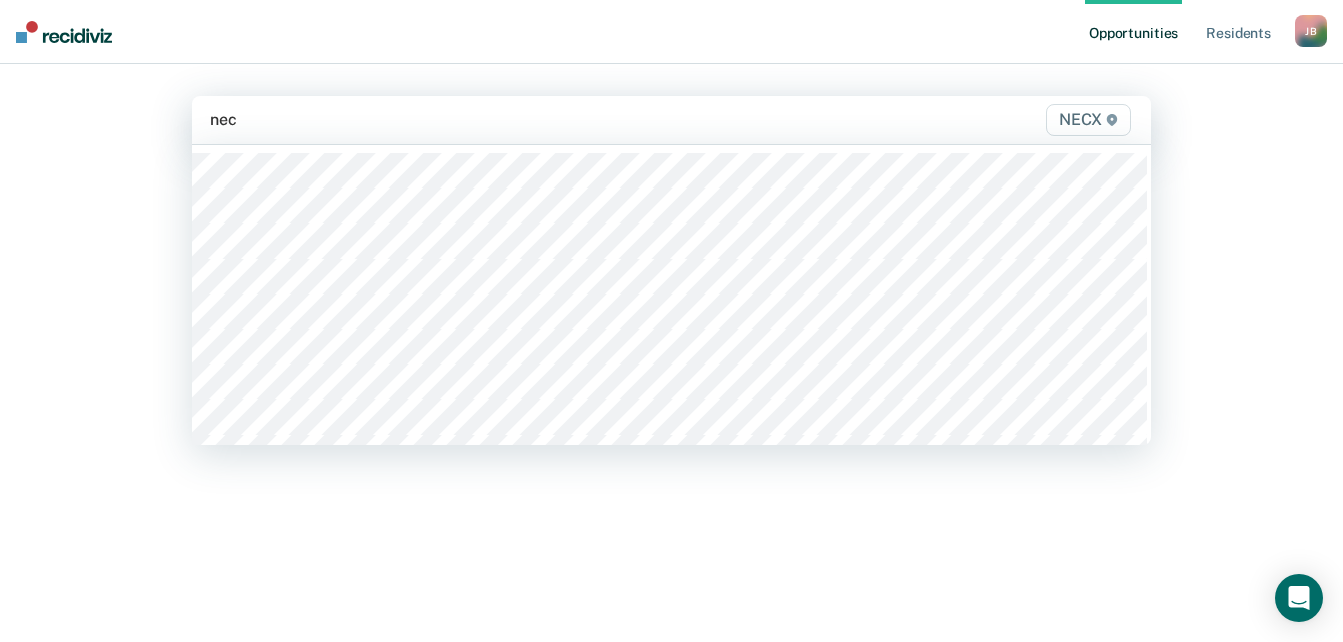 type on "necx" 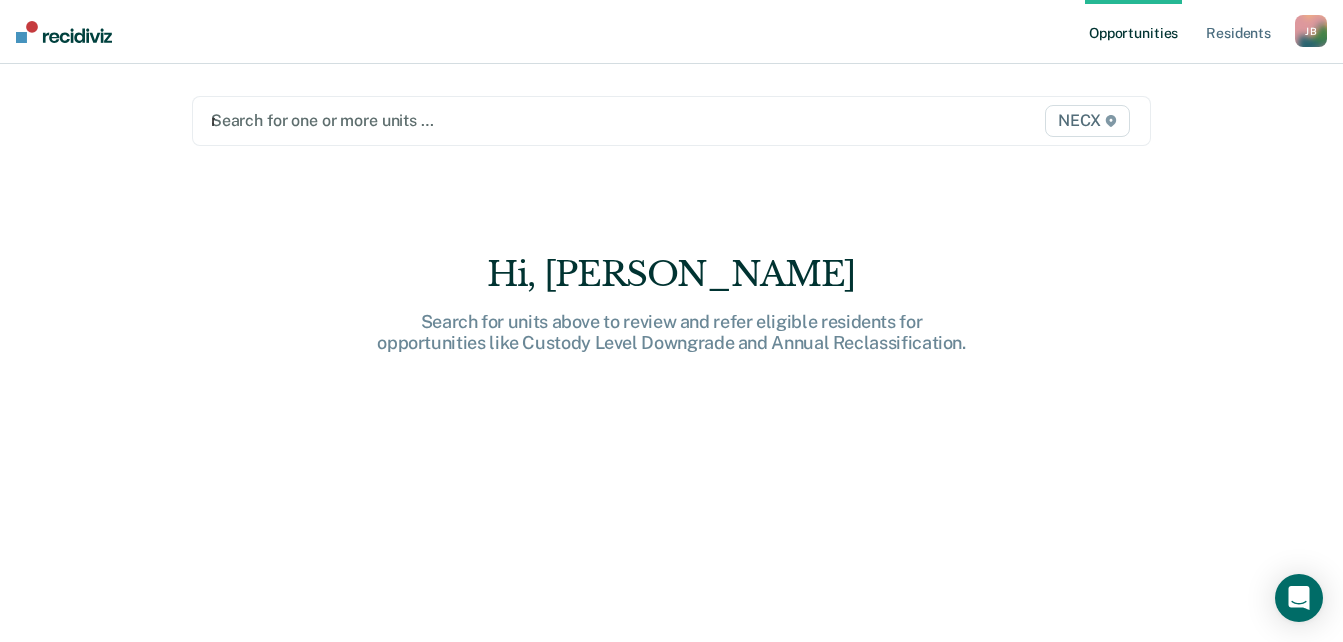 type 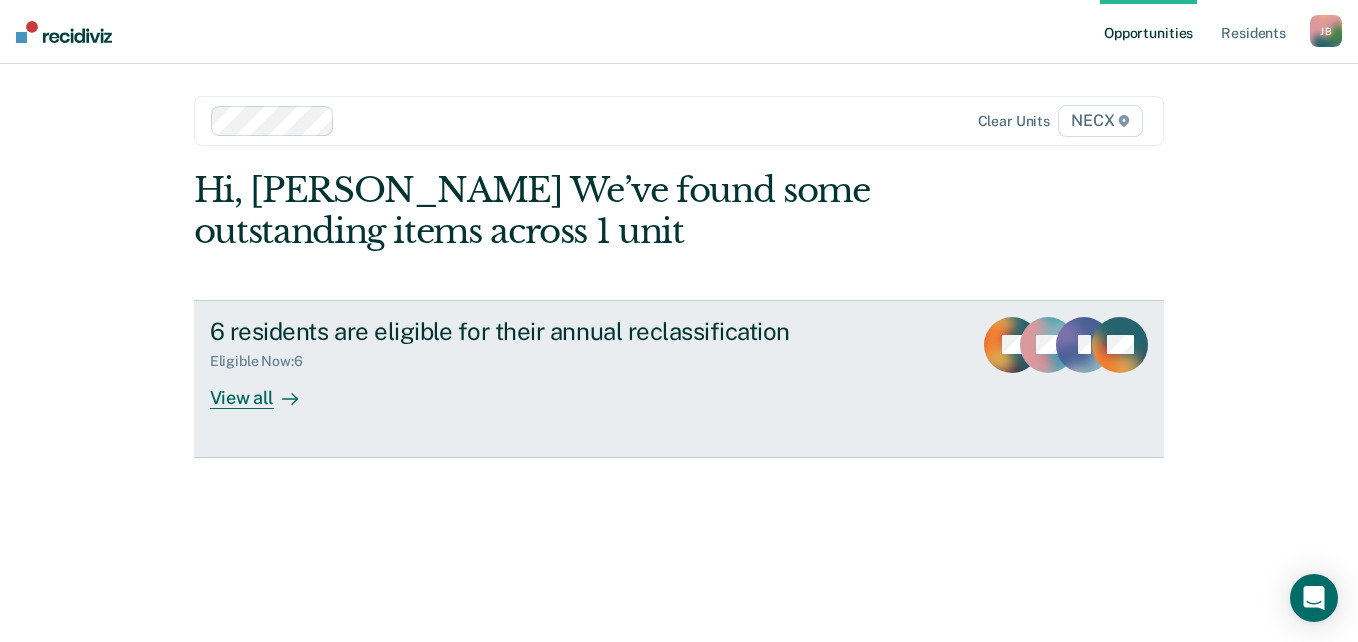 click on "6 residents are eligible for their annual reclassification" at bounding box center [561, 331] 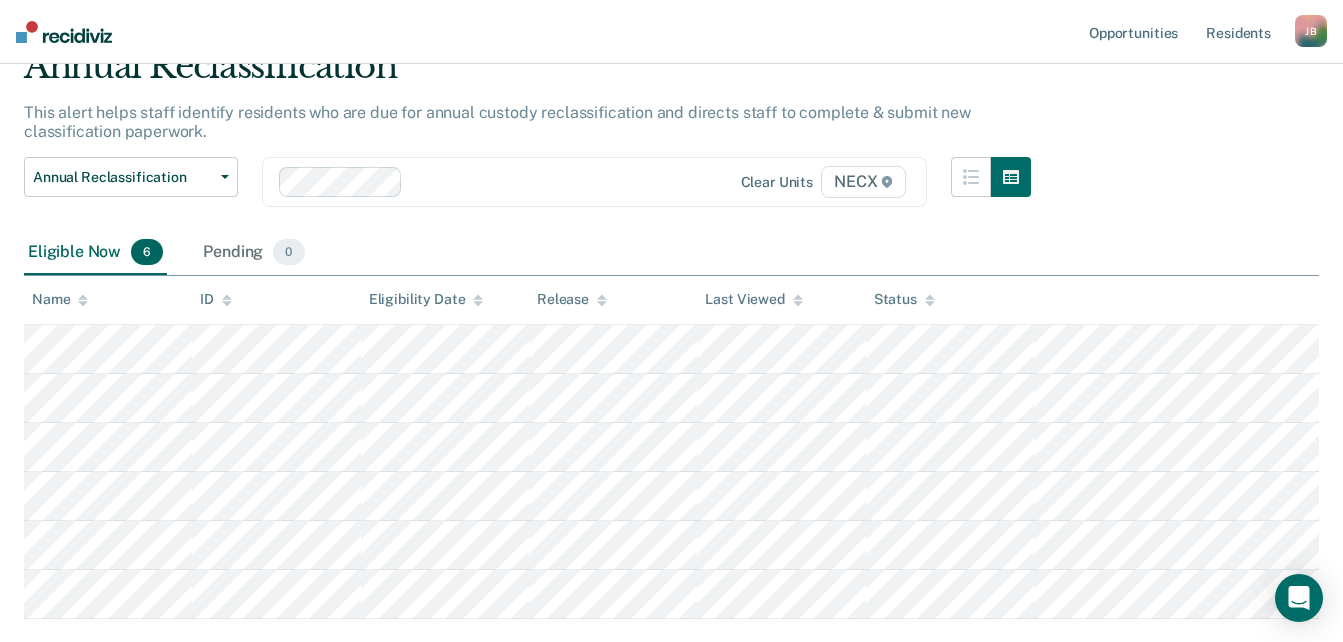 scroll, scrollTop: 213, scrollLeft: 0, axis: vertical 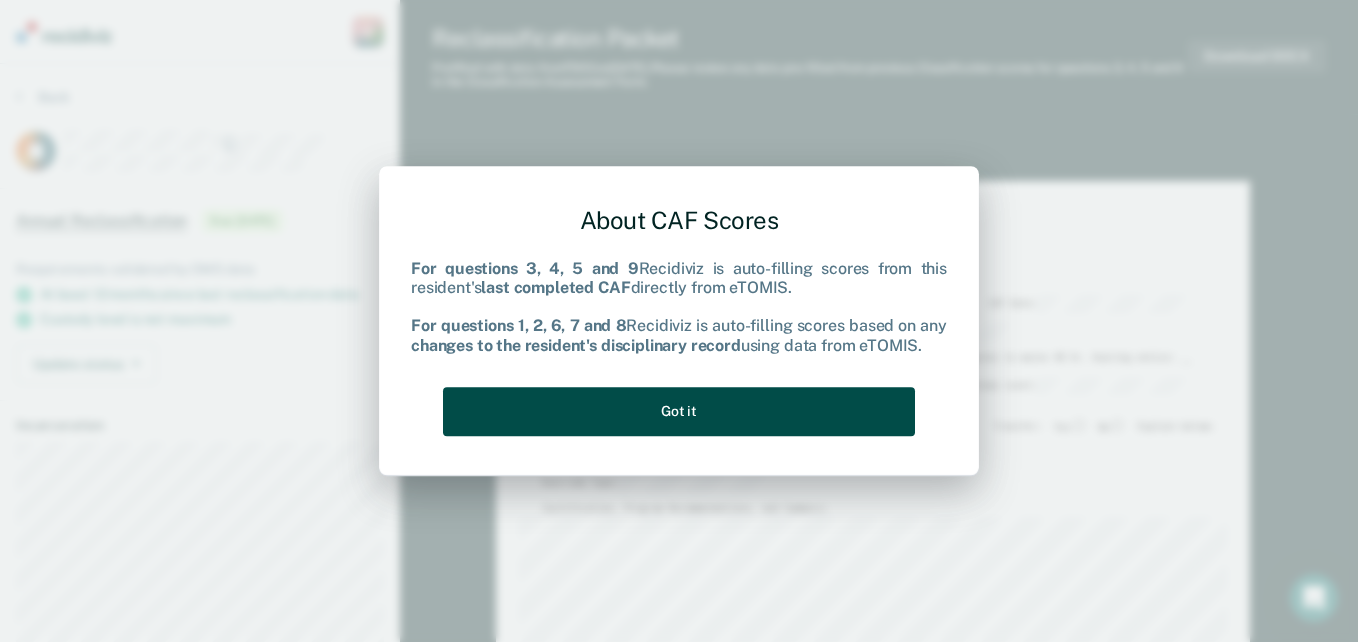 click on "Got it" at bounding box center [679, 411] 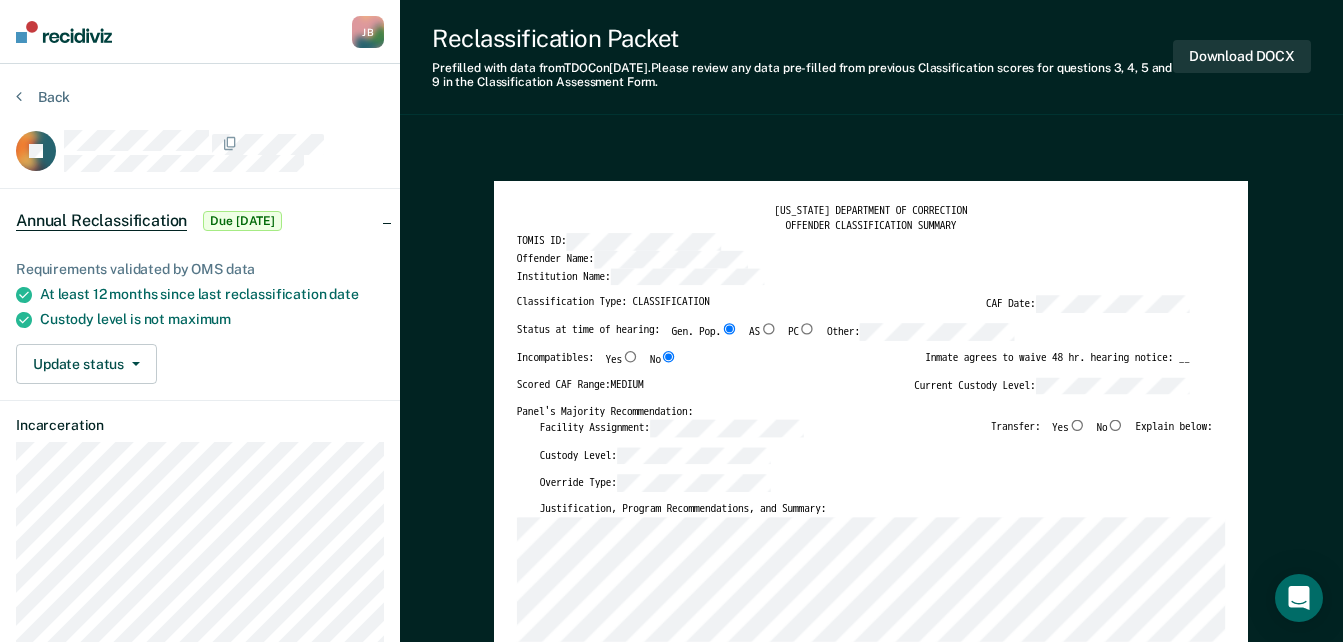 click on "No" at bounding box center (1116, 424) 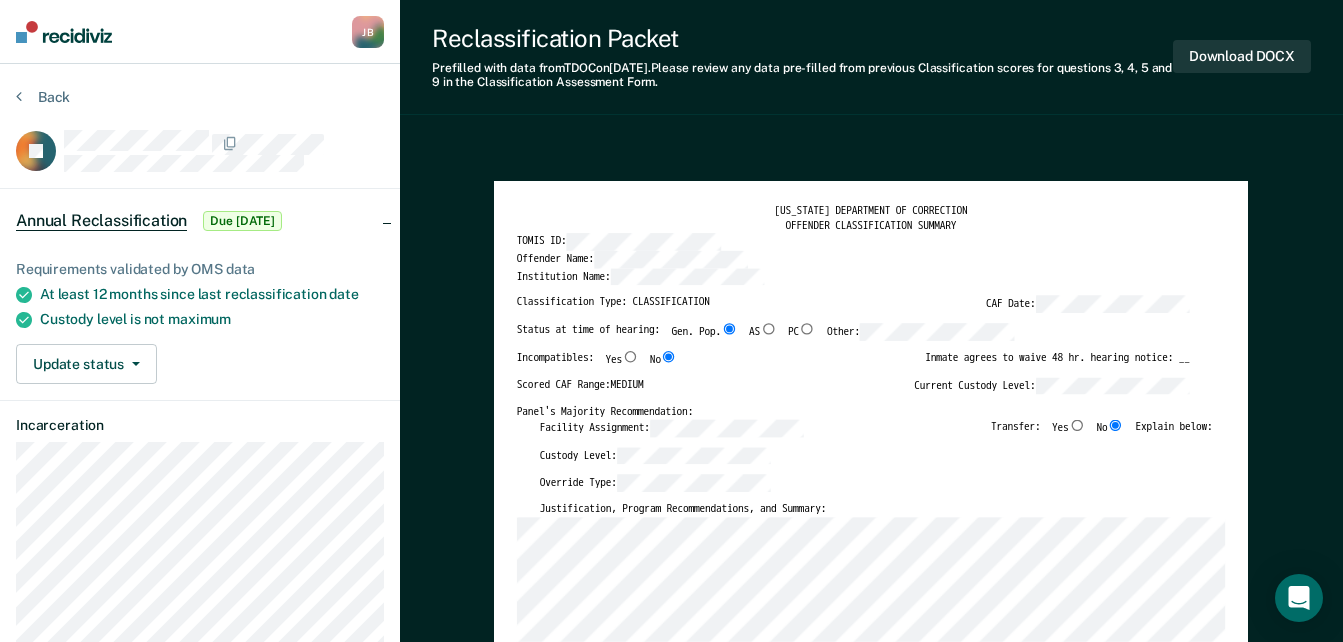 type on "x" 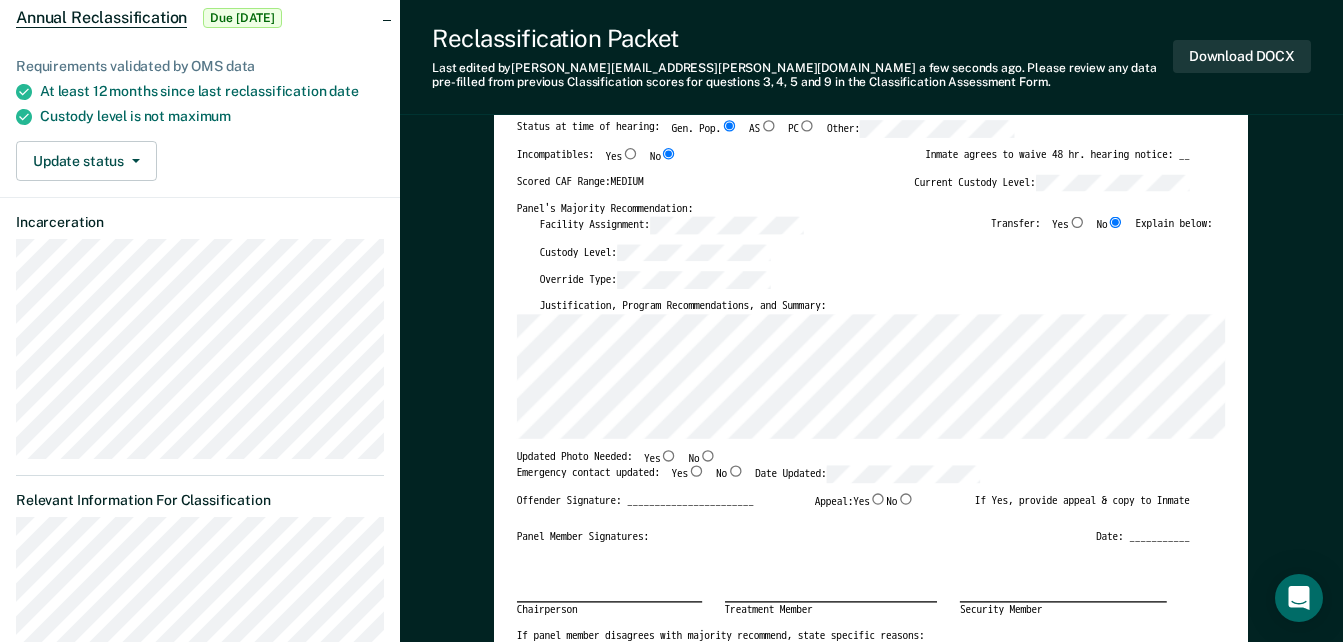 scroll, scrollTop: 300, scrollLeft: 0, axis: vertical 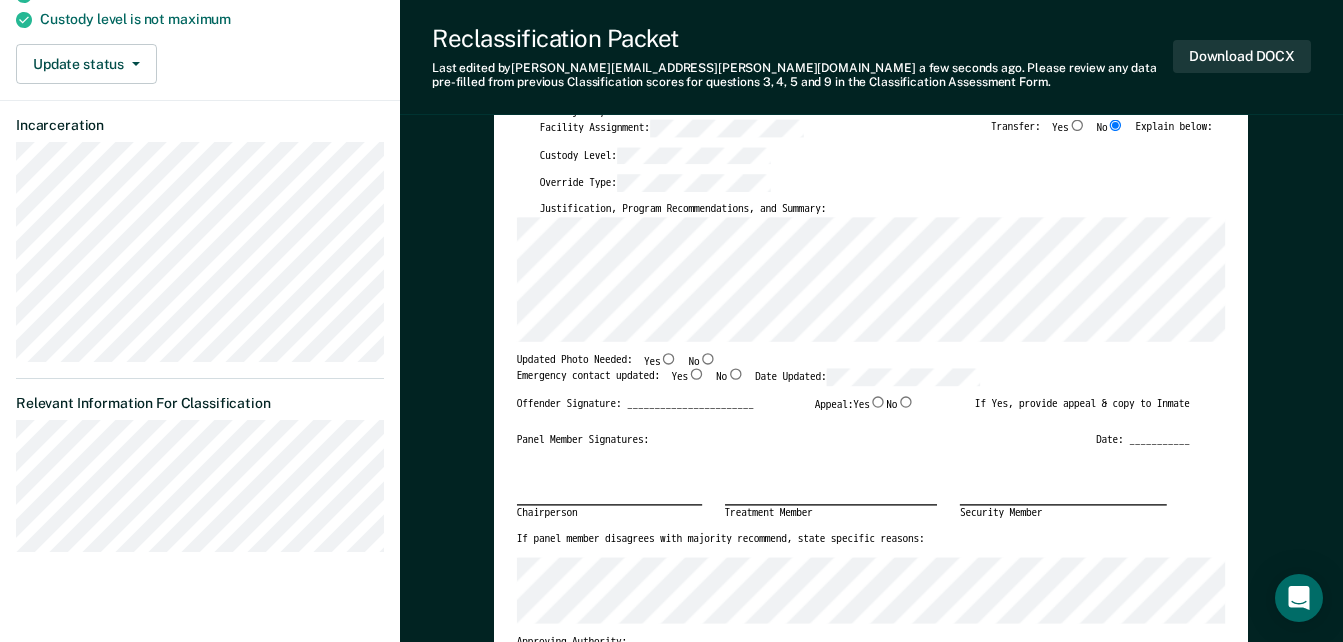 click on "Yes" at bounding box center (696, 373) 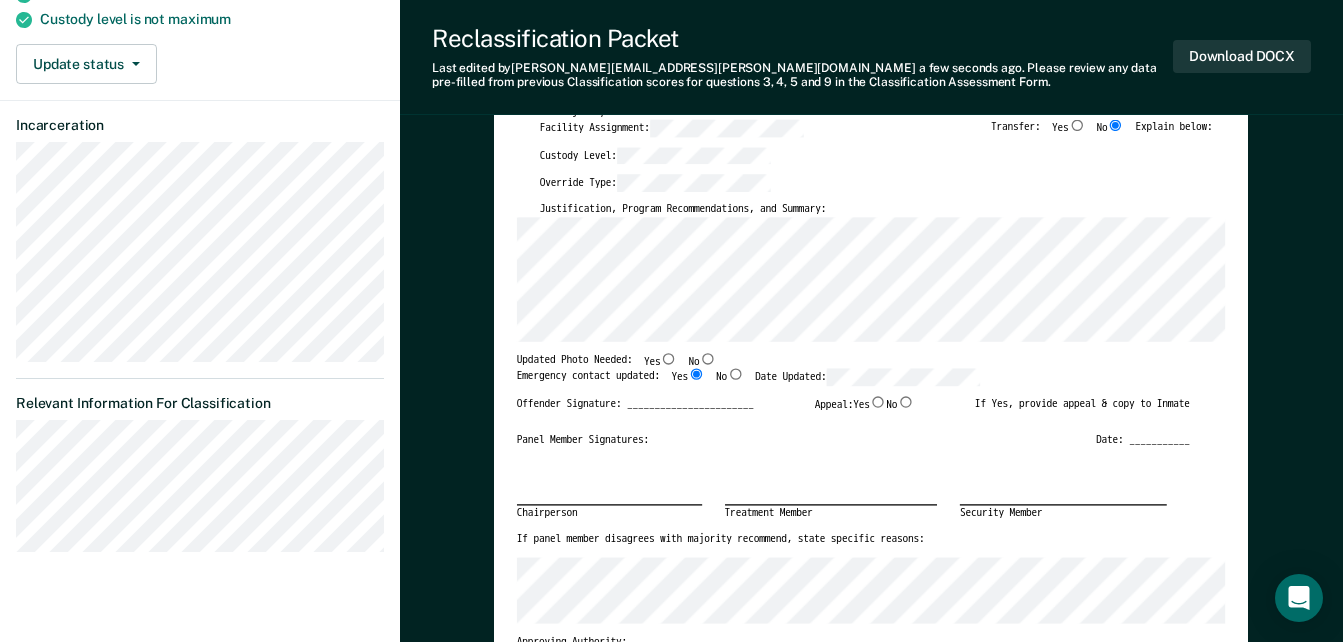 type on "x" 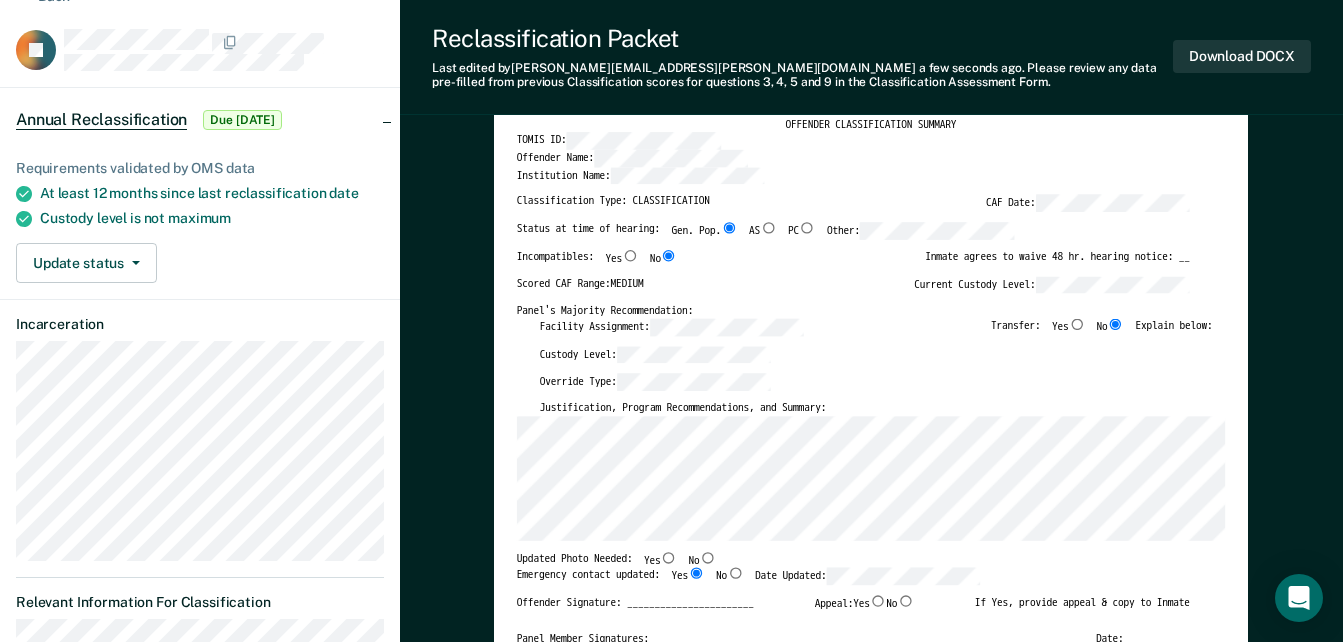 scroll, scrollTop: 100, scrollLeft: 0, axis: vertical 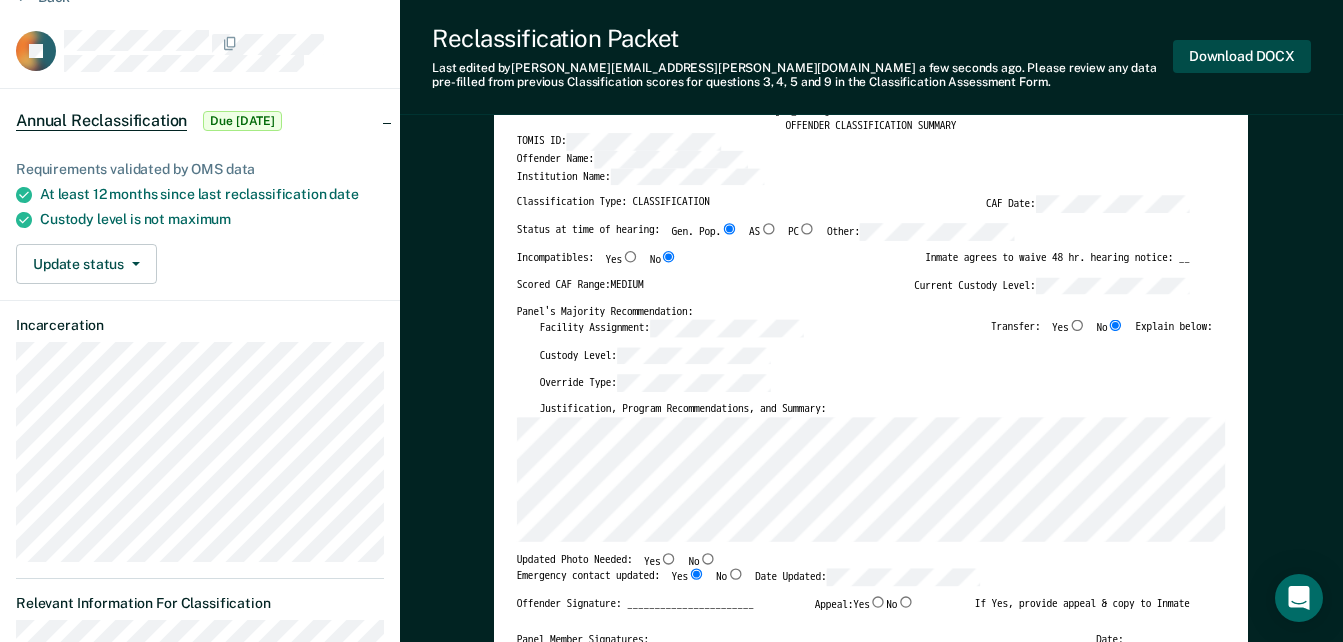 click on "Download DOCX" at bounding box center (1242, 56) 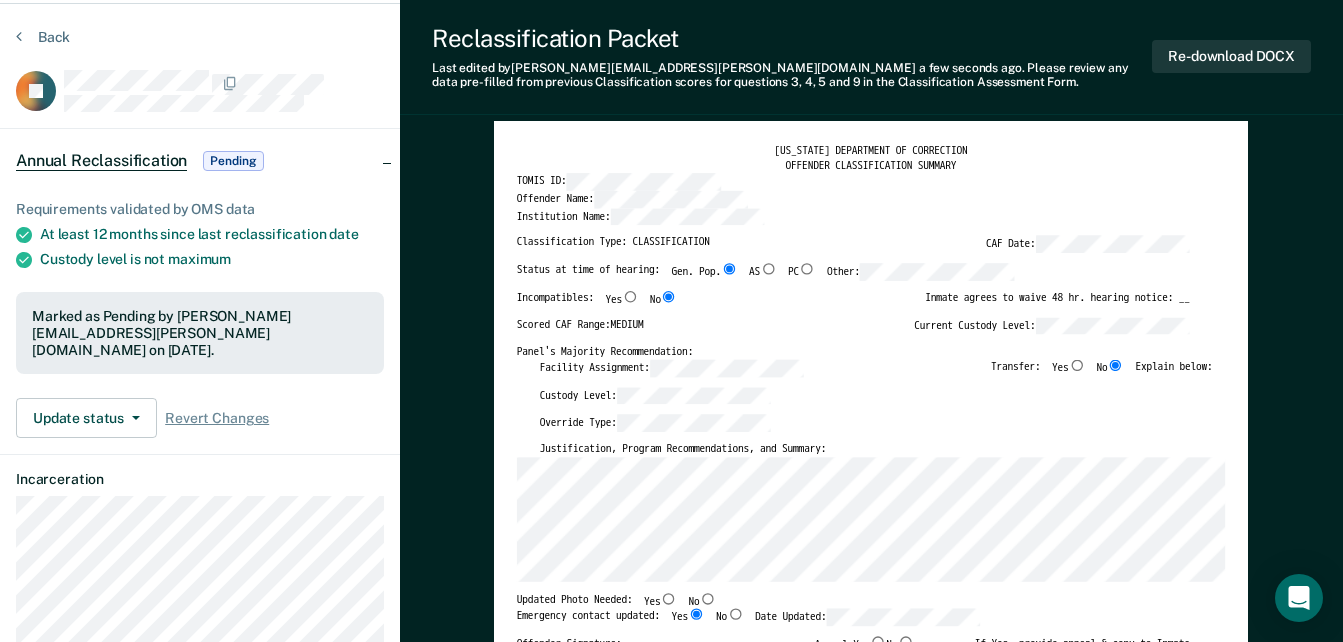scroll, scrollTop: 0, scrollLeft: 0, axis: both 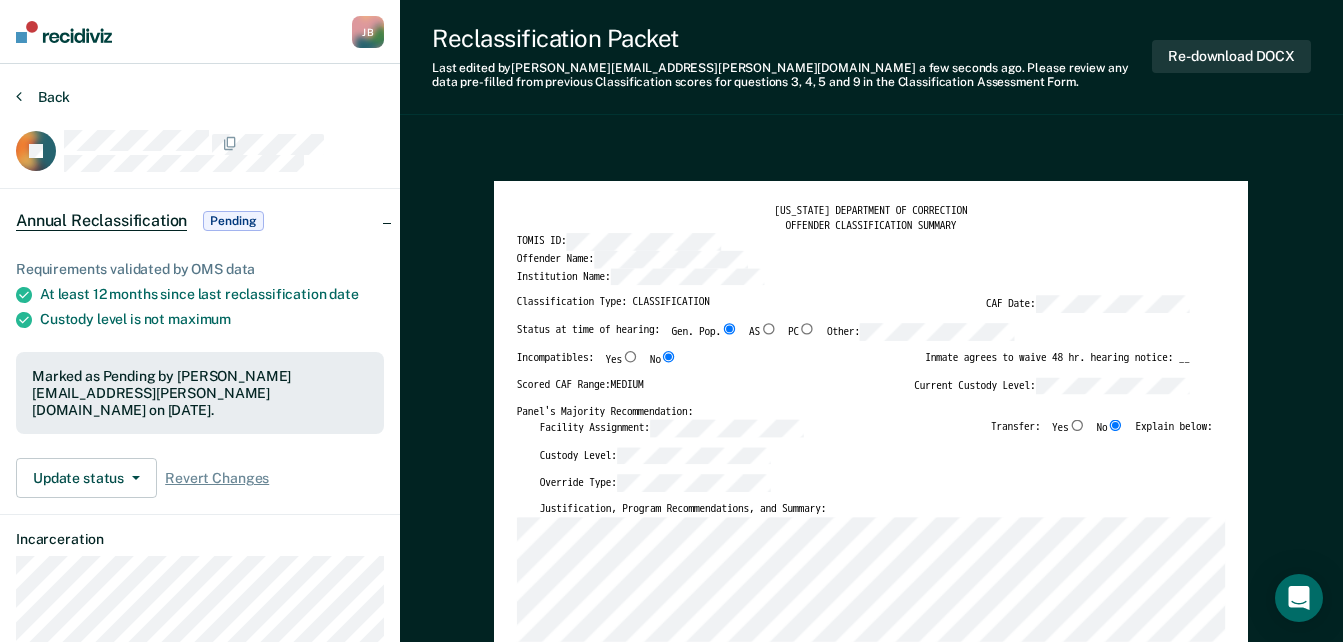 click on "Back" at bounding box center [43, 97] 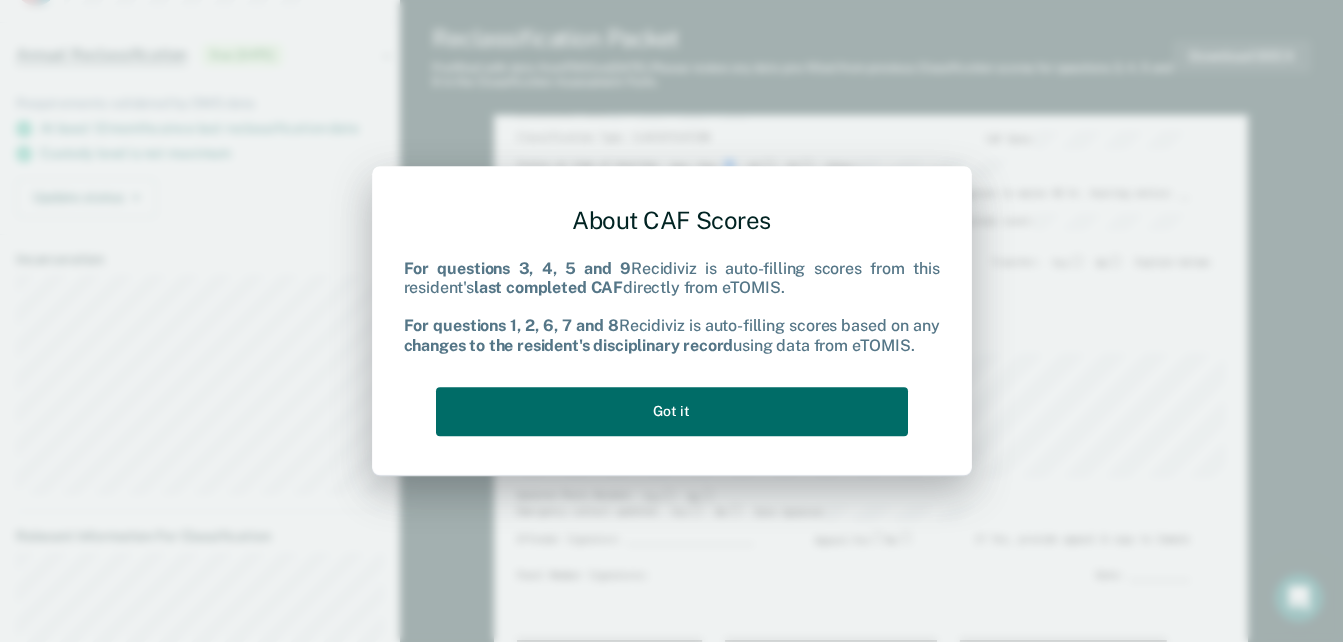 scroll, scrollTop: 0, scrollLeft: 0, axis: both 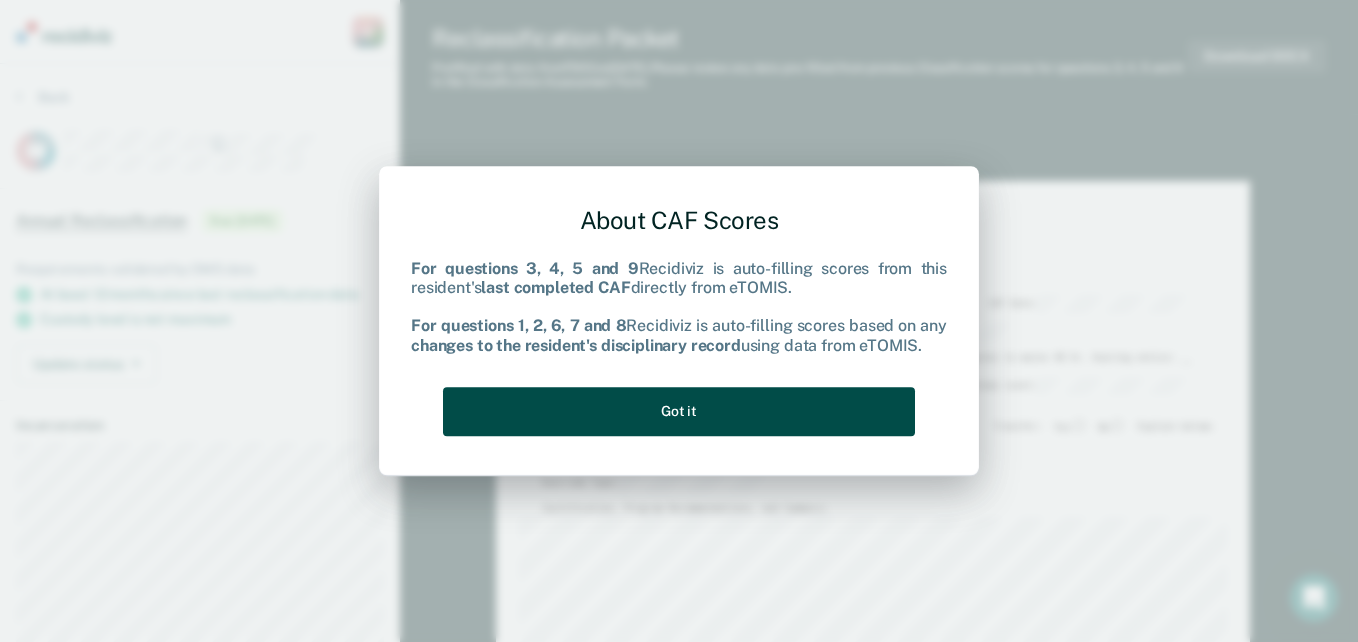 click on "Got it" at bounding box center (679, 411) 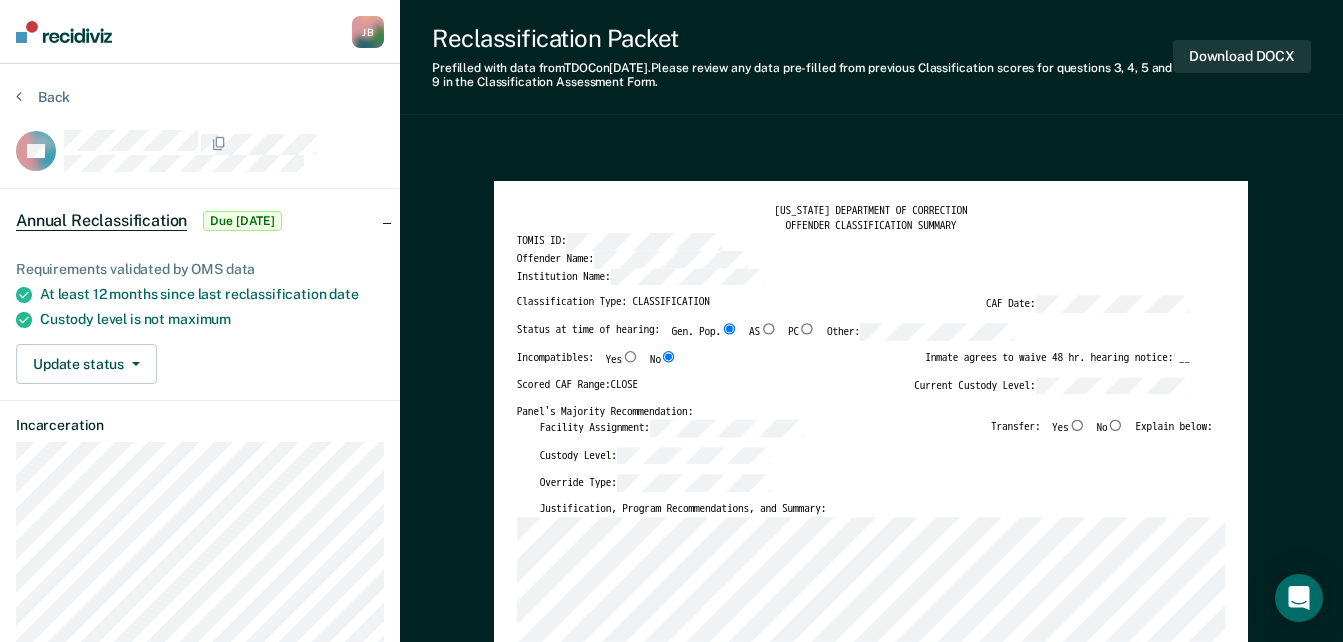 click on "No" at bounding box center [1116, 424] 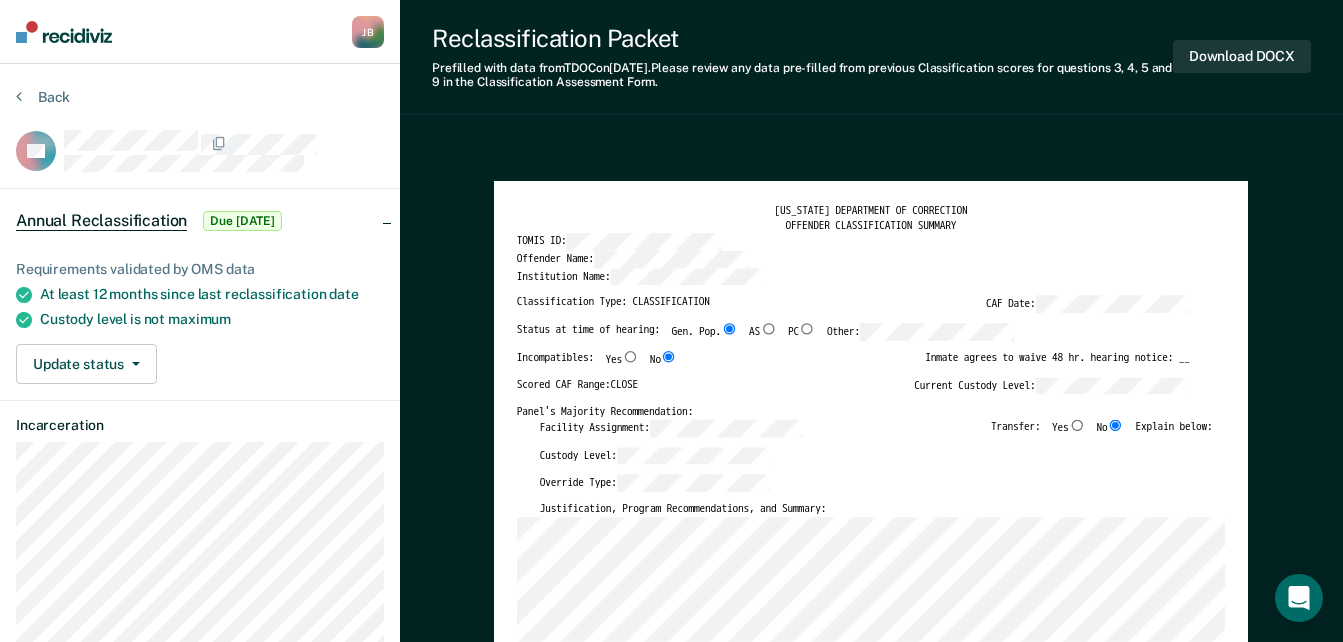 type on "x" 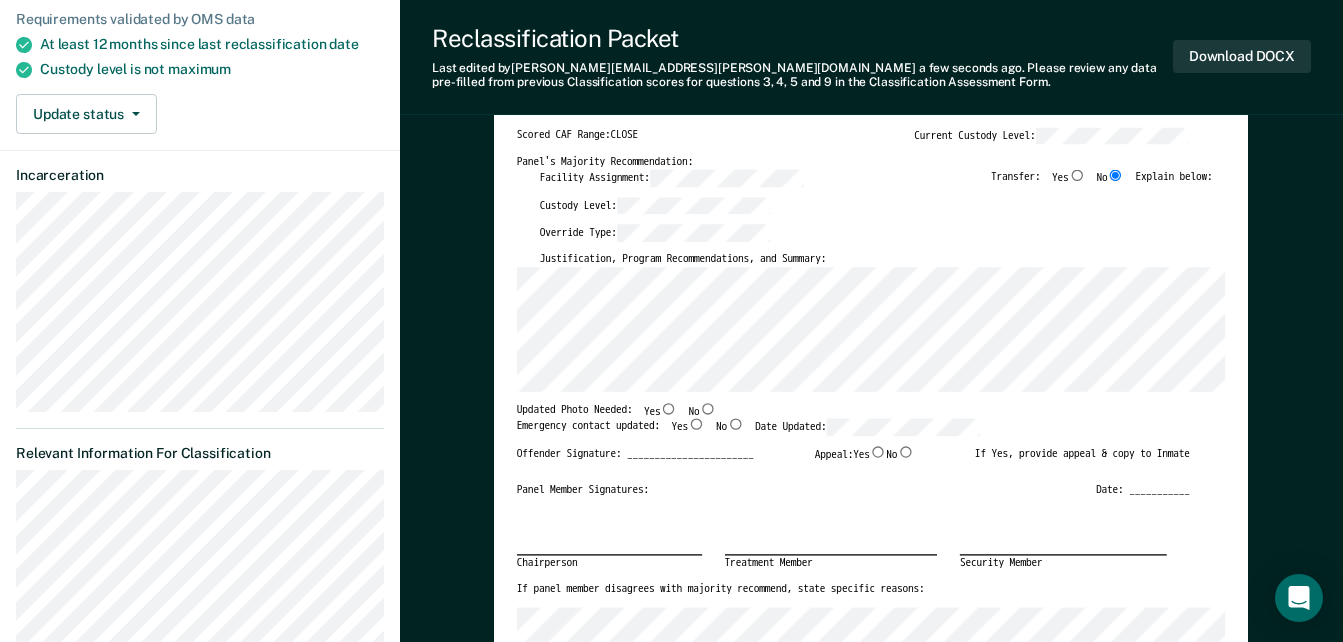 scroll, scrollTop: 300, scrollLeft: 0, axis: vertical 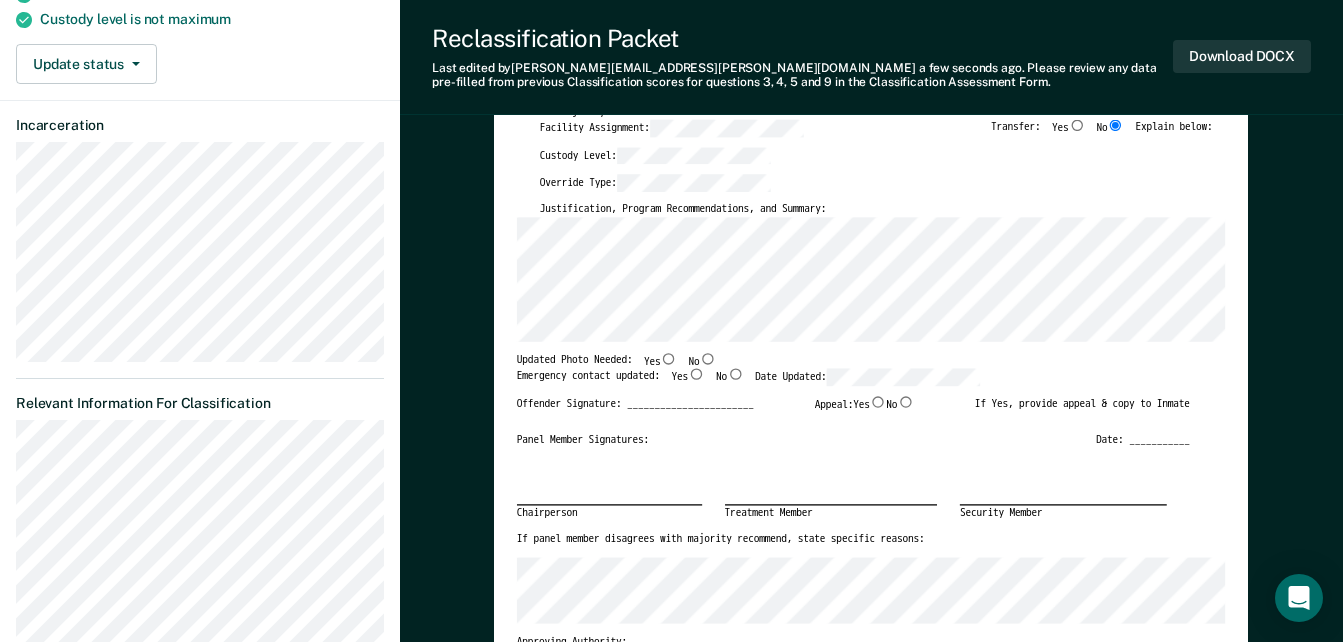 click on "Yes" at bounding box center (696, 373) 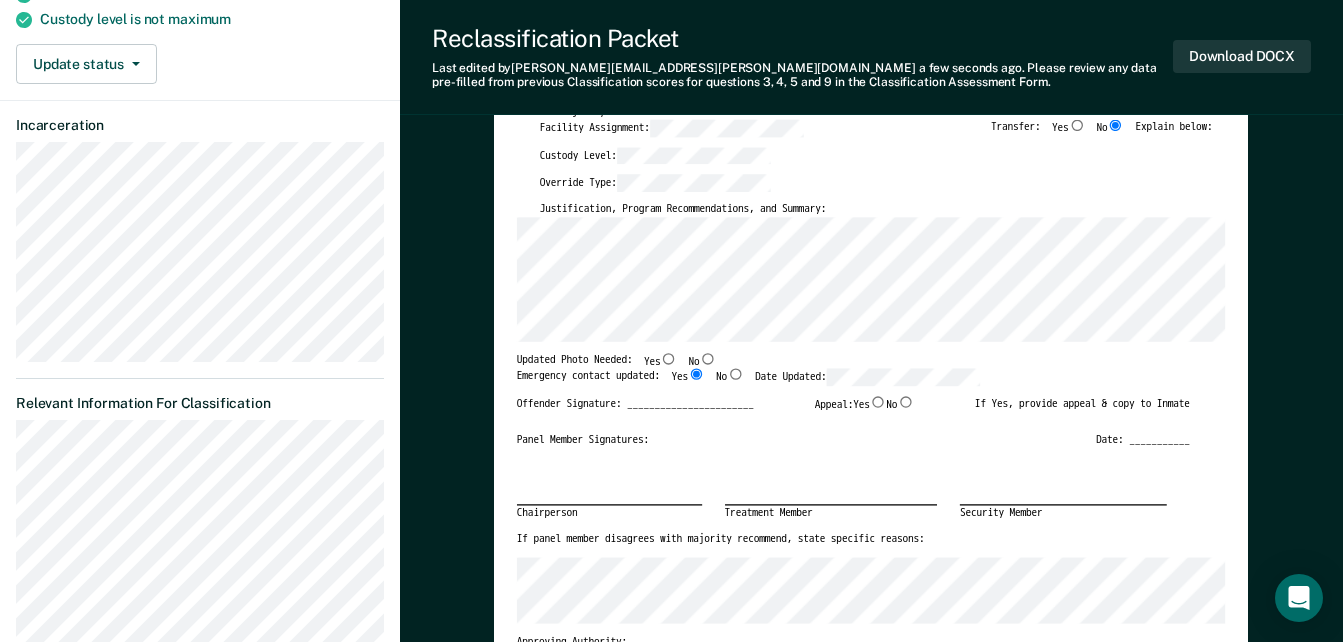 type on "x" 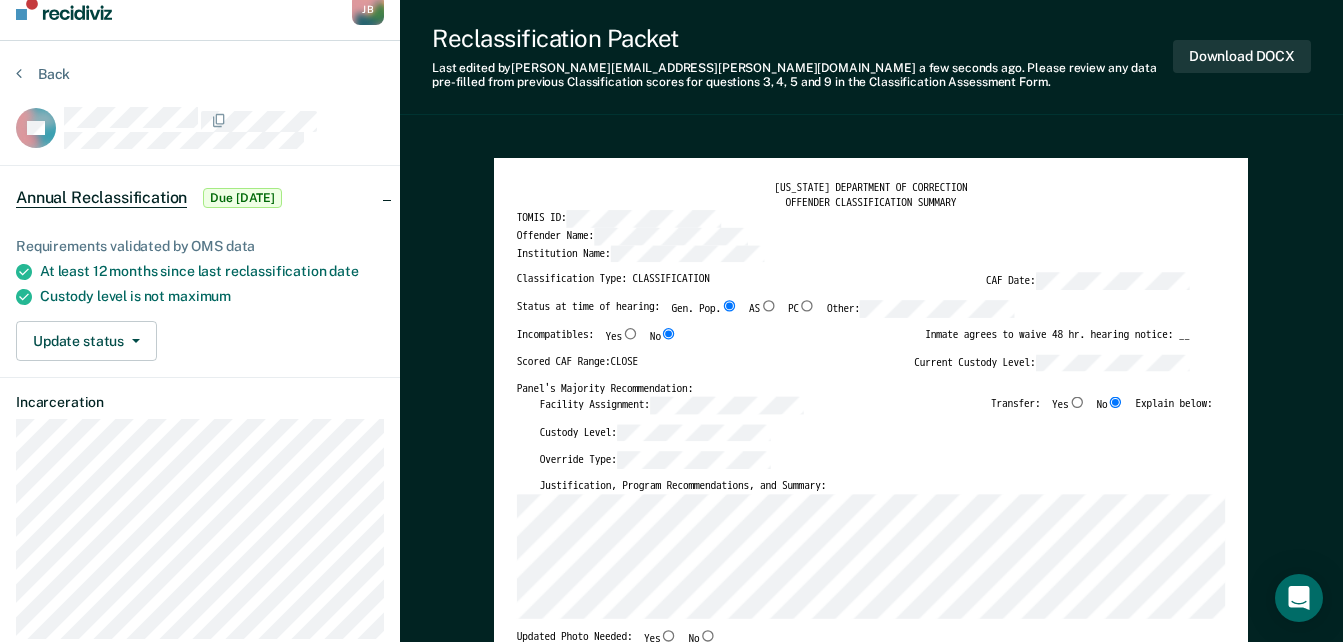 scroll, scrollTop: 0, scrollLeft: 0, axis: both 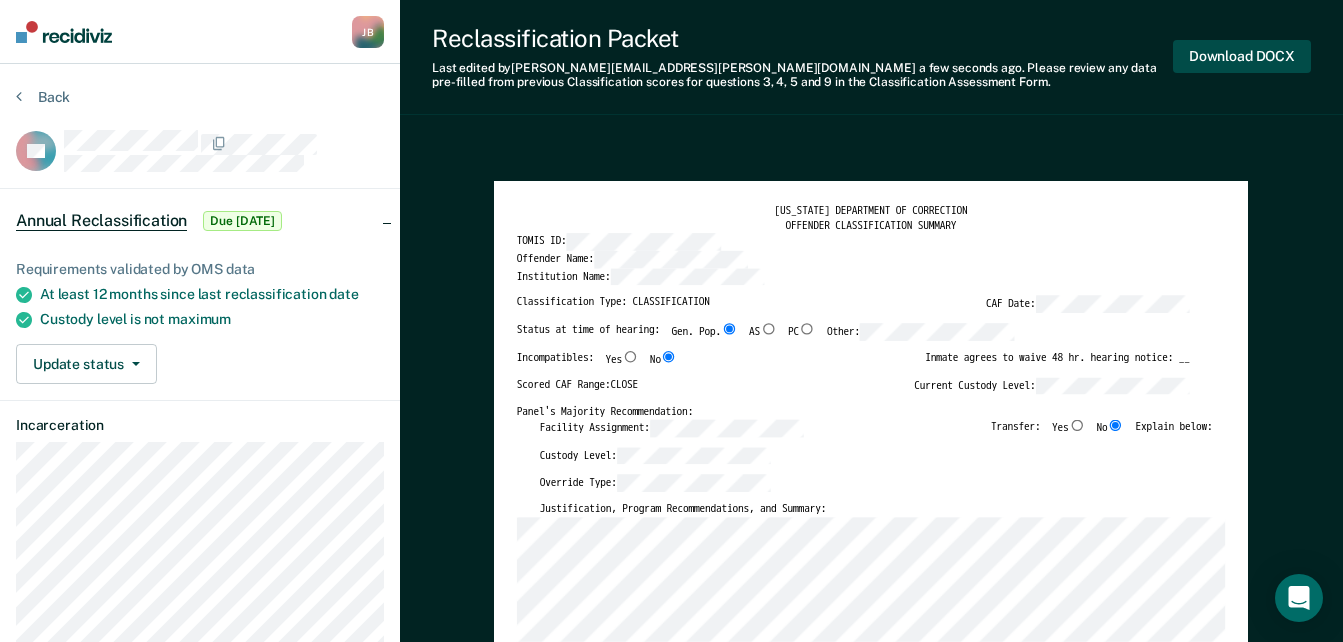 click on "Download DOCX" at bounding box center (1242, 56) 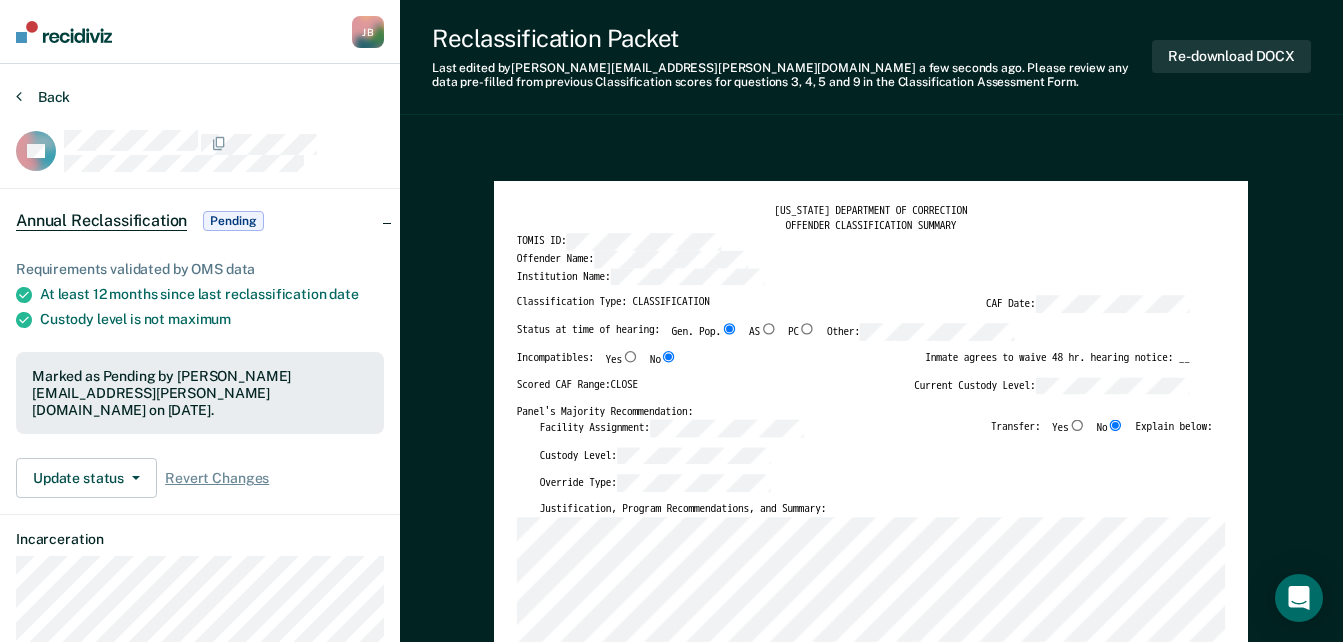 click on "Back" at bounding box center (43, 97) 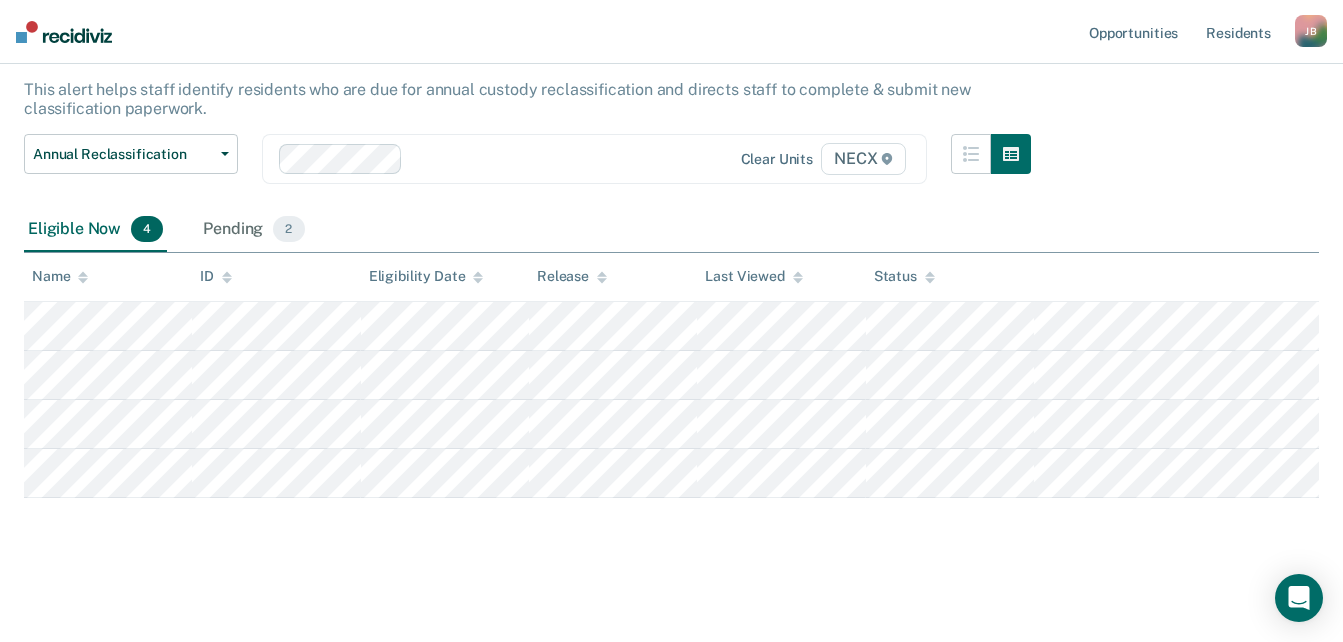 scroll, scrollTop: 0, scrollLeft: 0, axis: both 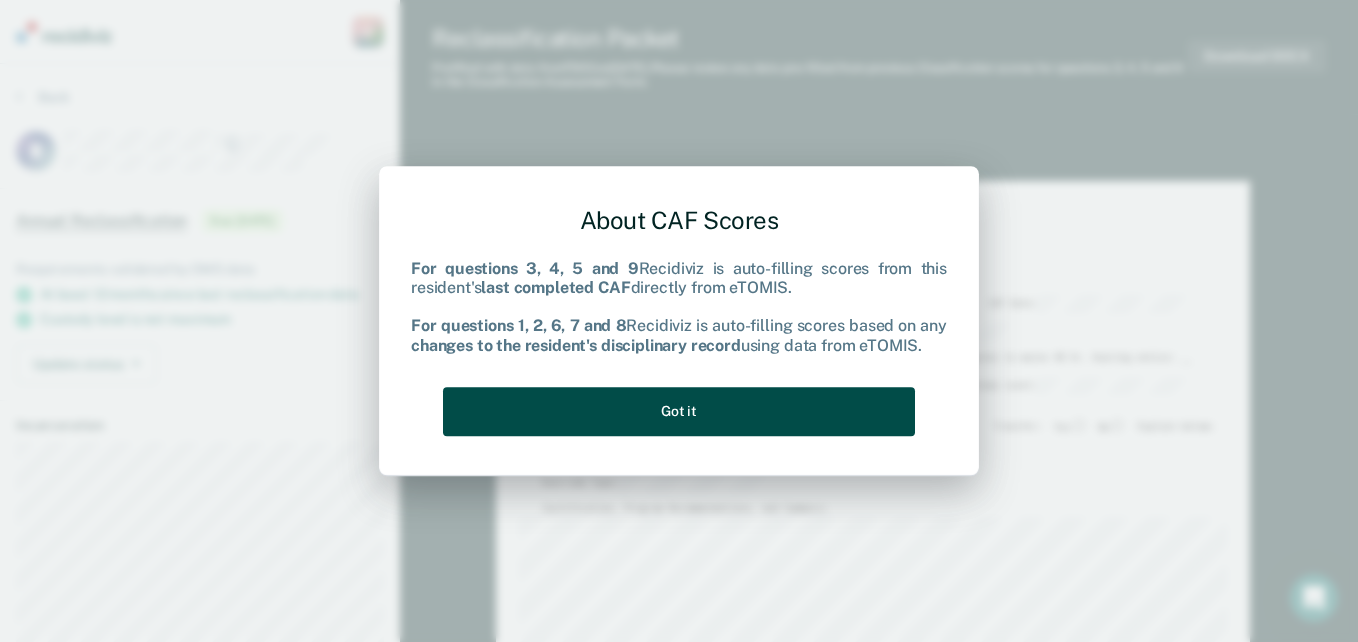 click on "Got it" at bounding box center (679, 411) 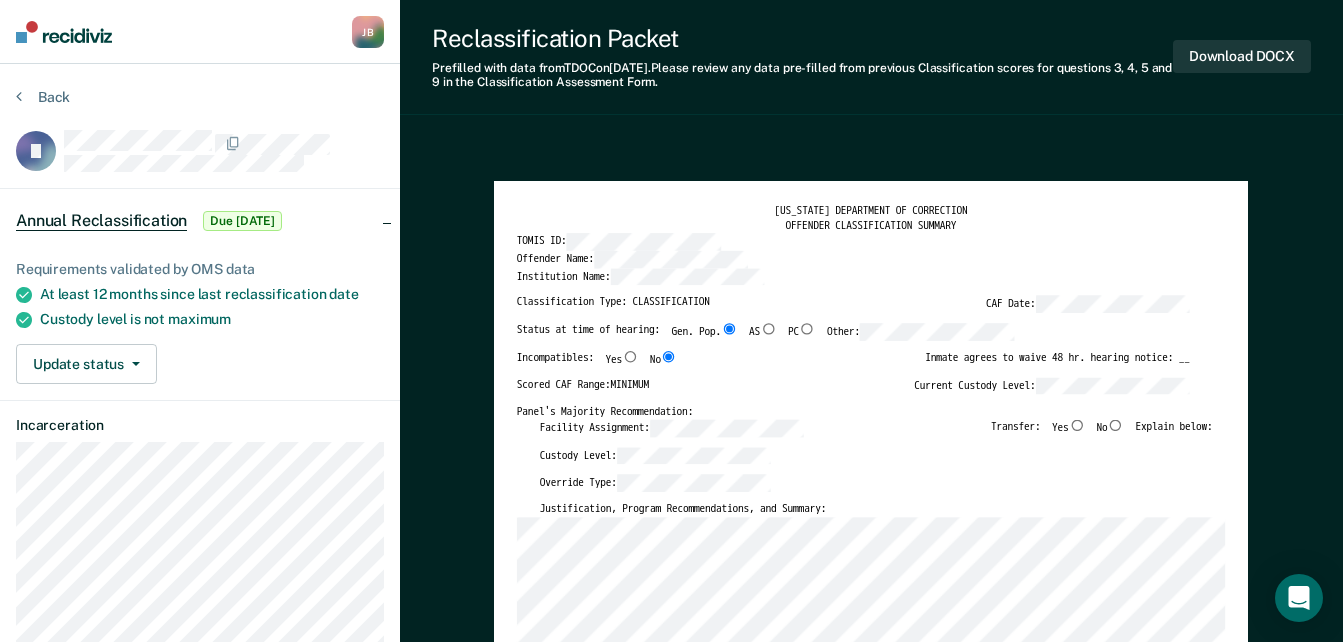click on "No" at bounding box center (1116, 424) 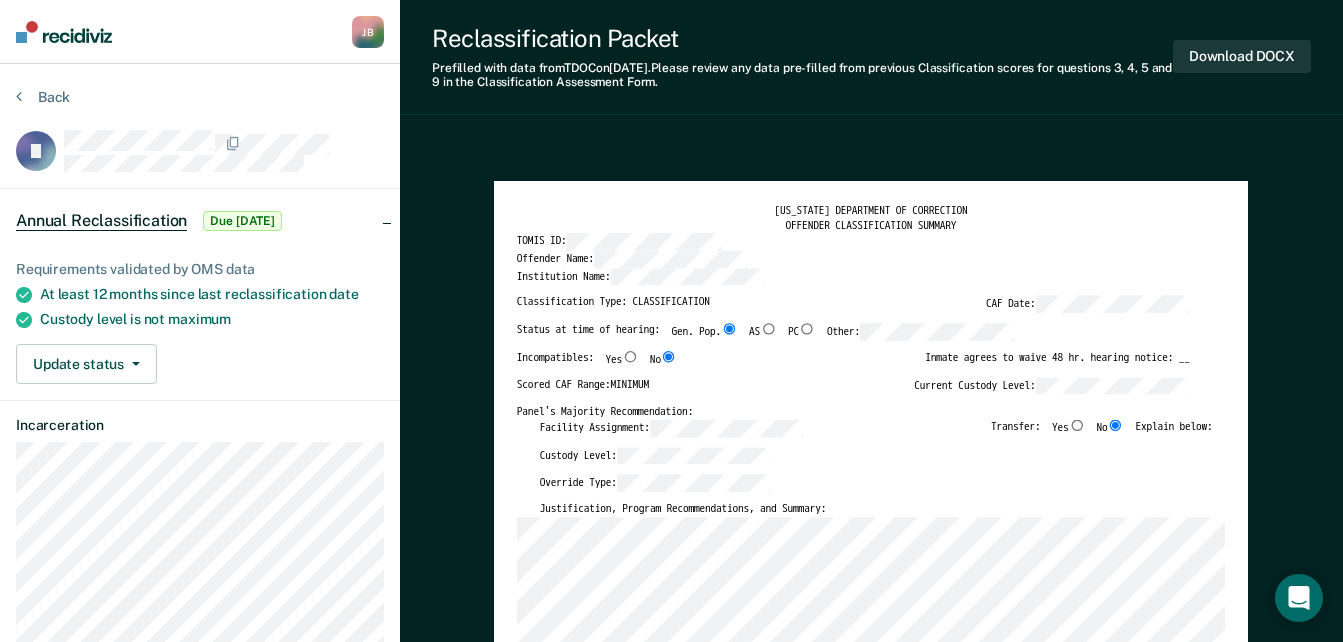 type on "x" 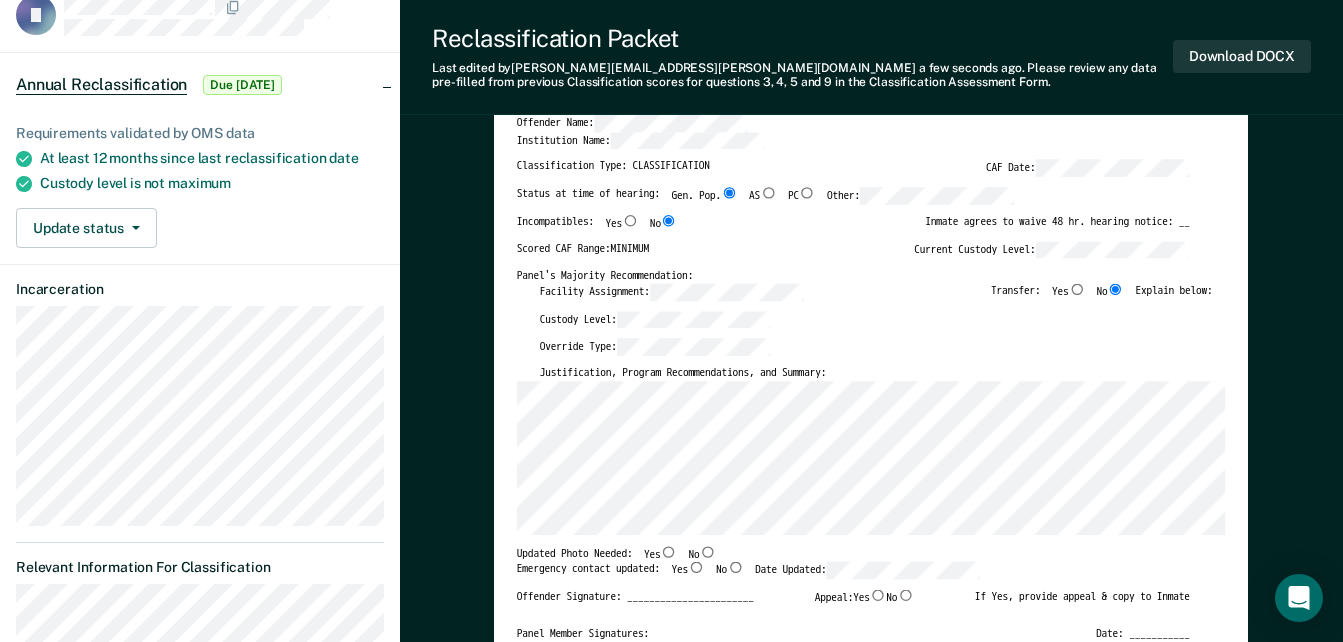 scroll, scrollTop: 400, scrollLeft: 0, axis: vertical 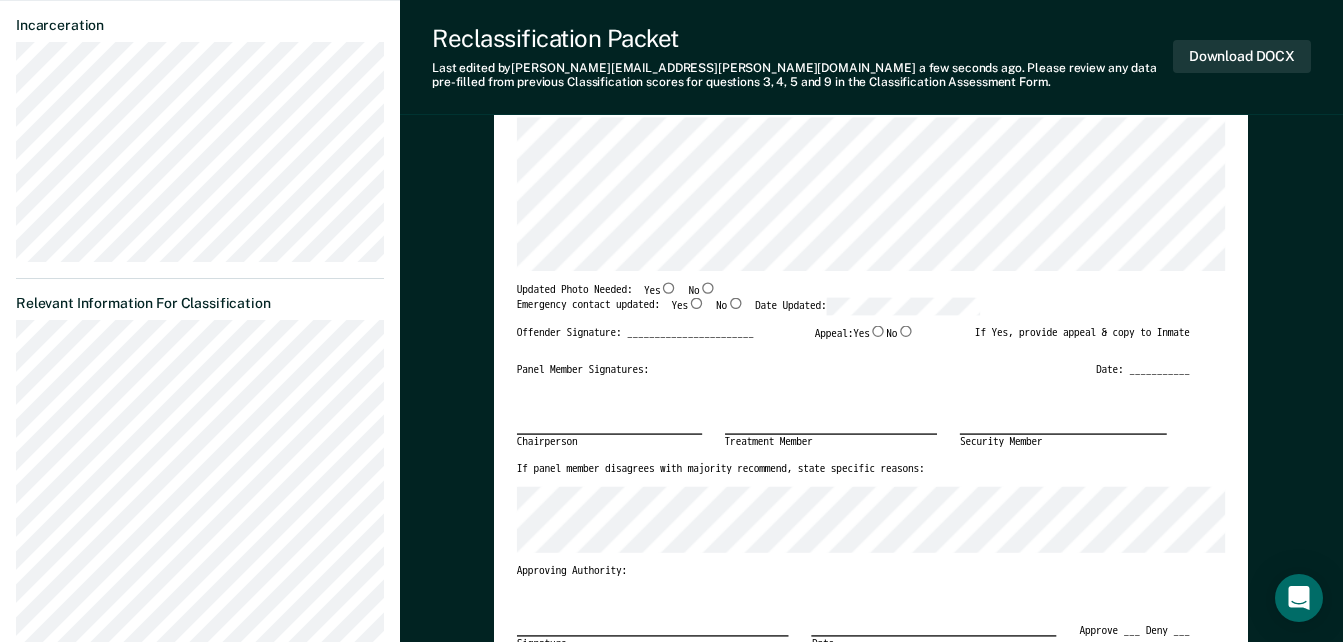 click on "Yes" at bounding box center [696, 303] 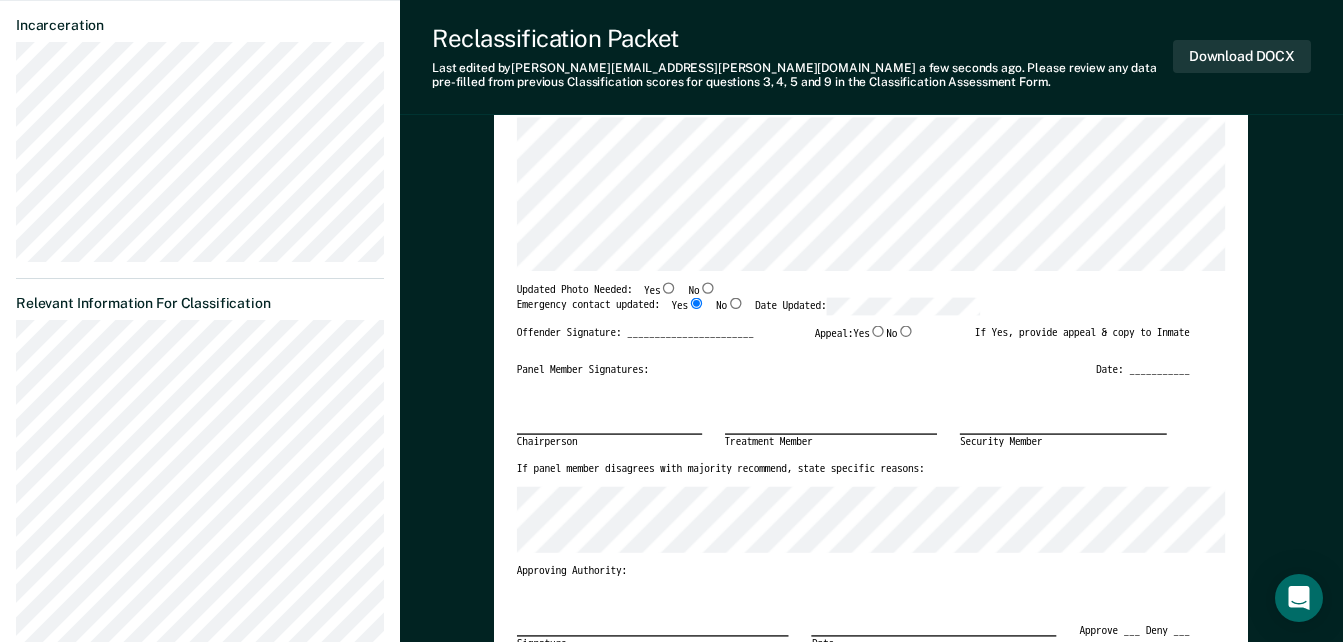type on "x" 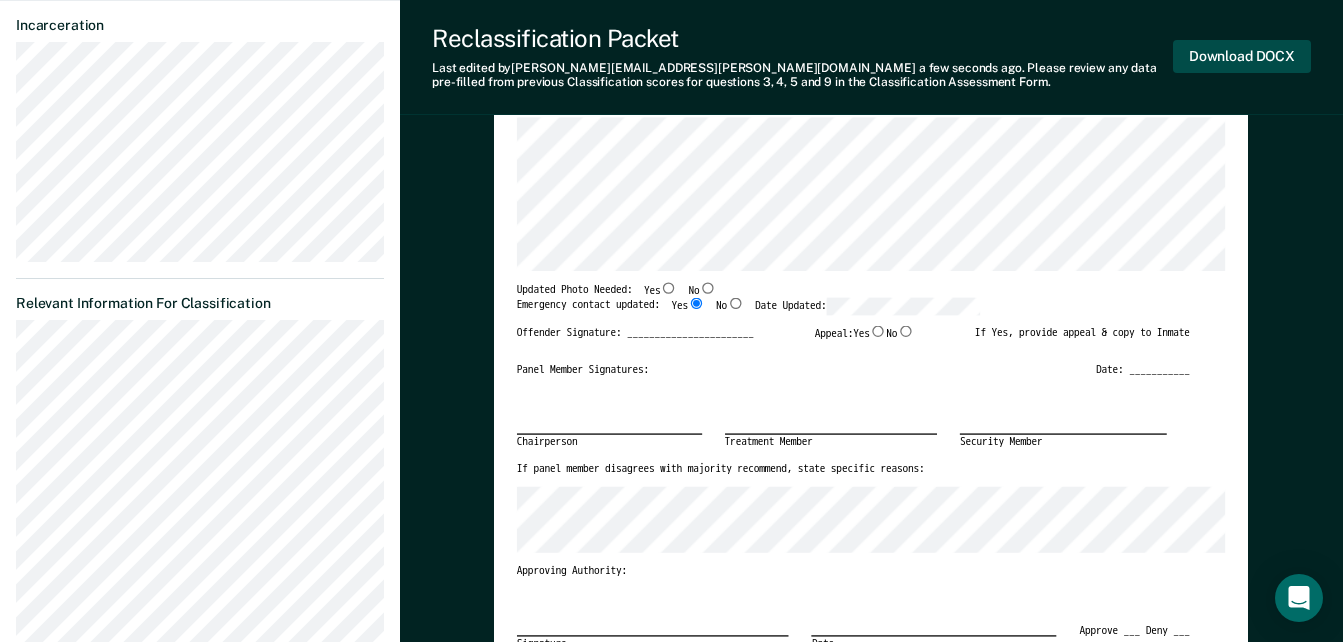 click on "Download DOCX" at bounding box center (1242, 56) 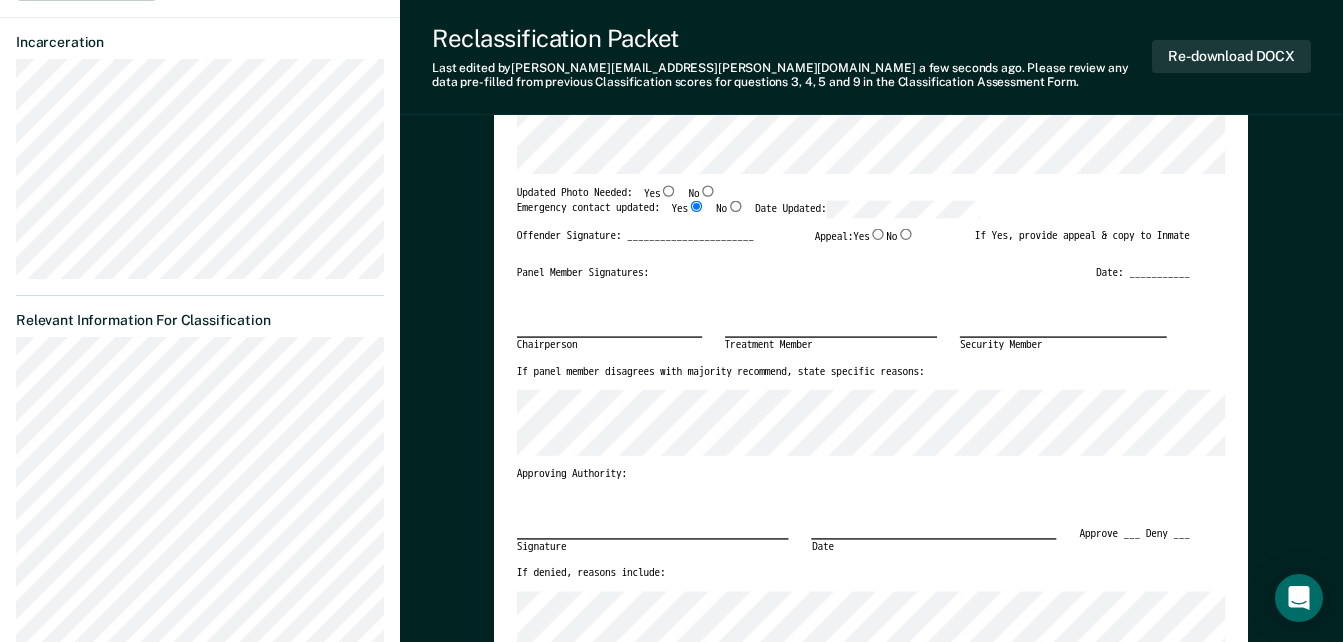 scroll, scrollTop: 0, scrollLeft: 0, axis: both 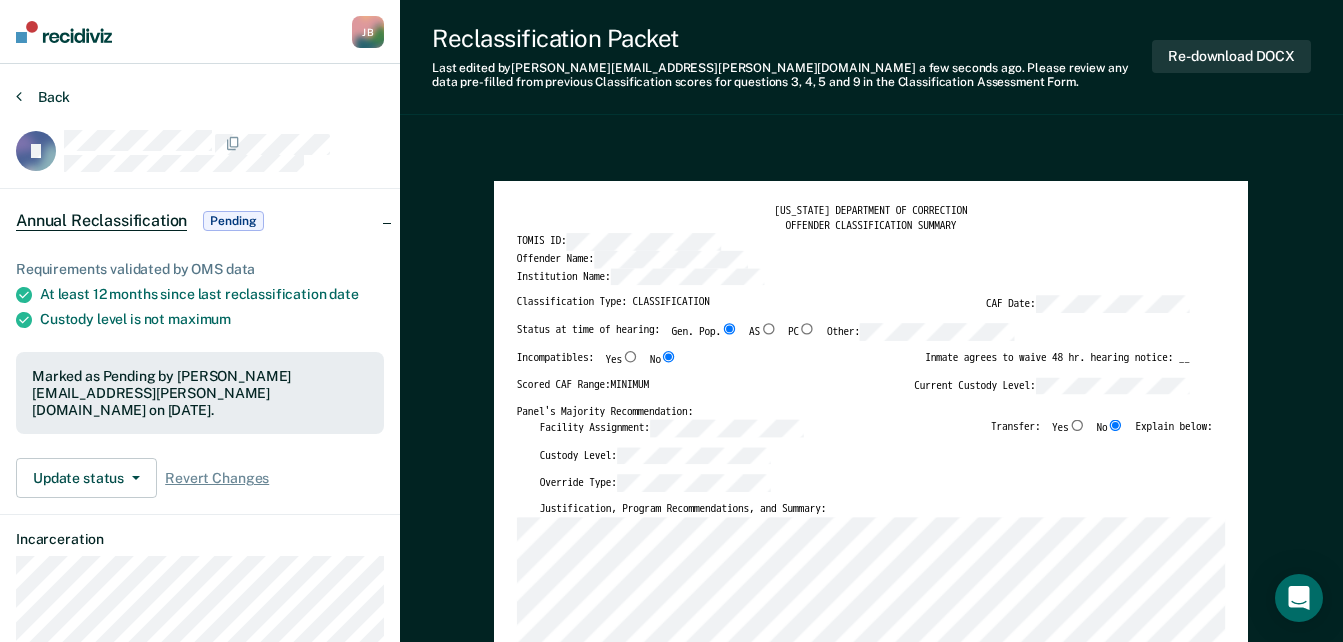 click at bounding box center [19, 96] 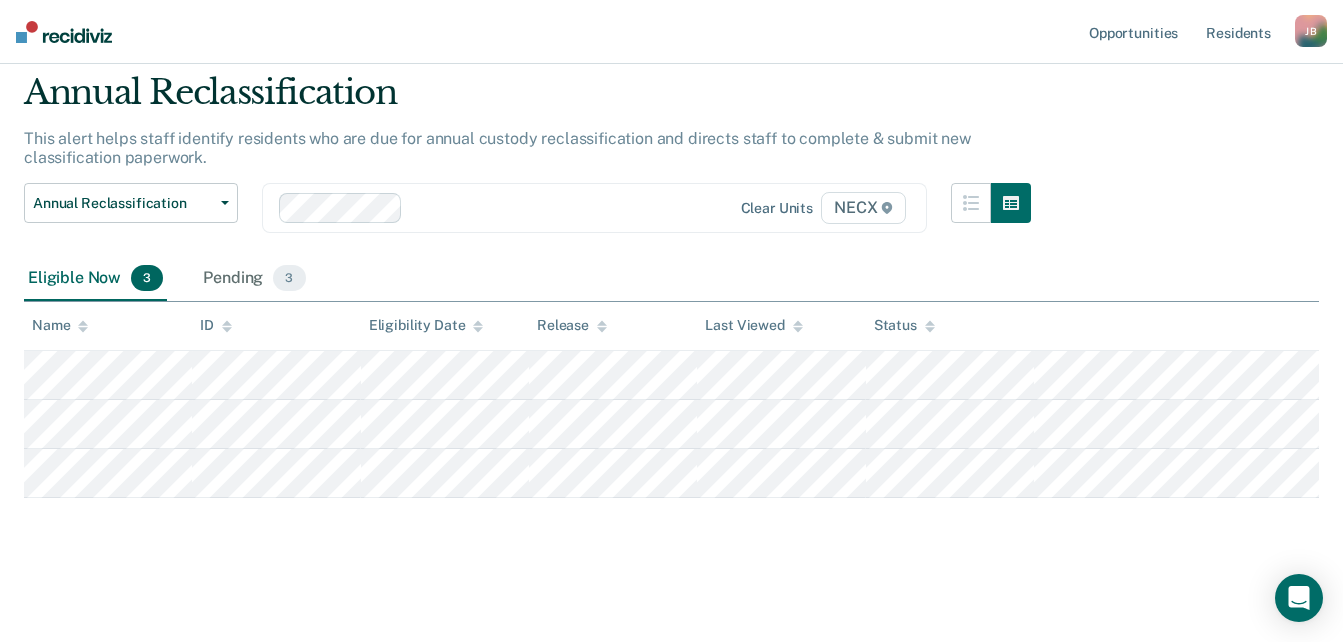 scroll, scrollTop: 0, scrollLeft: 0, axis: both 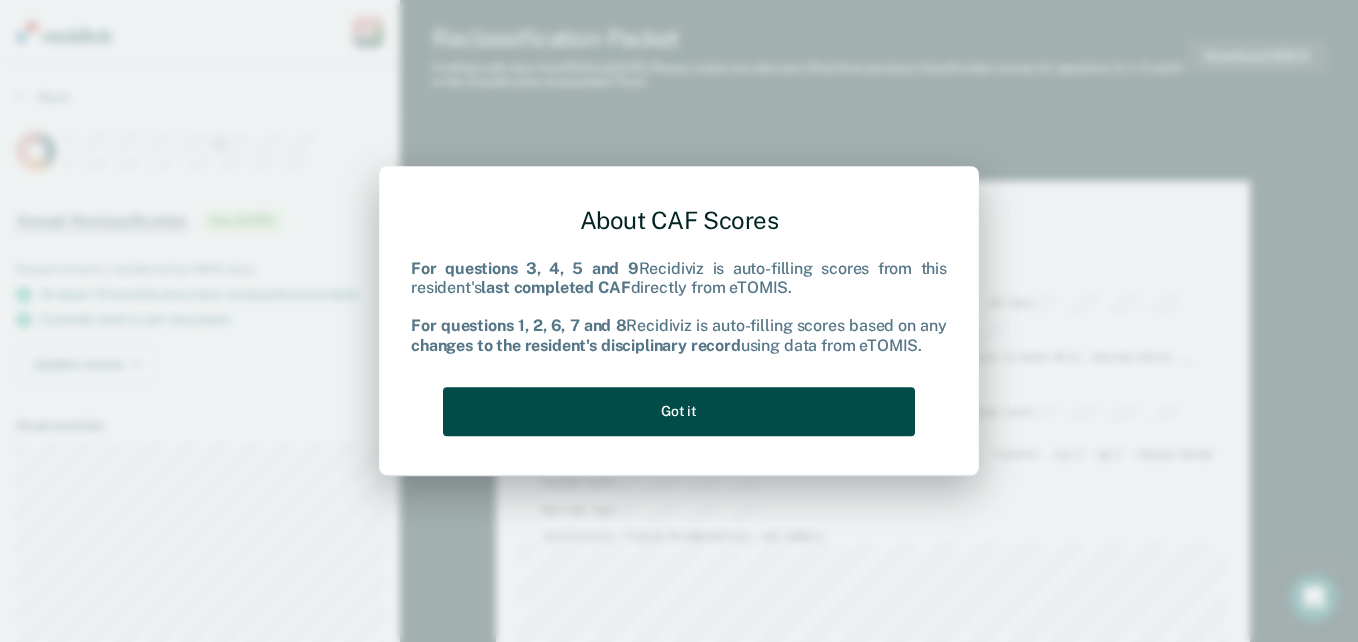 click on "Got it" at bounding box center [679, 411] 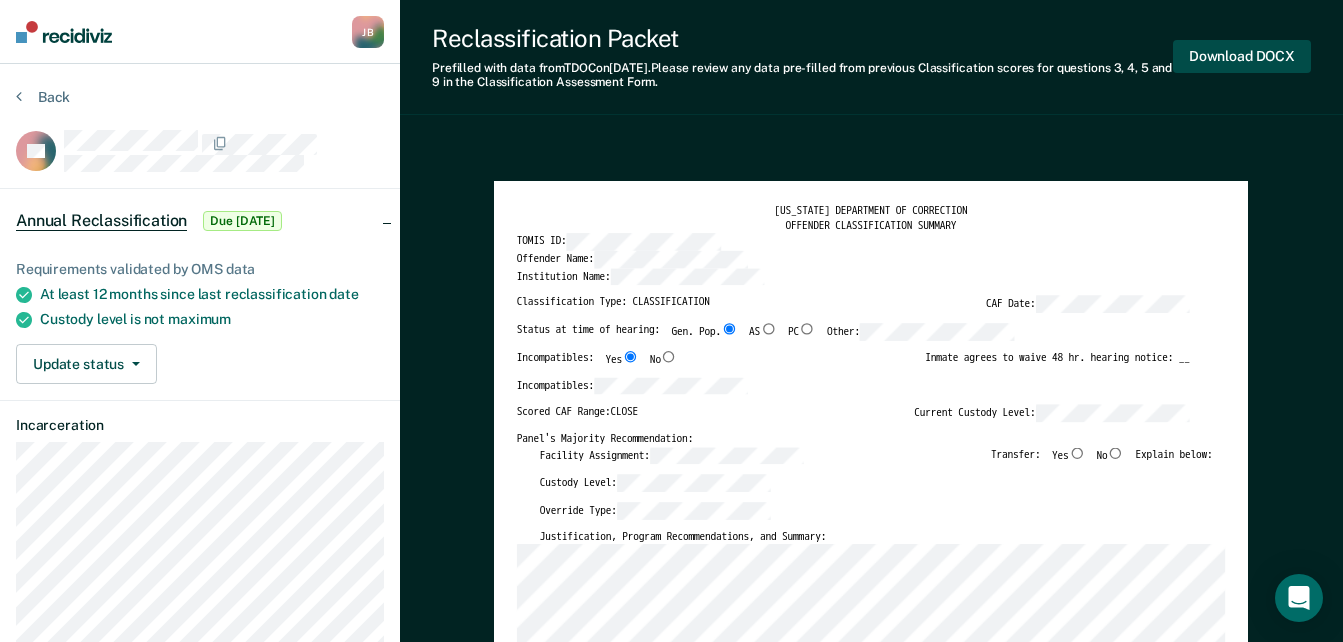 click on "Download DOCX" at bounding box center [1242, 56] 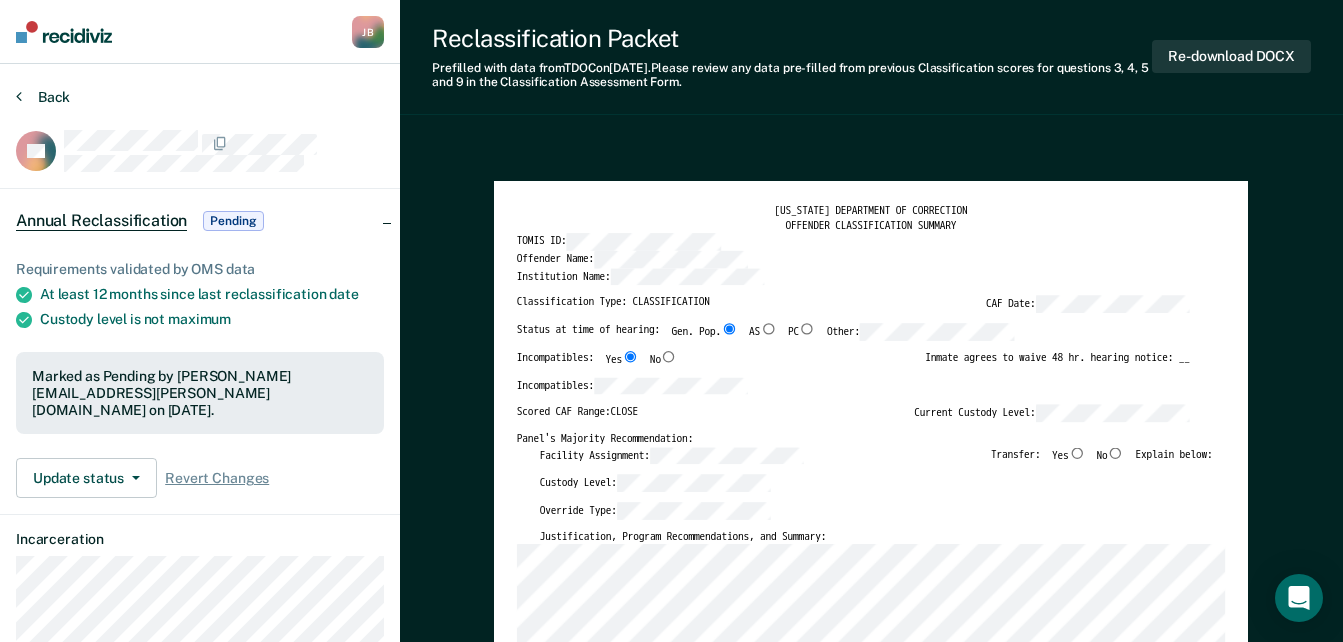 click on "Back" at bounding box center (43, 97) 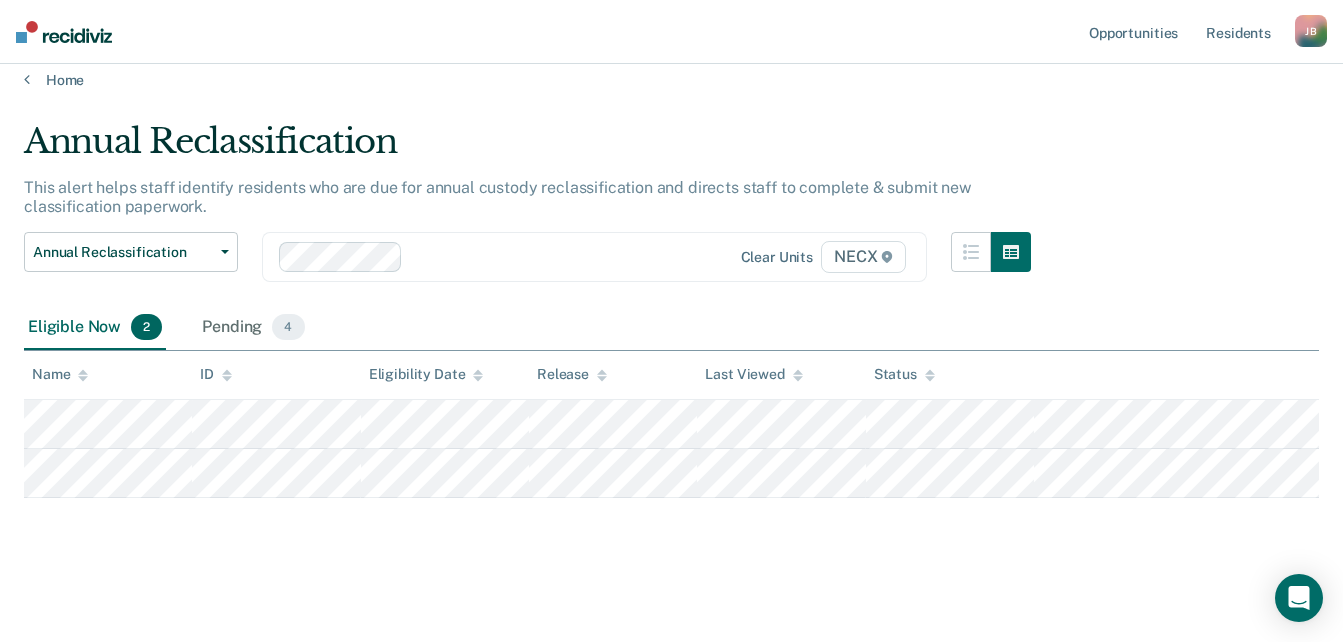scroll, scrollTop: 0, scrollLeft: 0, axis: both 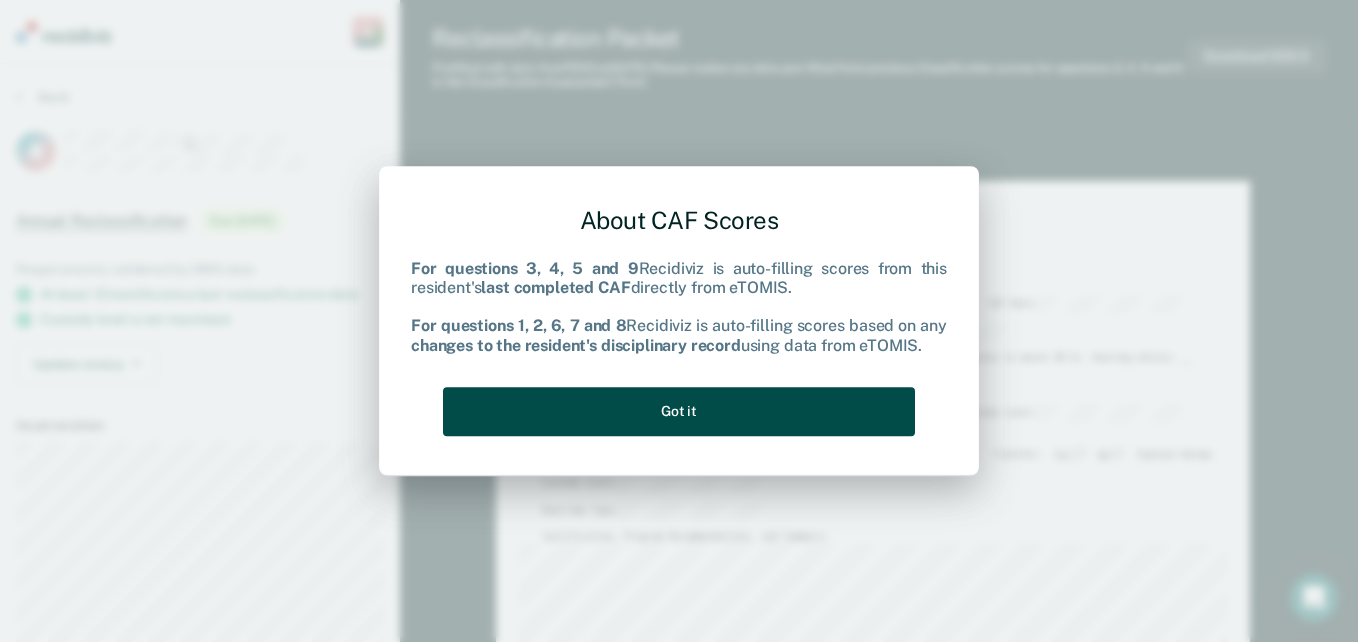 click on "Got it" at bounding box center [679, 411] 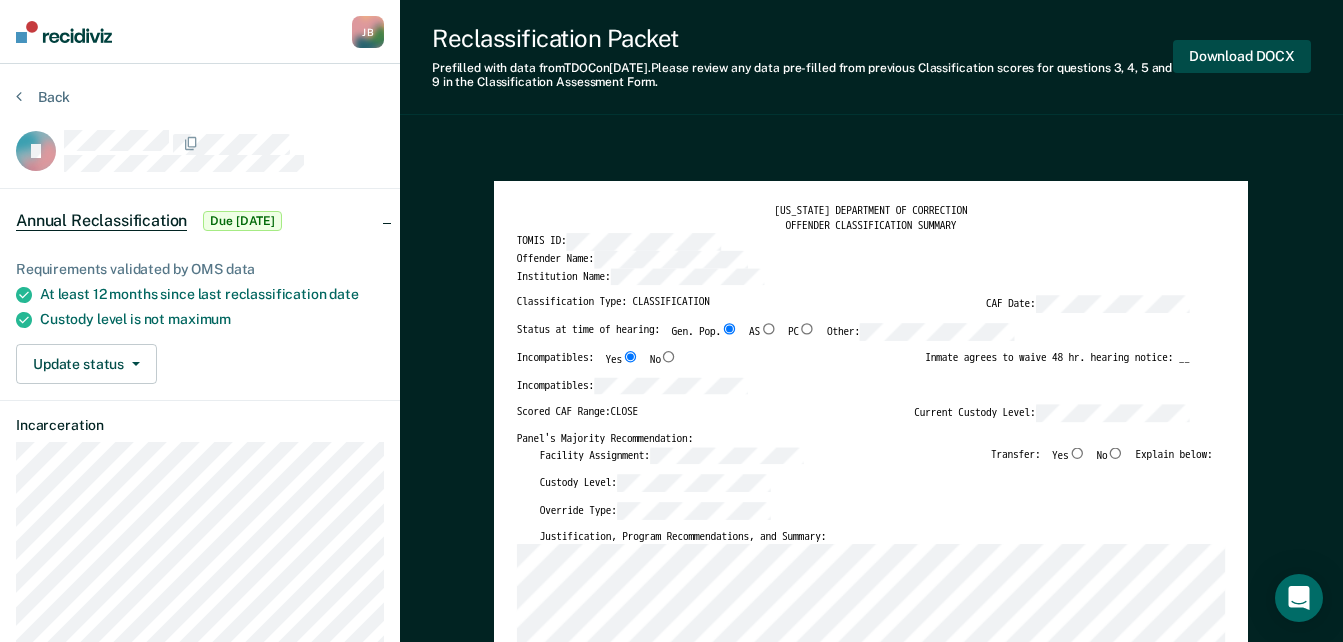 click on "Download DOCX" at bounding box center (1242, 56) 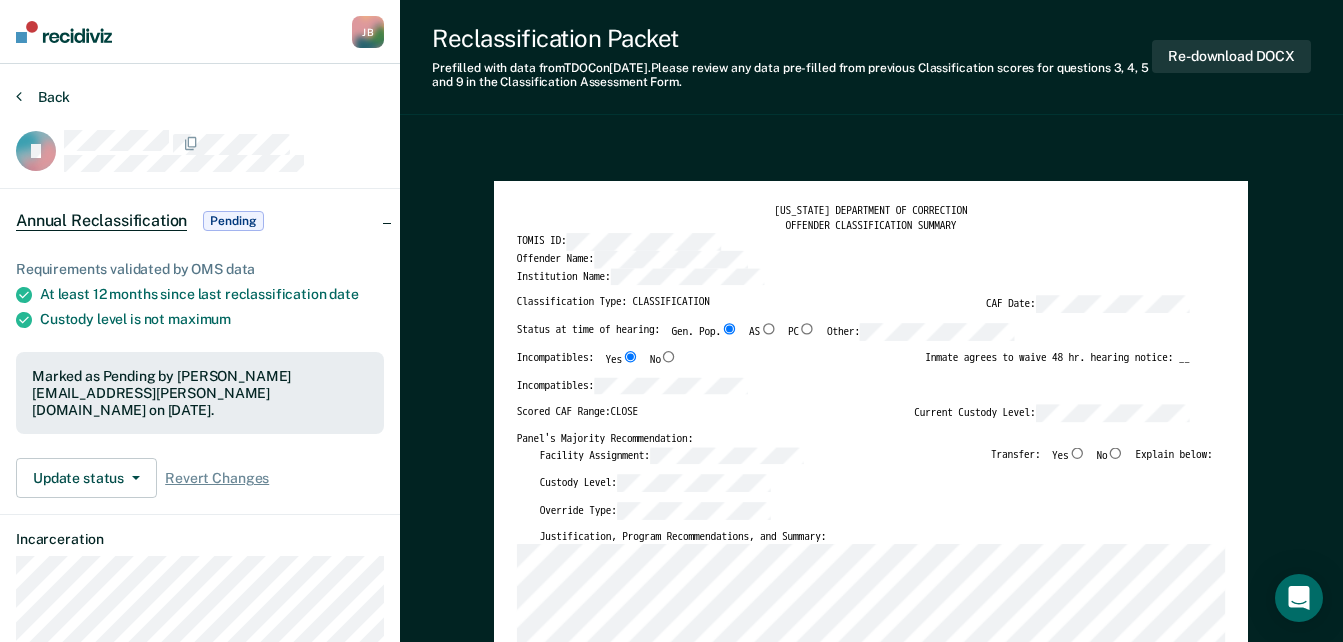 click on "Back" at bounding box center [43, 97] 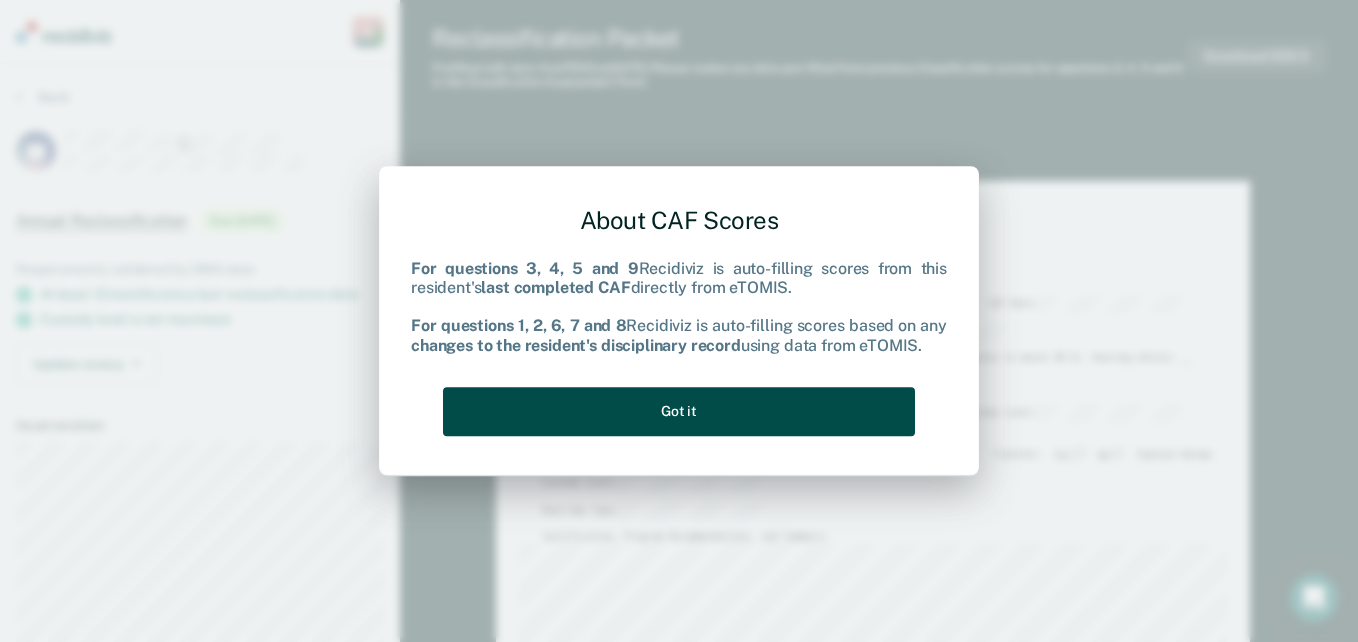 click on "Got it" at bounding box center (679, 411) 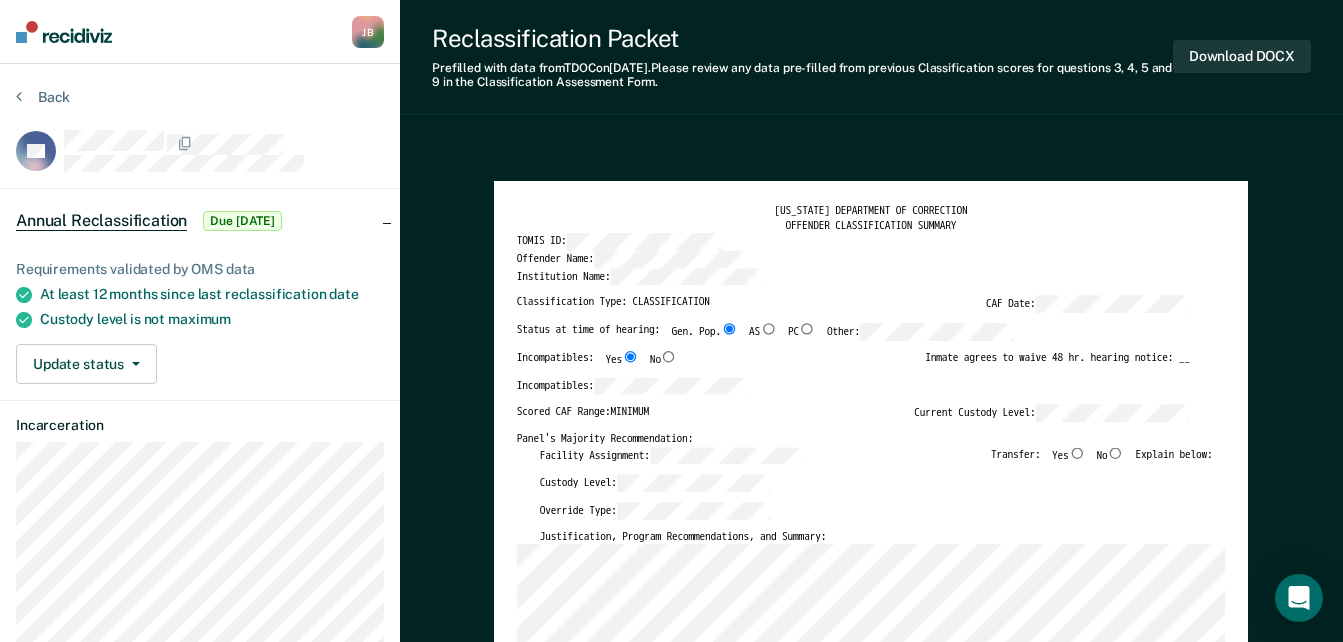 click on "No" at bounding box center [1116, 452] 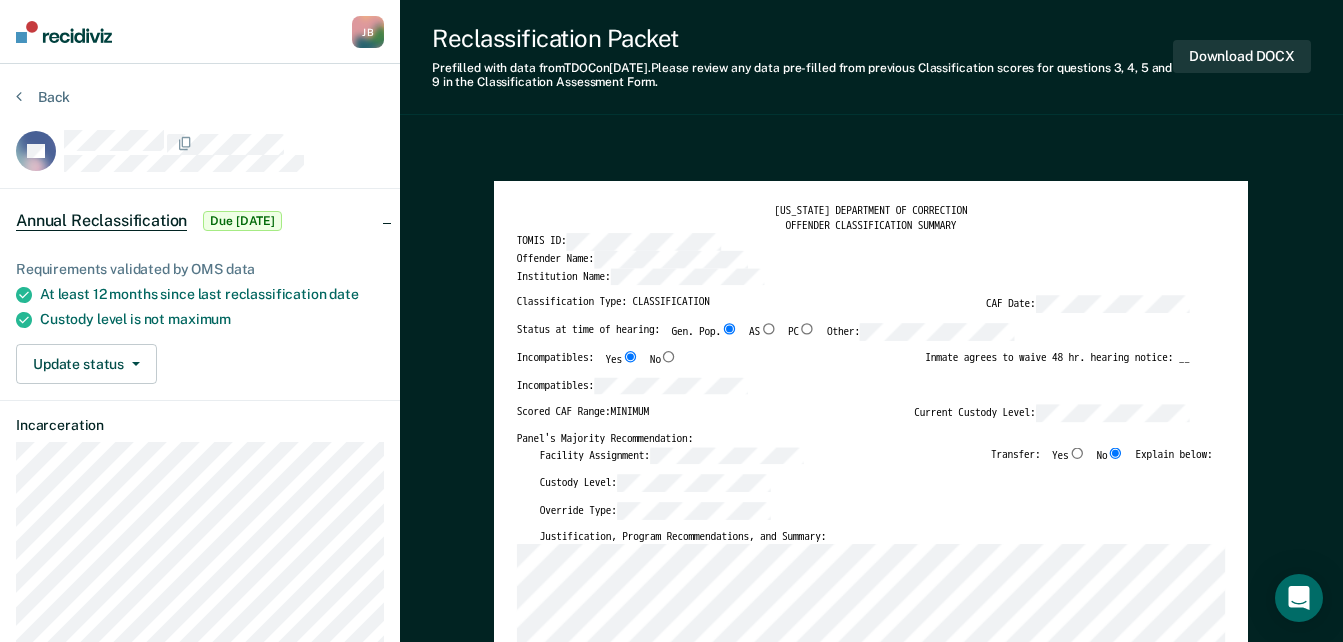 type on "x" 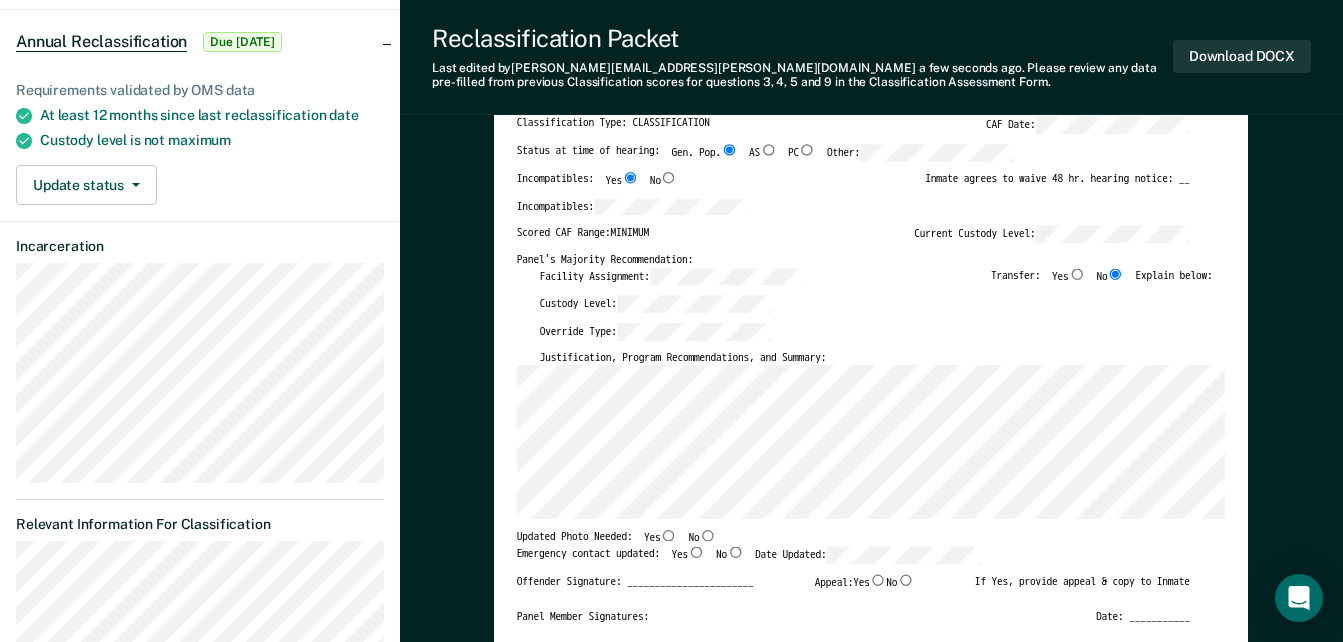 scroll, scrollTop: 200, scrollLeft: 0, axis: vertical 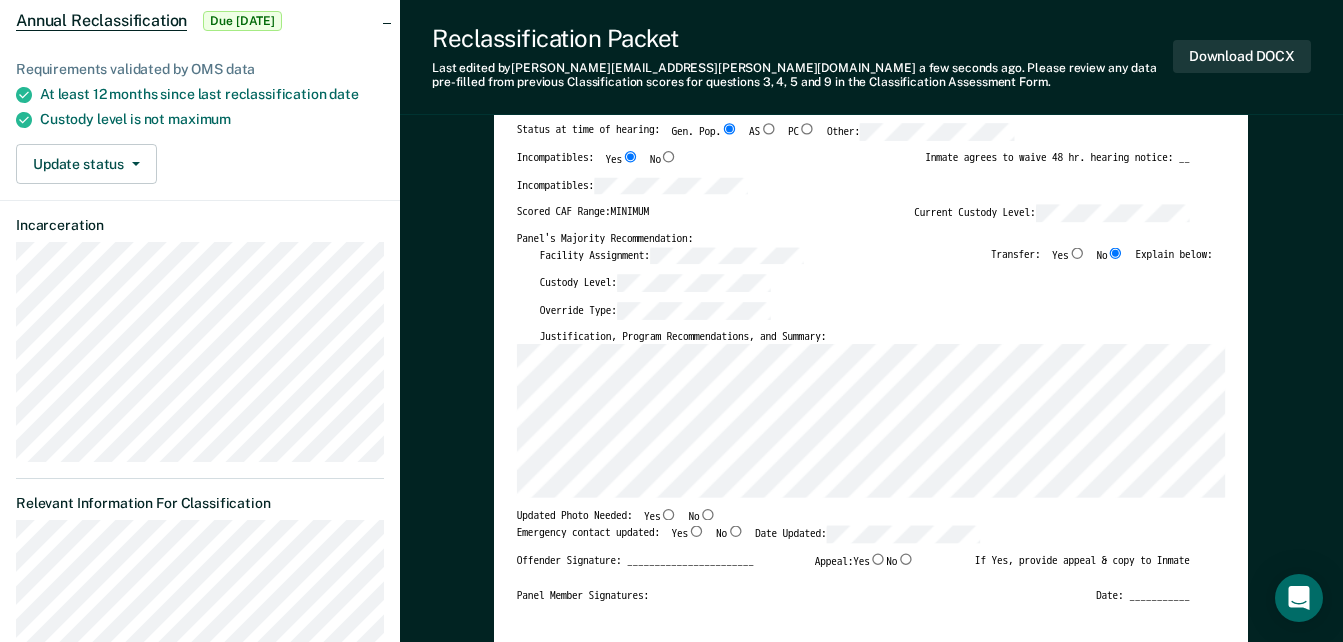 click on "Yes" at bounding box center [696, 530] 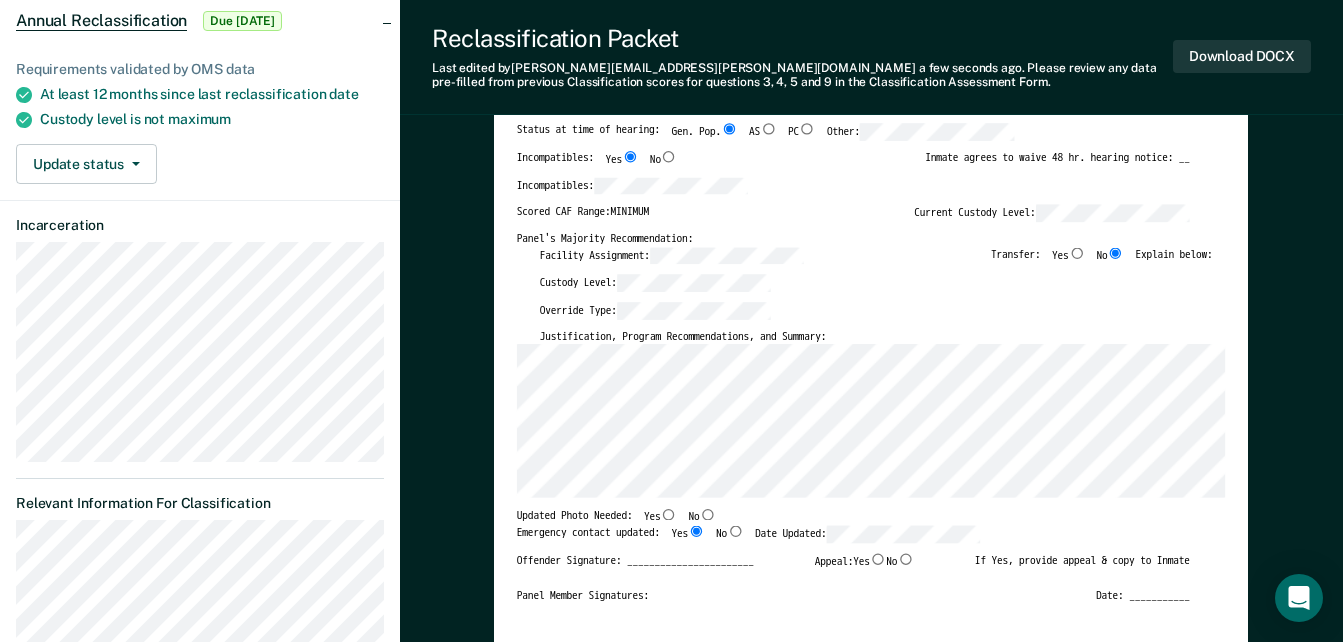 type on "x" 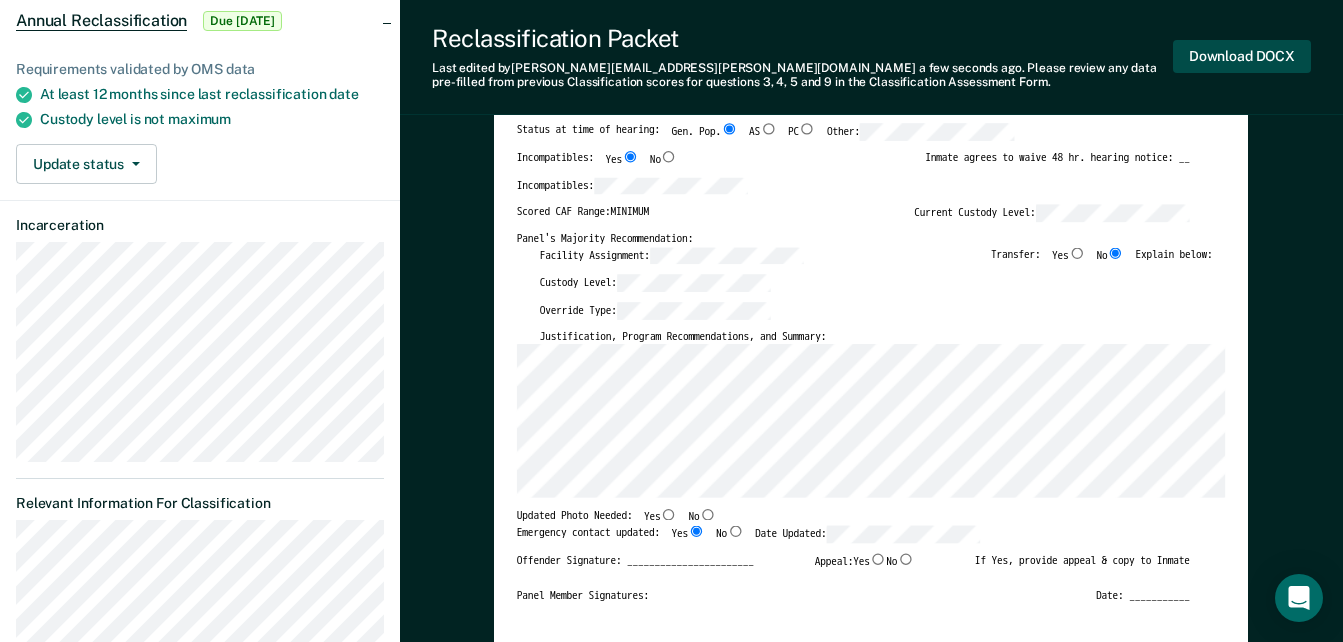 click on "Download DOCX" at bounding box center (1242, 56) 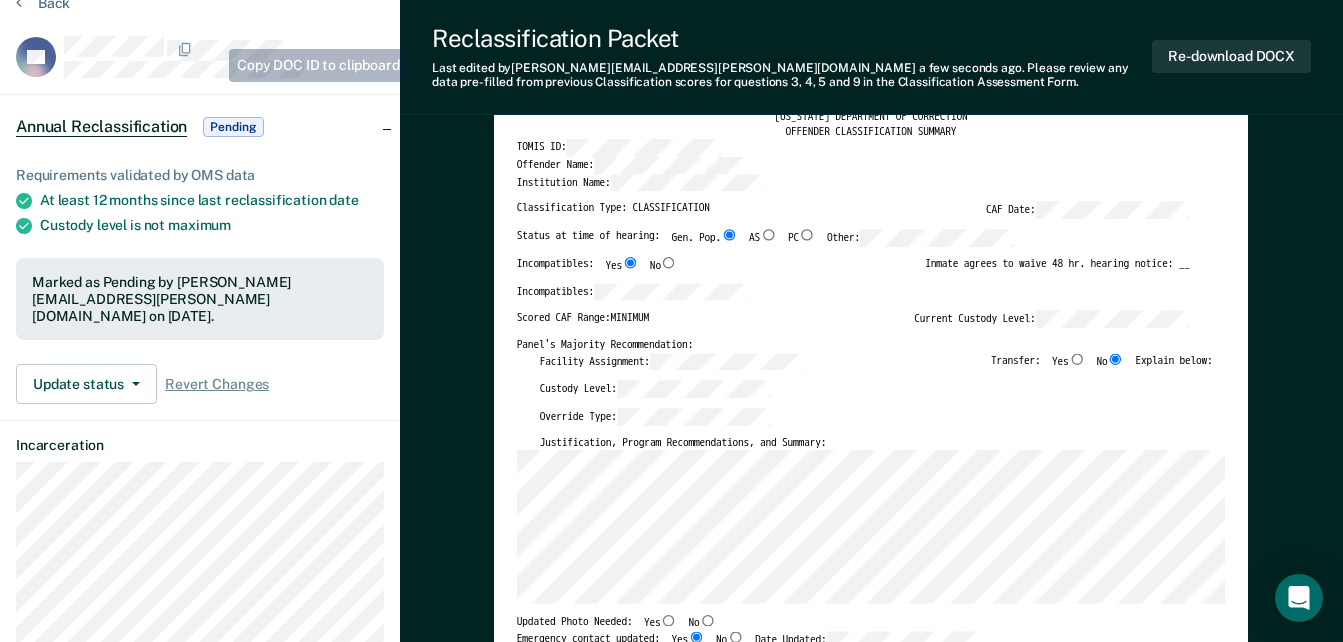 scroll, scrollTop: 0, scrollLeft: 0, axis: both 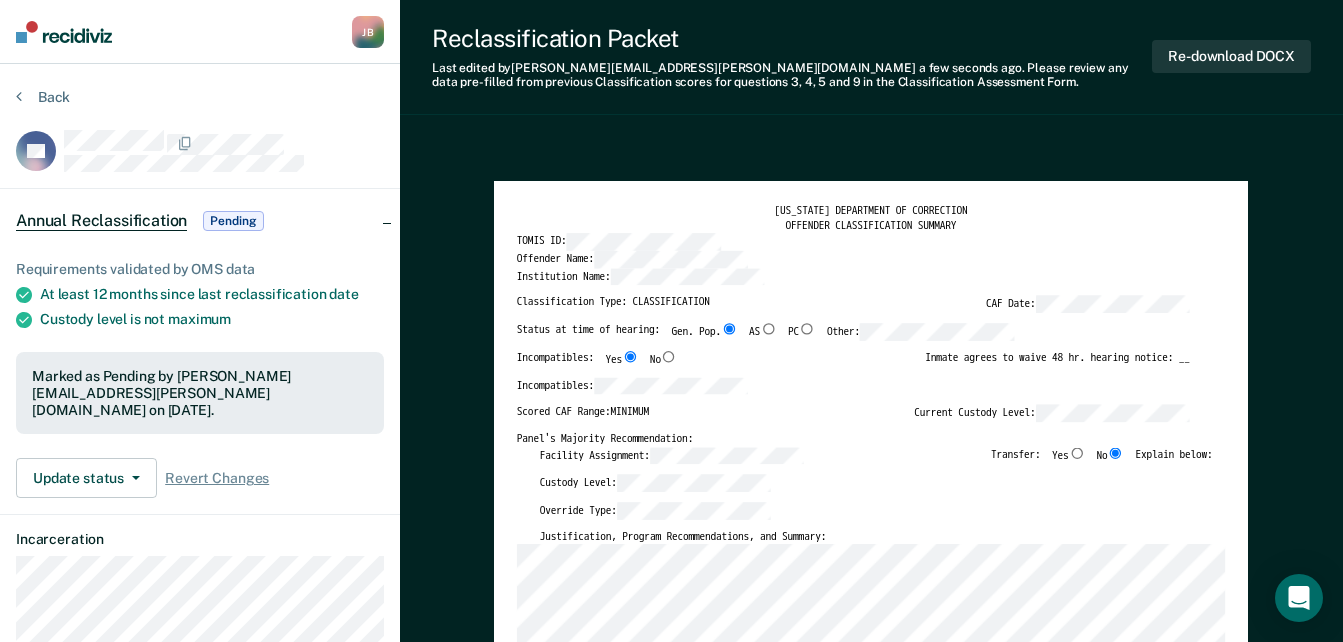 click on "Back KT   Annual Reclassification Pending Requirements validated by OMS data At least 12 months since last reclassification   date Custody level is not   maximum Marked as Pending by [PERSON_NAME][EMAIL_ADDRESS][PERSON_NAME][DOMAIN_NAME] on [DATE].   Update status Revert from Pending Revert Changes Incarceration Relevant Information For Classification" at bounding box center [200, 901] 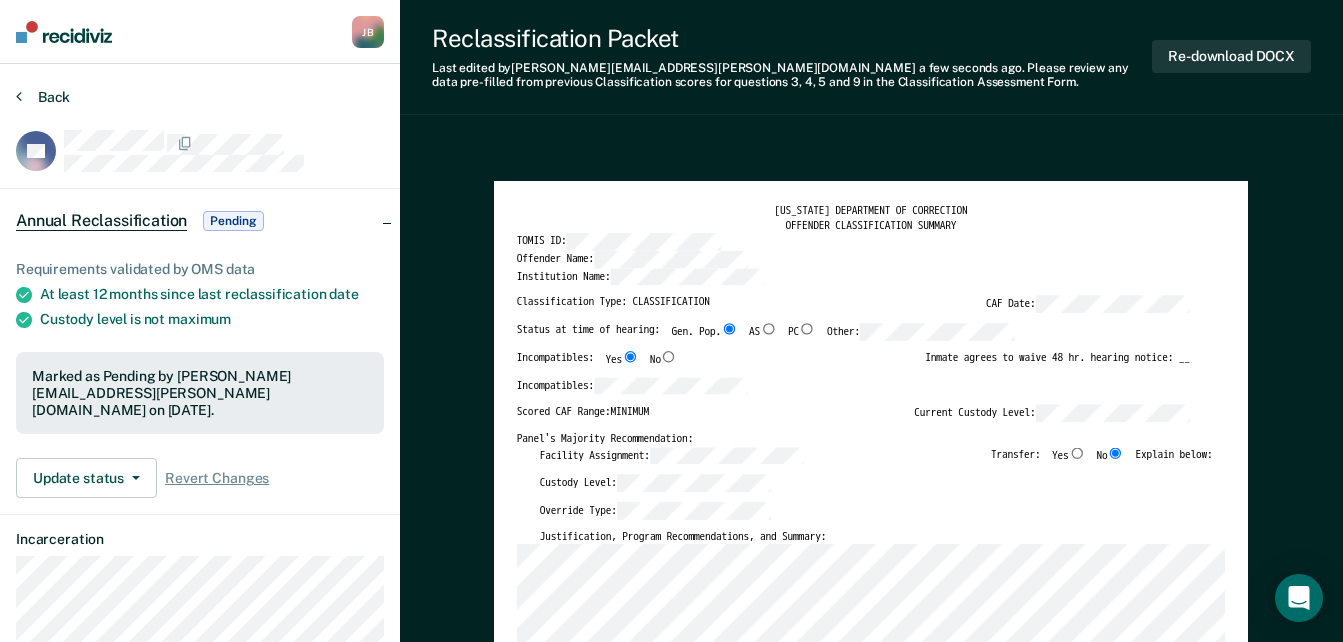 click at bounding box center [19, 96] 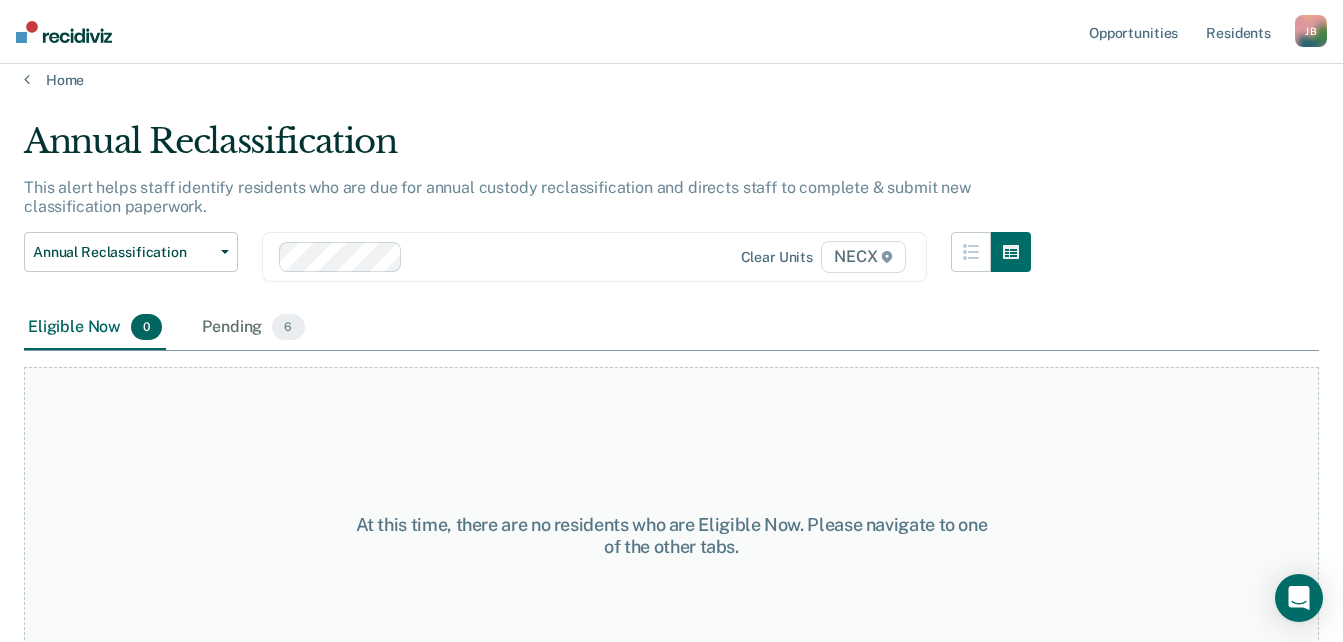 scroll, scrollTop: 0, scrollLeft: 0, axis: both 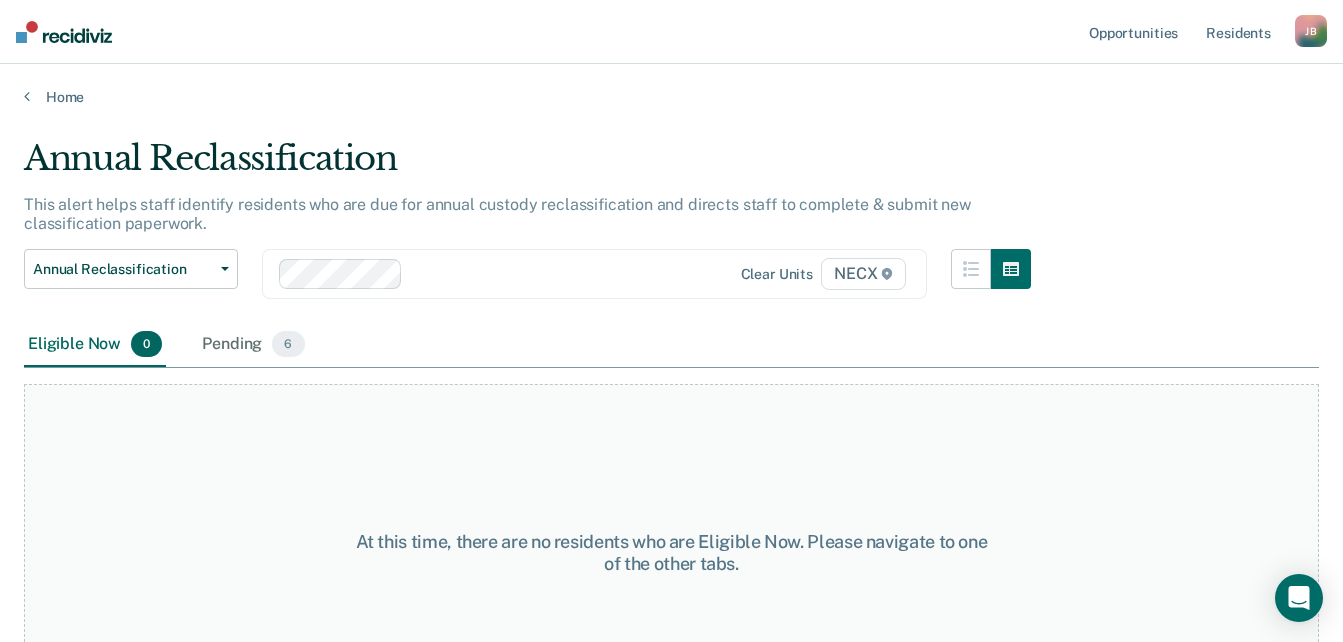 click at bounding box center [564, 273] 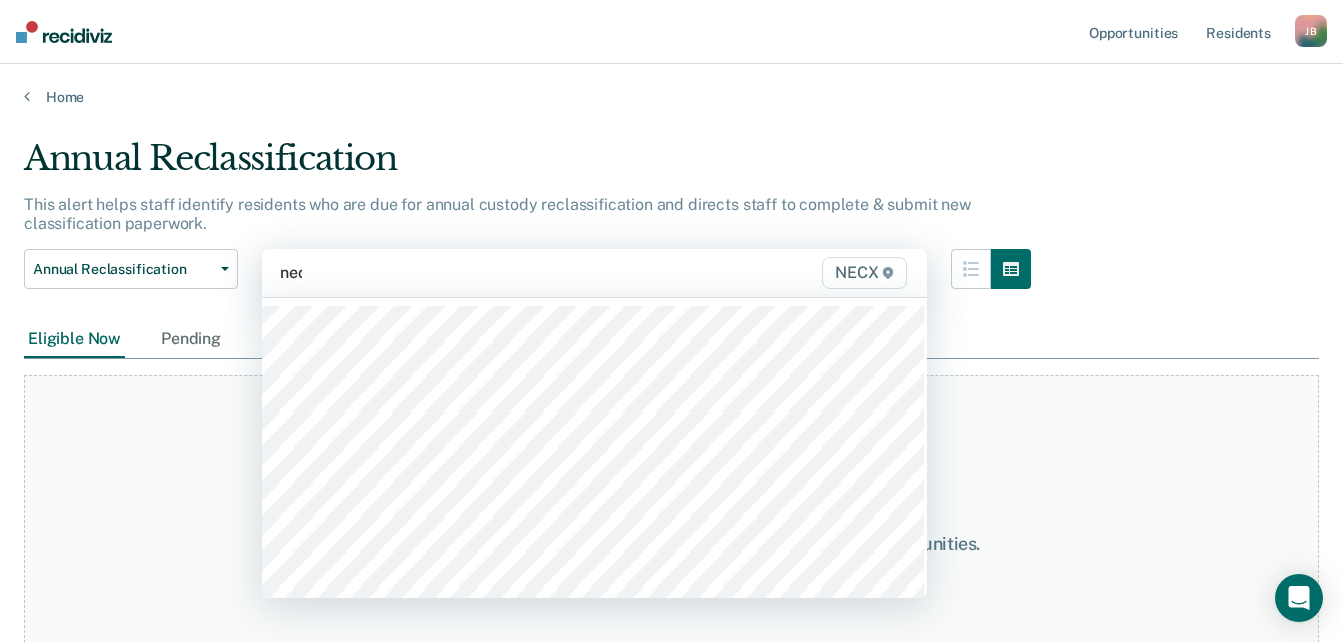 type on "necx" 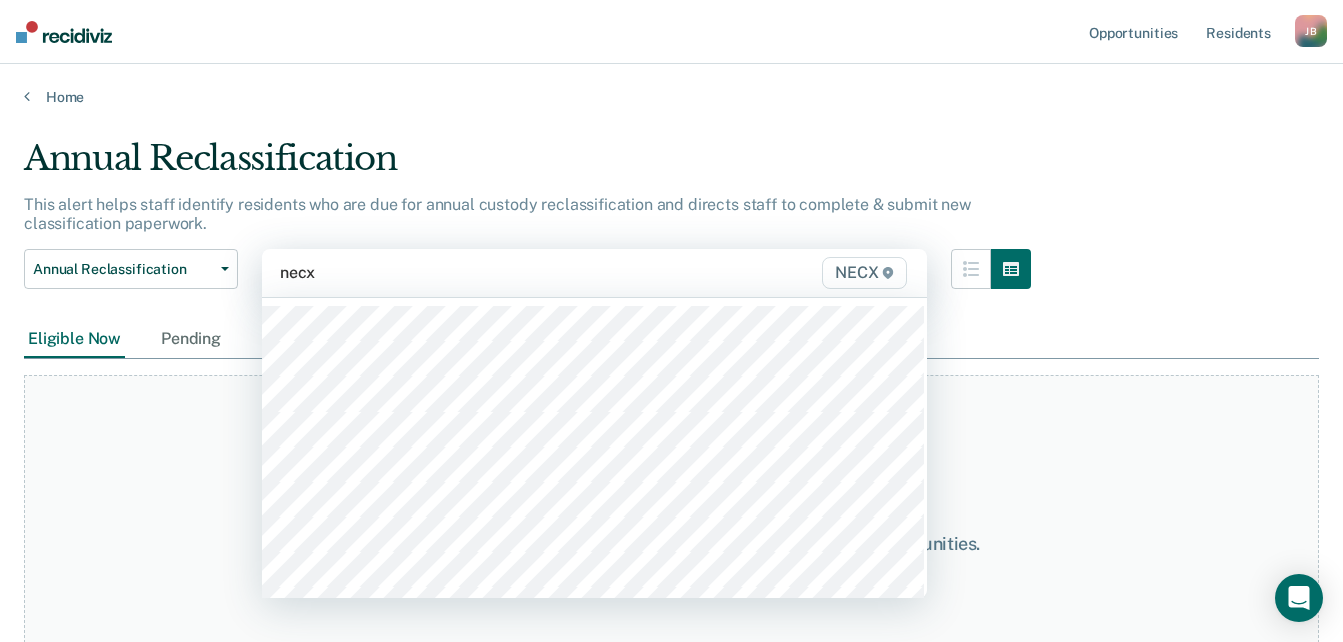 type 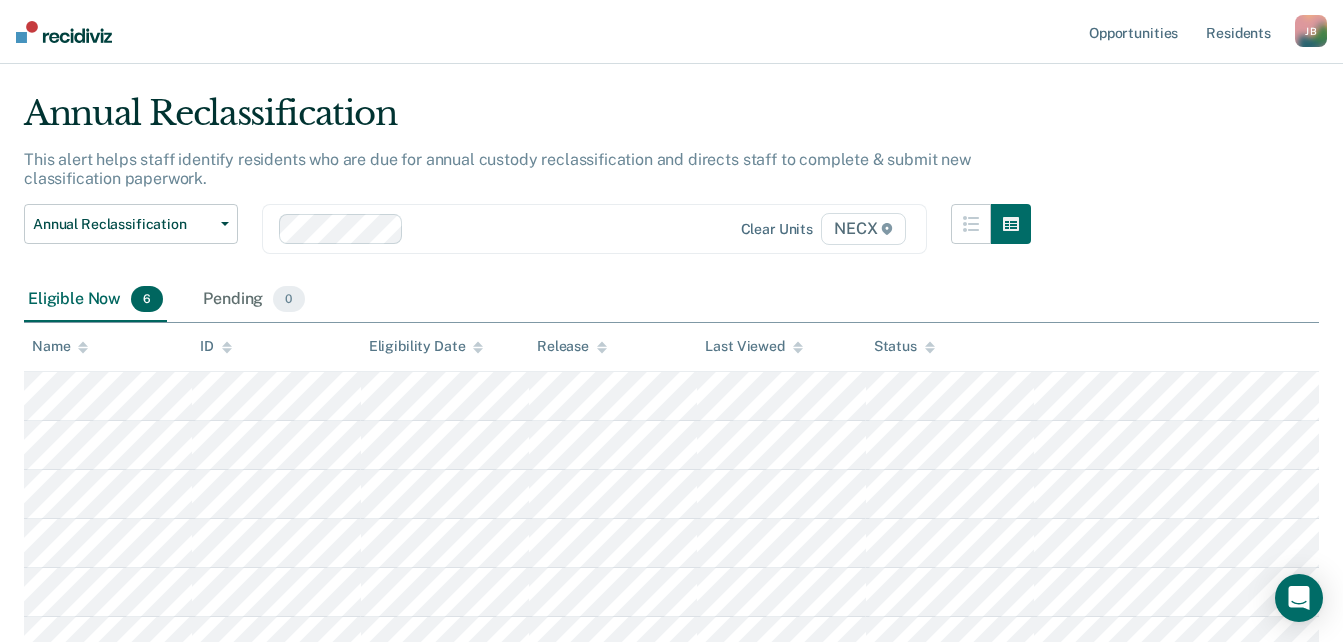 scroll, scrollTop: 69, scrollLeft: 0, axis: vertical 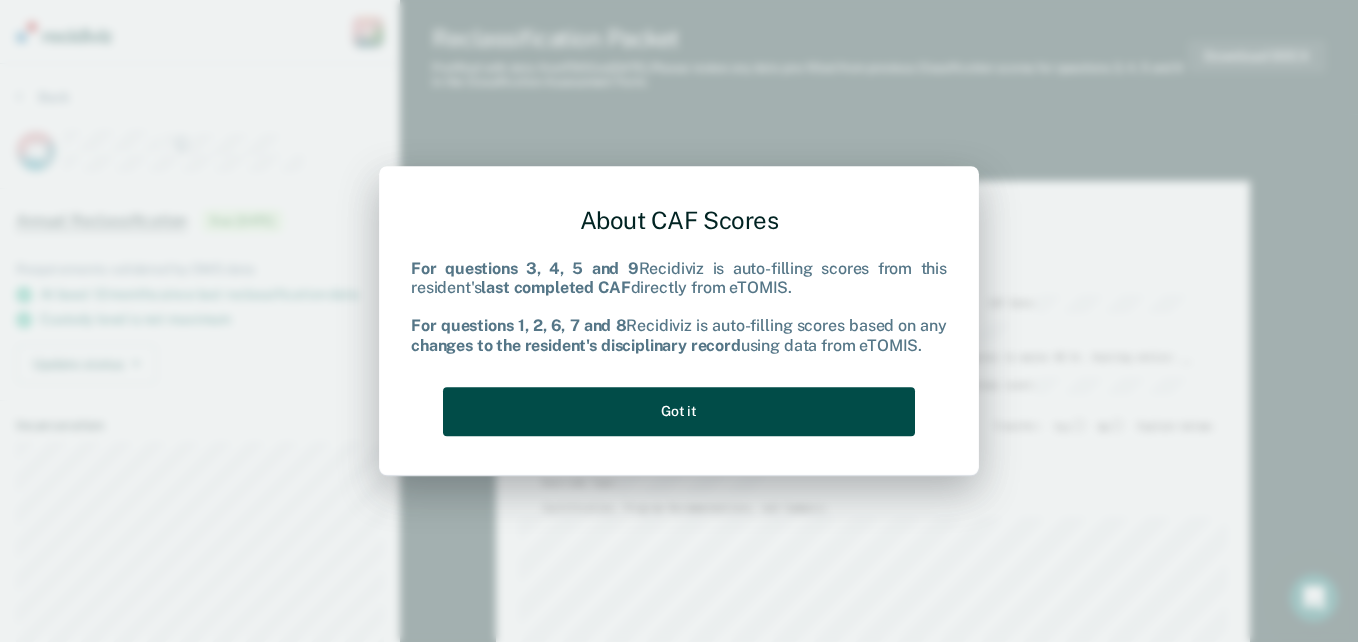 click on "Got it" at bounding box center [679, 411] 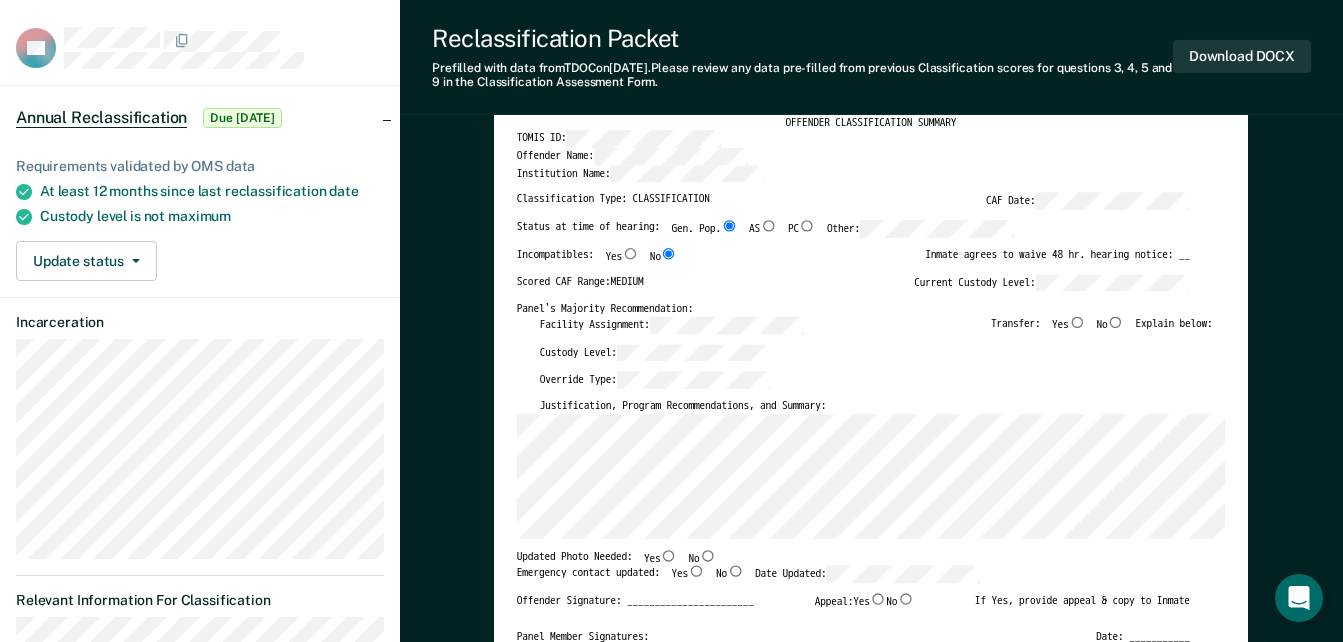 scroll, scrollTop: 200, scrollLeft: 0, axis: vertical 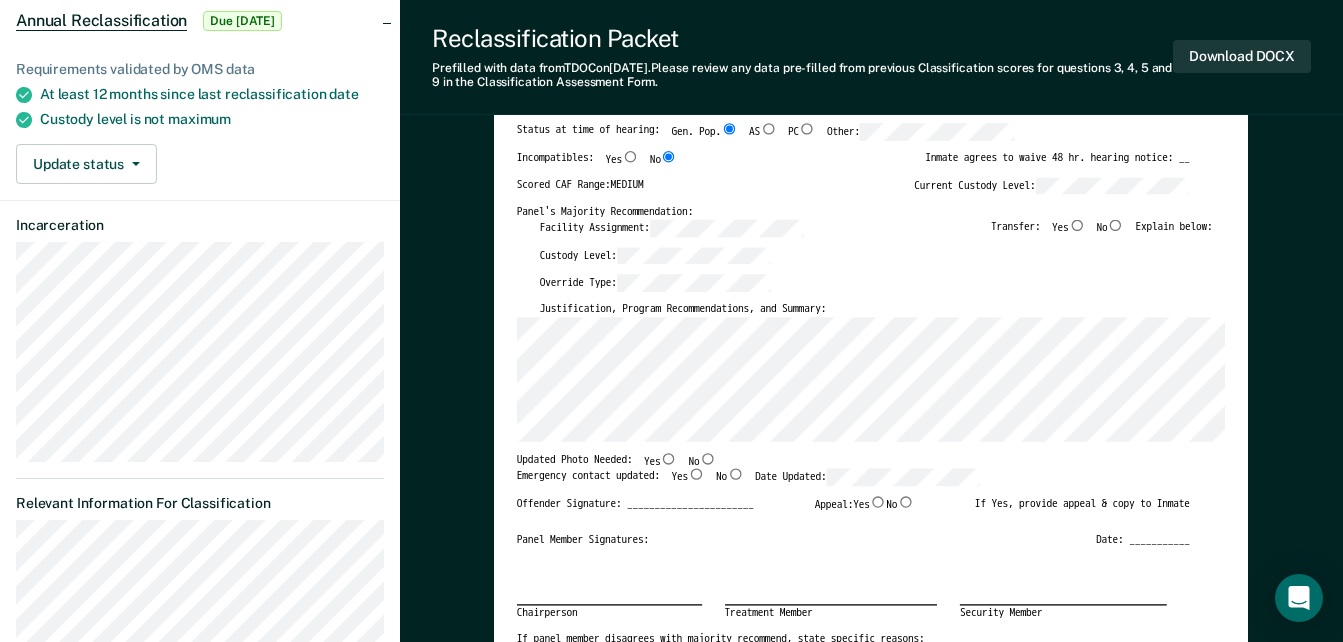click on "No" at bounding box center [1116, 224] 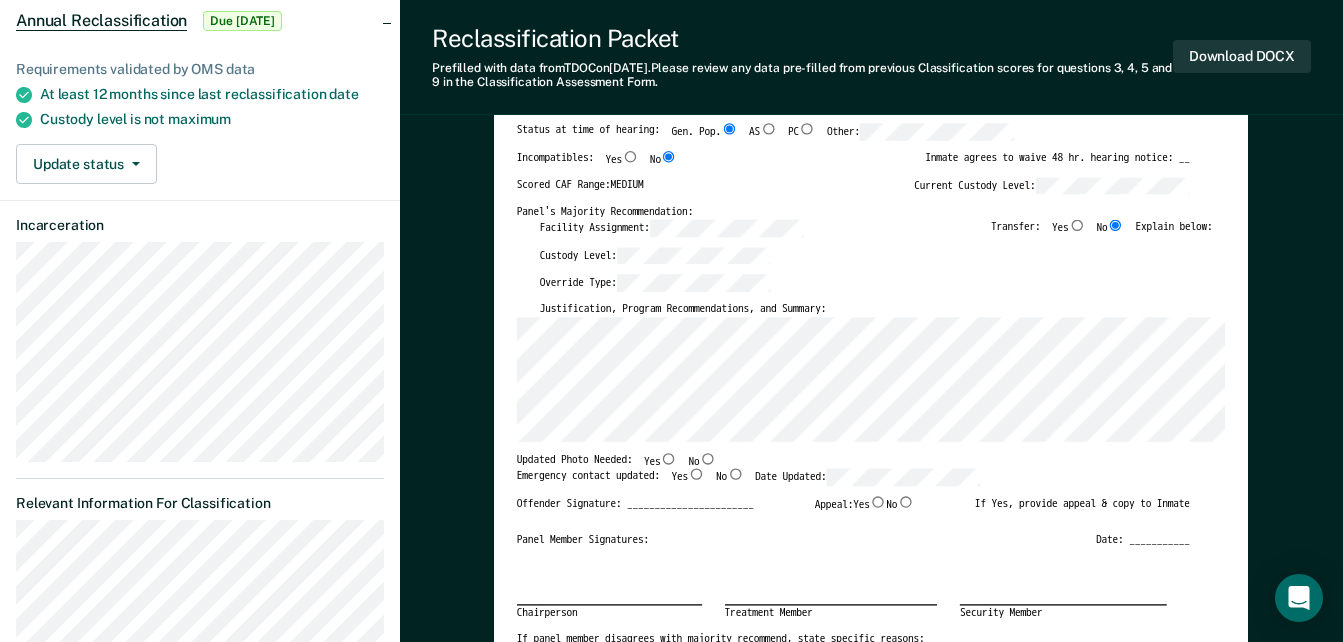 type on "x" 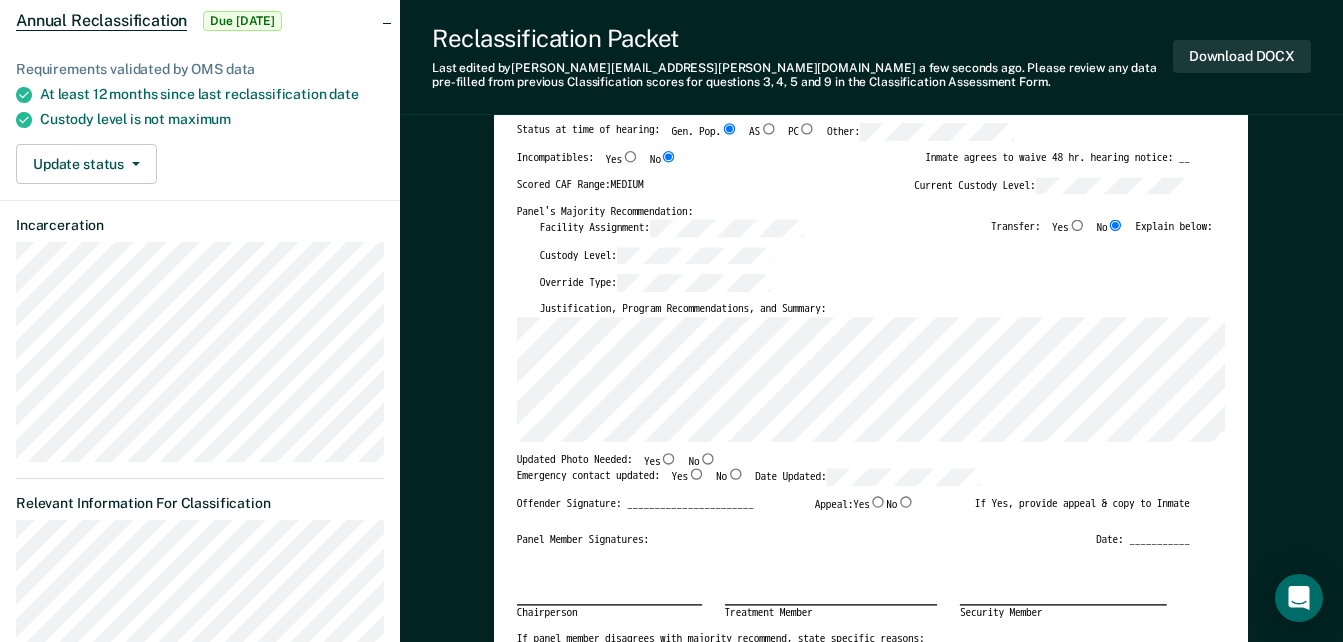 click on "Yes" at bounding box center (696, 473) 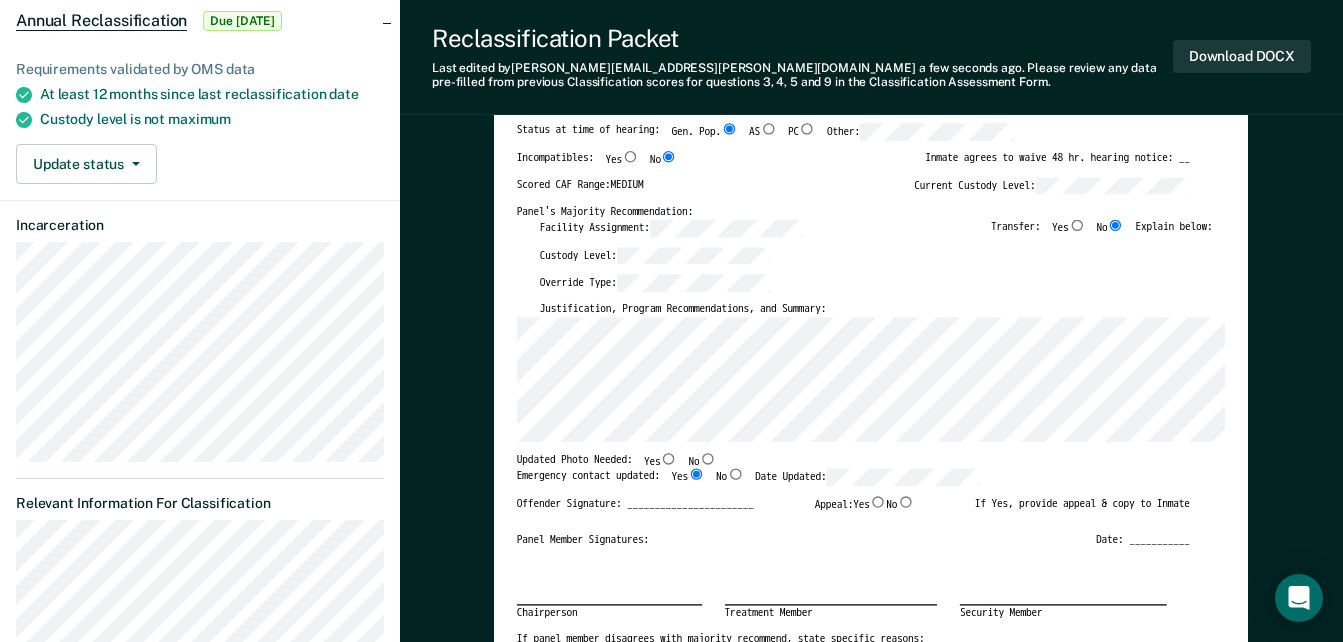 type on "x" 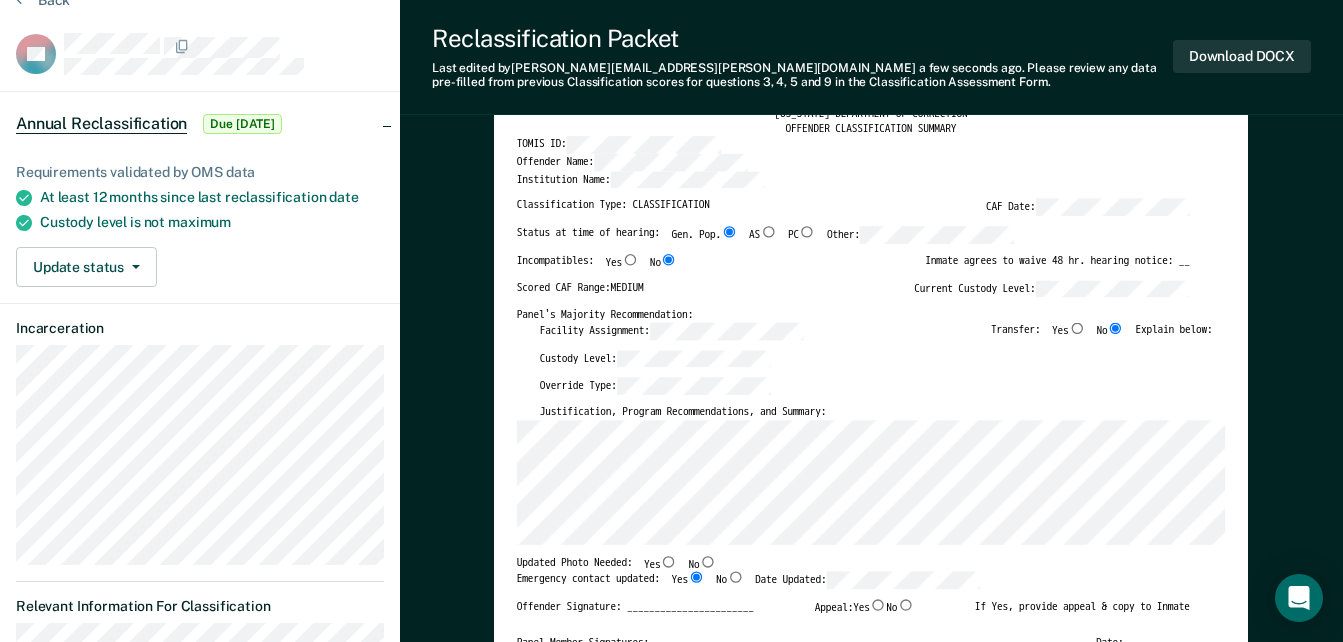 scroll, scrollTop: 0, scrollLeft: 0, axis: both 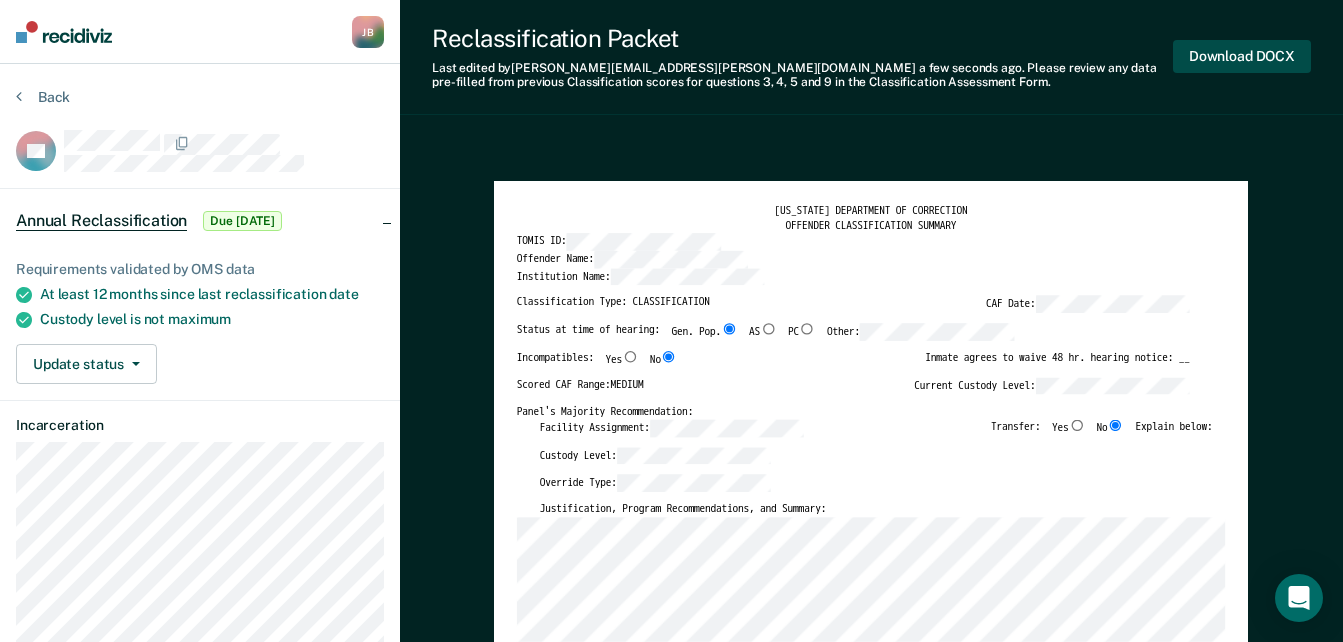click on "Download DOCX" at bounding box center [1242, 56] 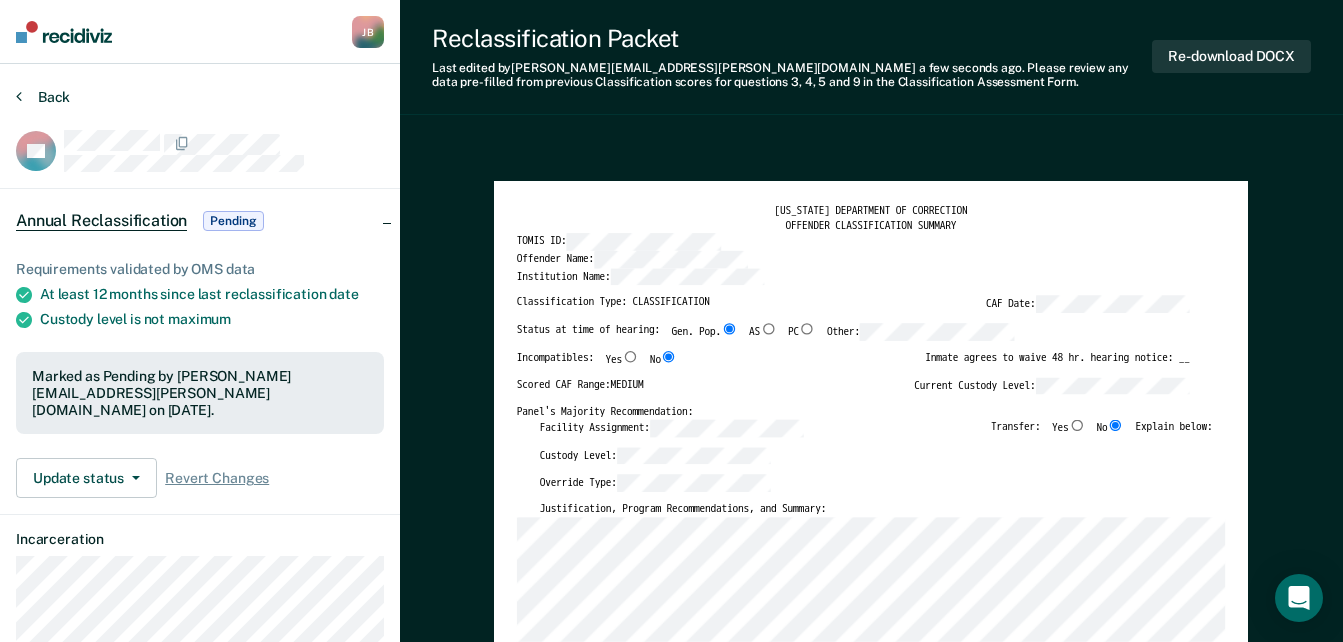 click on "Back" at bounding box center [43, 97] 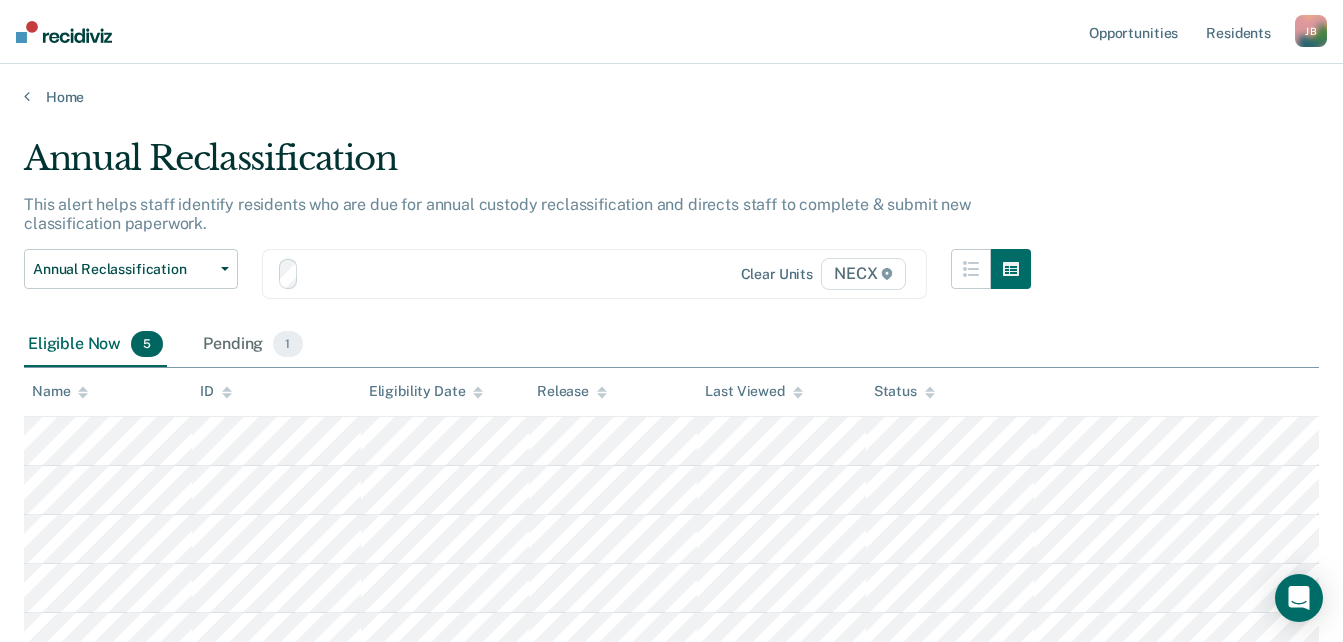 scroll, scrollTop: 69, scrollLeft: 0, axis: vertical 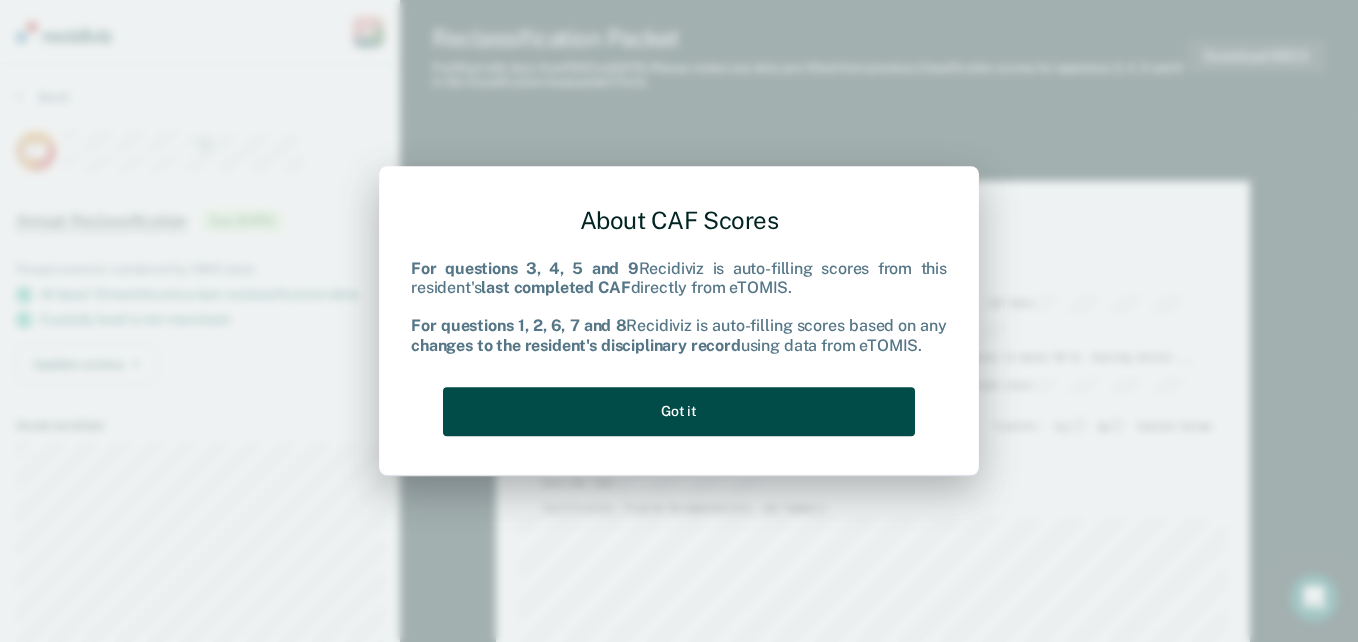 click on "Got it" at bounding box center [679, 411] 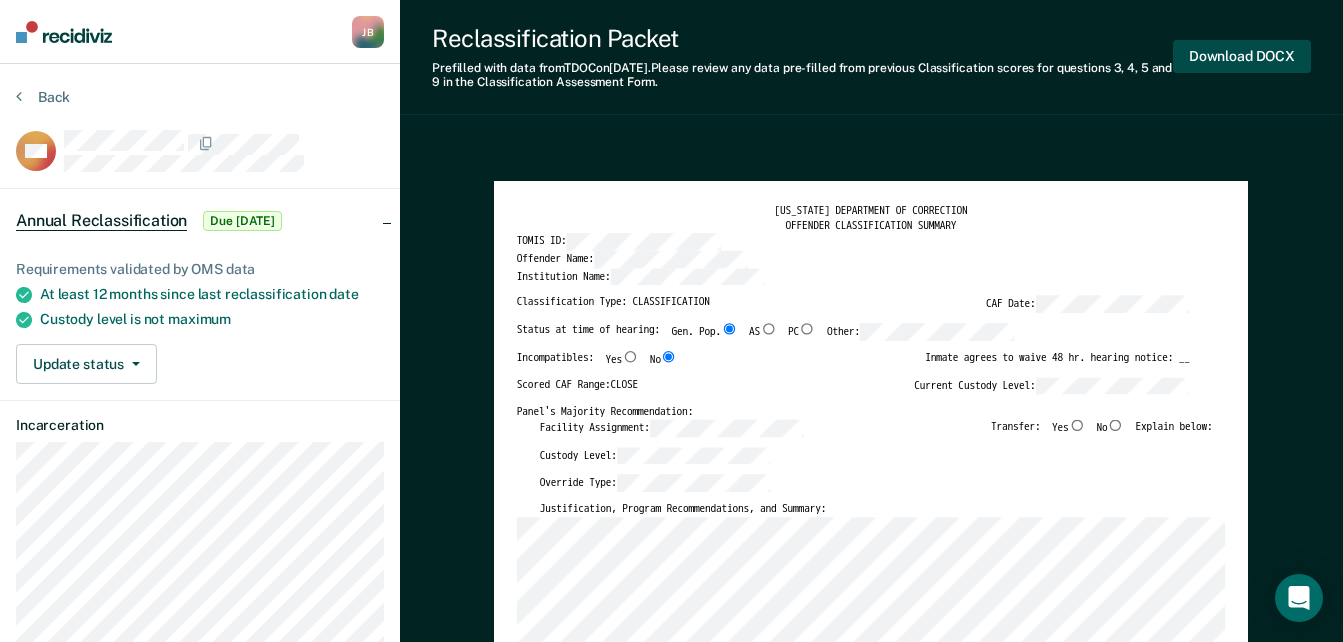click on "Download DOCX" at bounding box center [1242, 56] 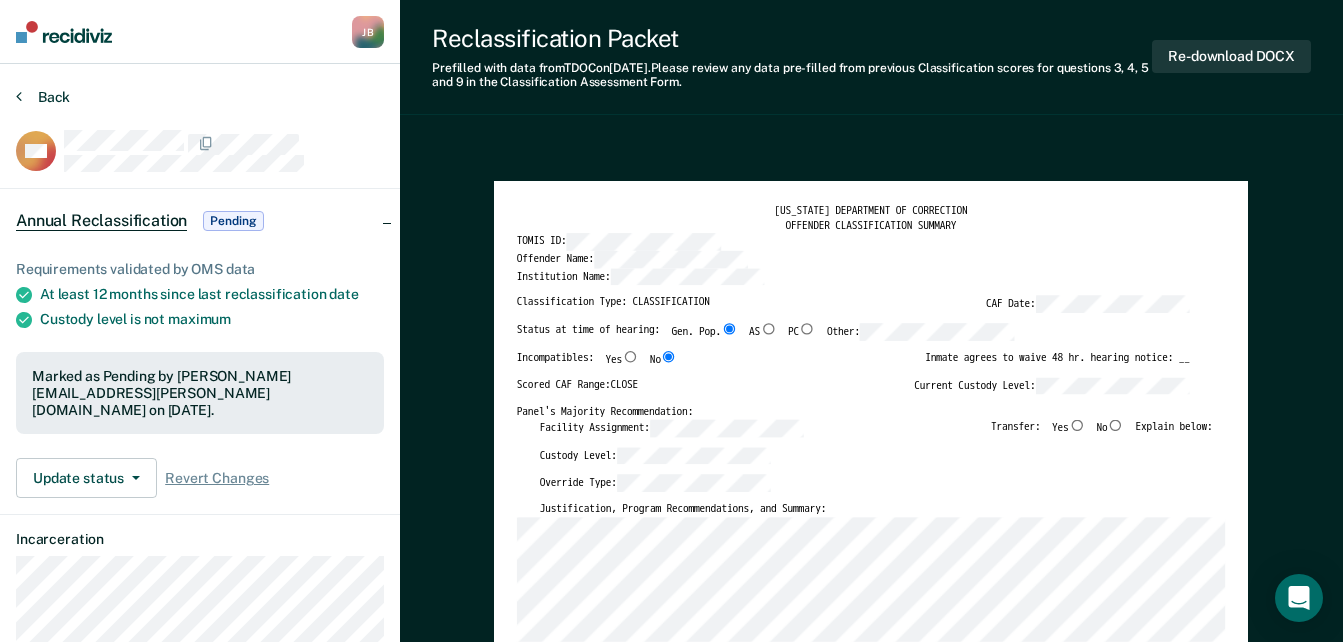 click on "Back" at bounding box center (43, 97) 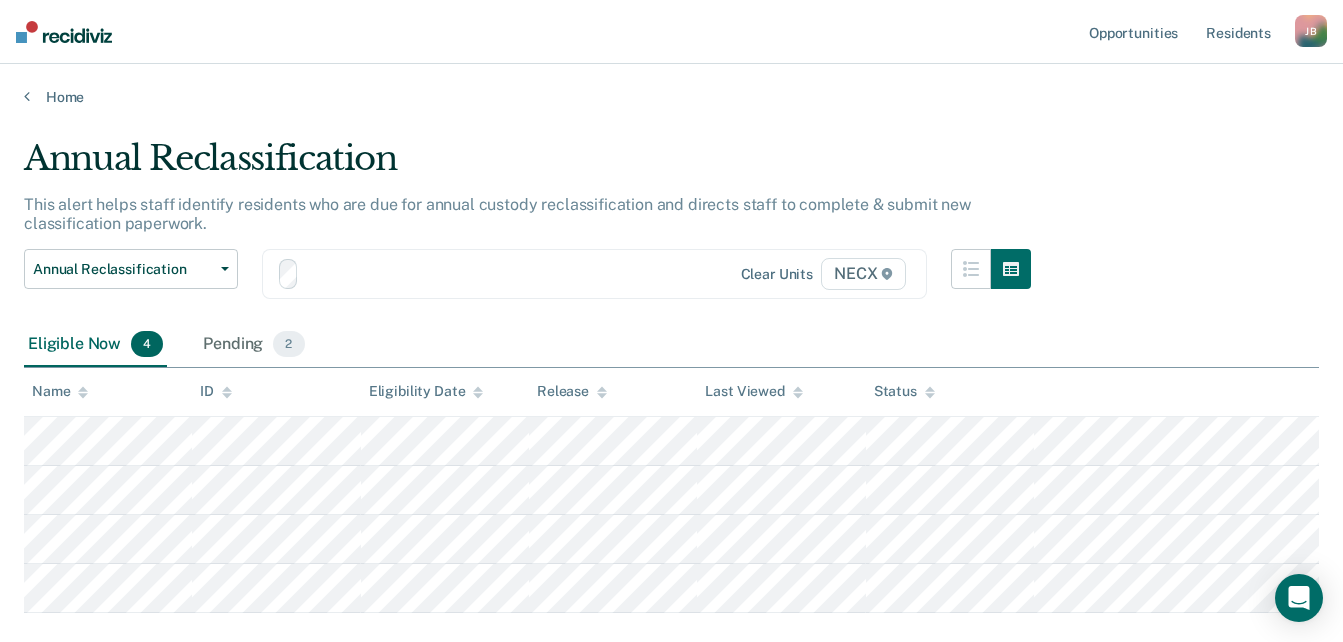scroll, scrollTop: 69, scrollLeft: 0, axis: vertical 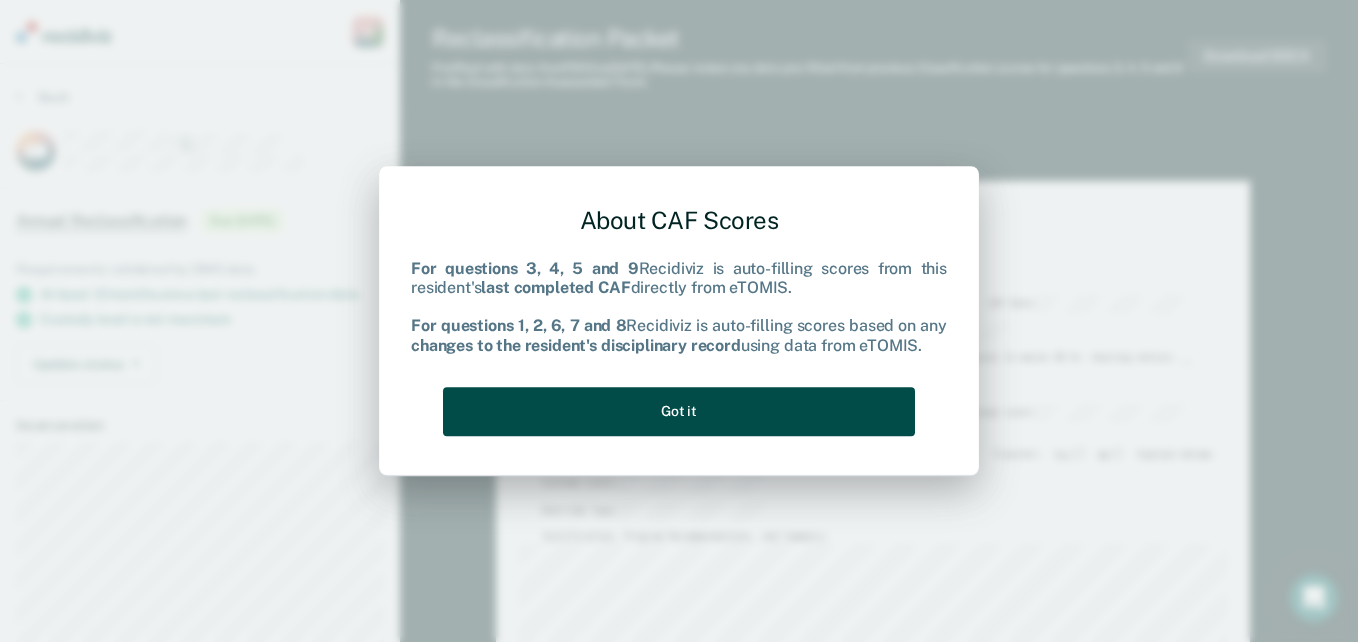 click on "Got it" at bounding box center (679, 411) 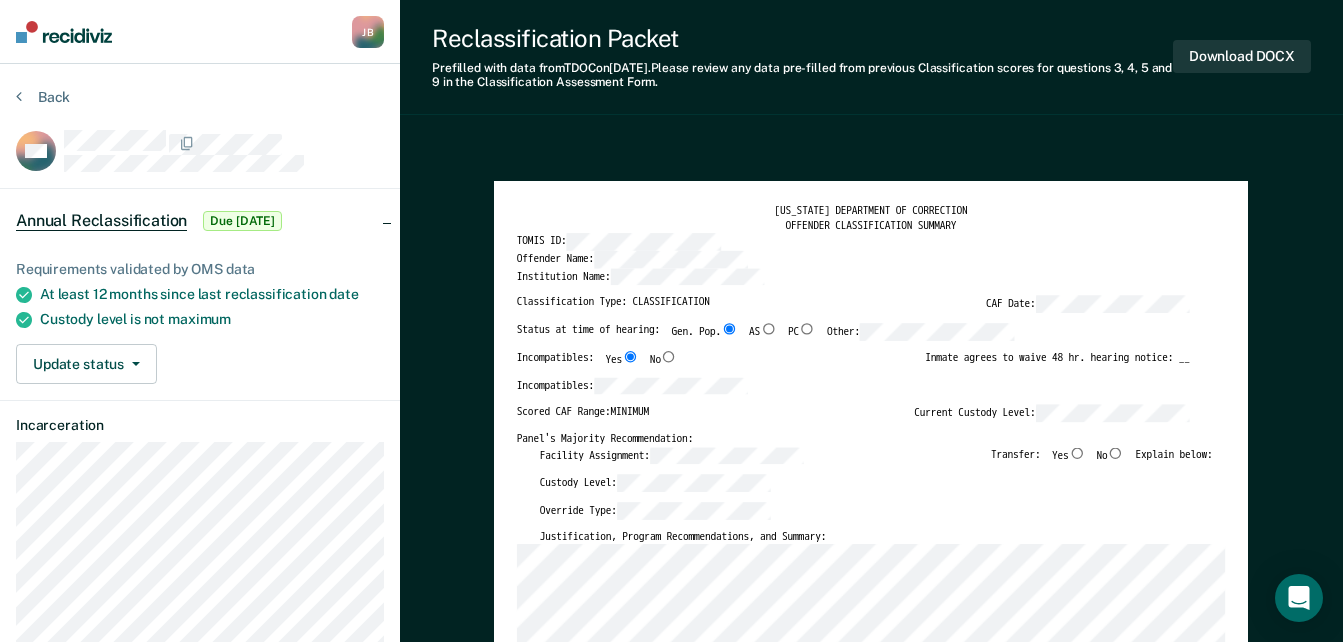 click on "No" at bounding box center [1116, 452] 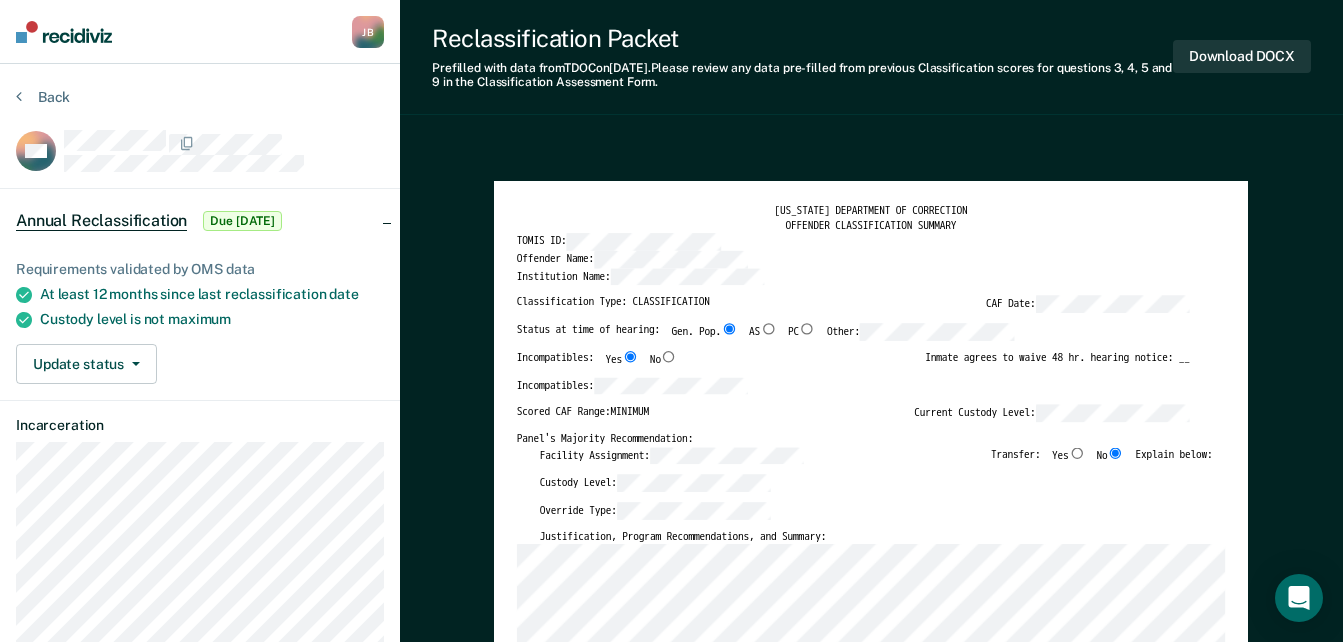 type on "x" 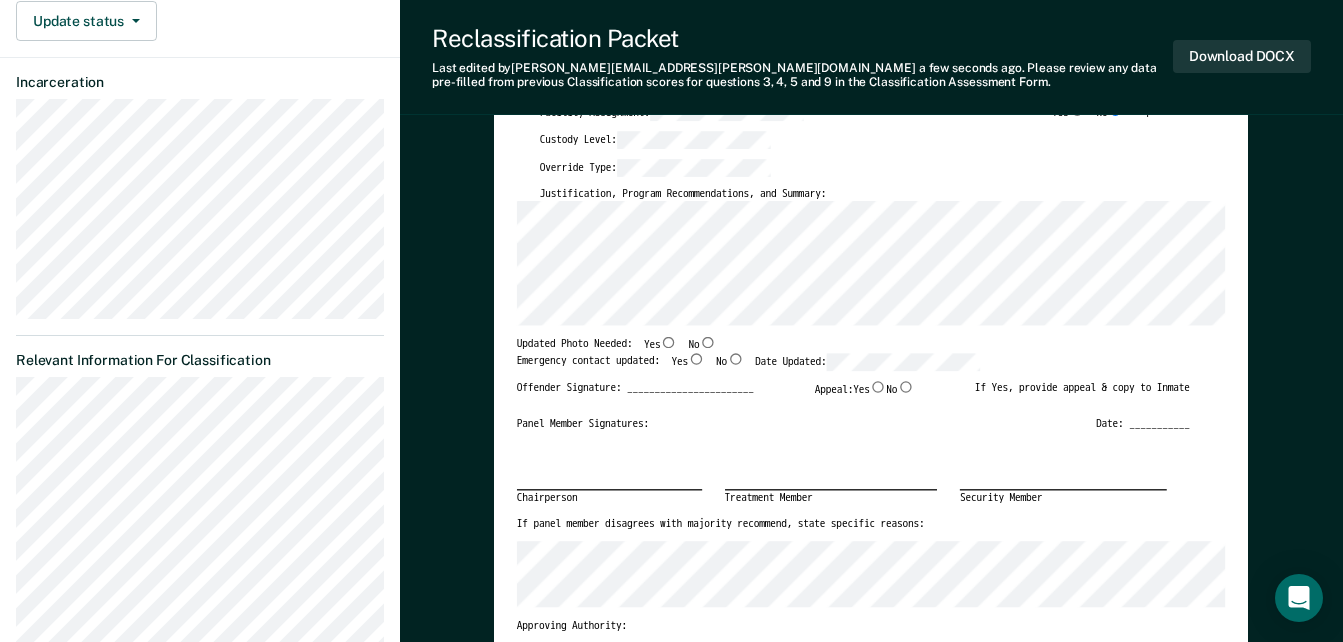 scroll, scrollTop: 400, scrollLeft: 0, axis: vertical 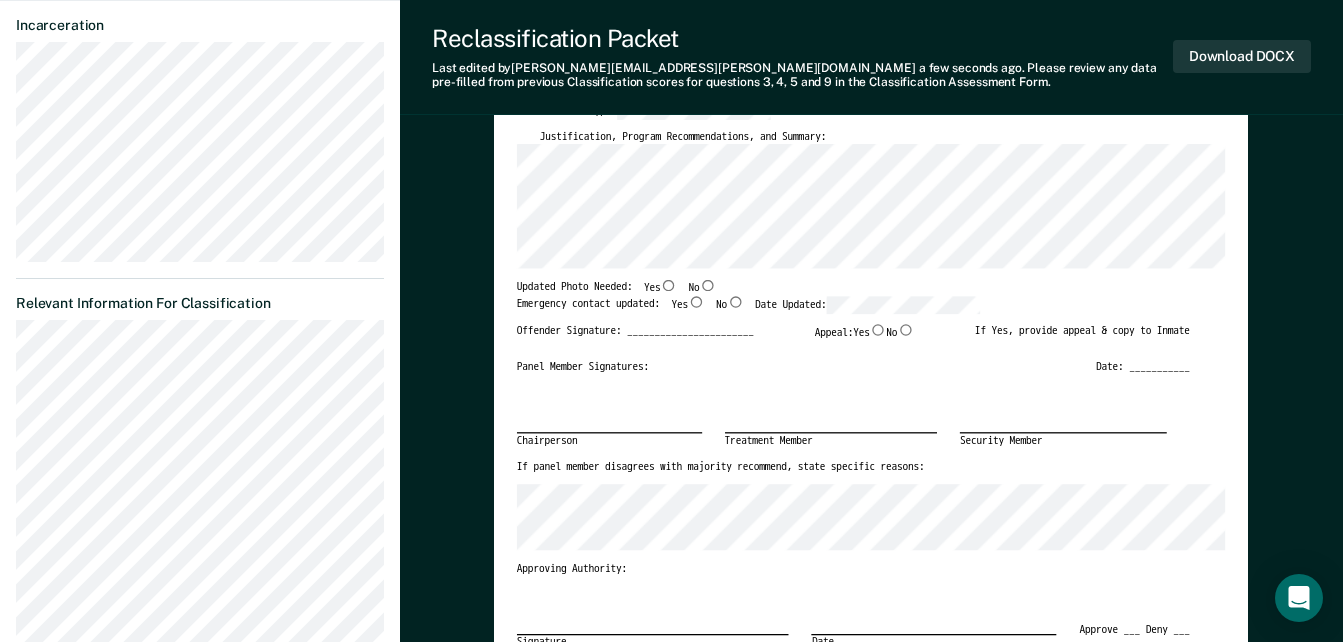 click on "Yes" at bounding box center [696, 301] 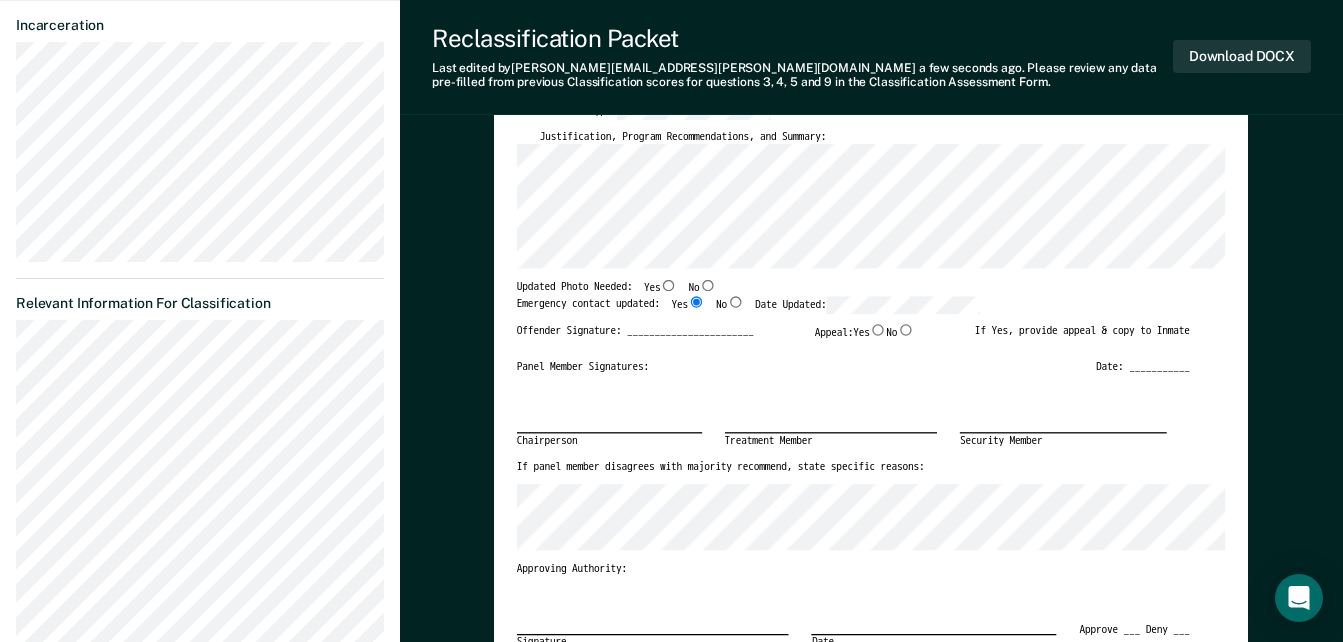 type on "x" 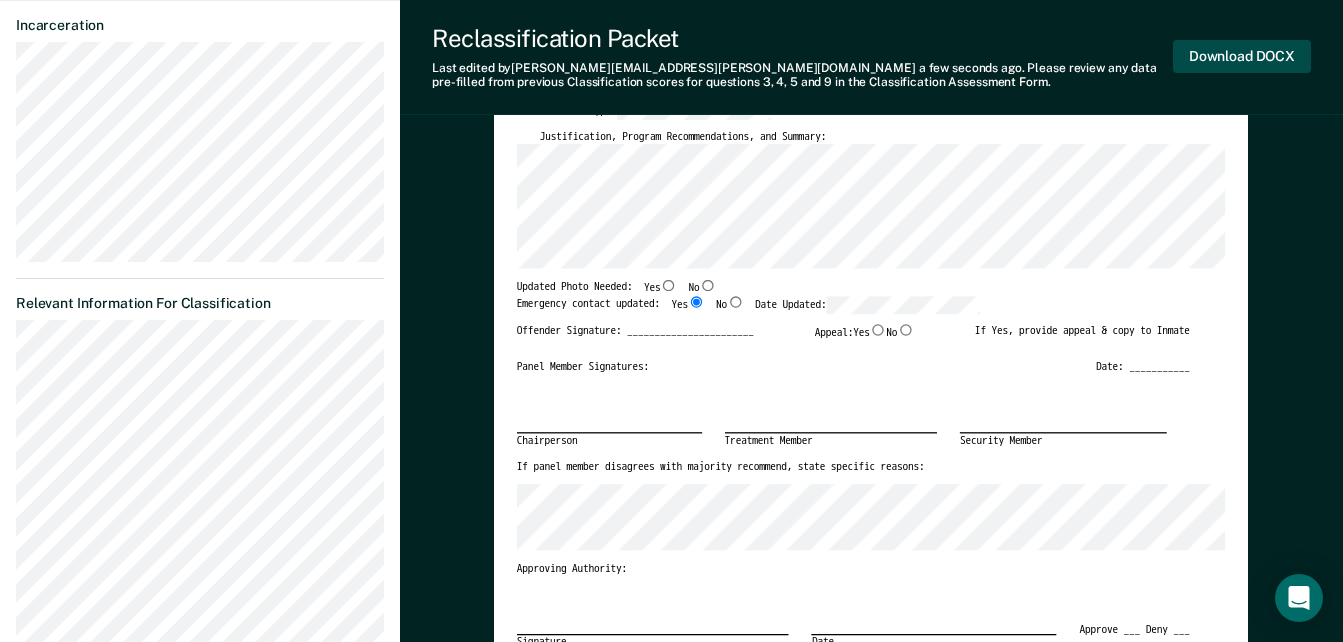click on "Download DOCX" at bounding box center (1242, 56) 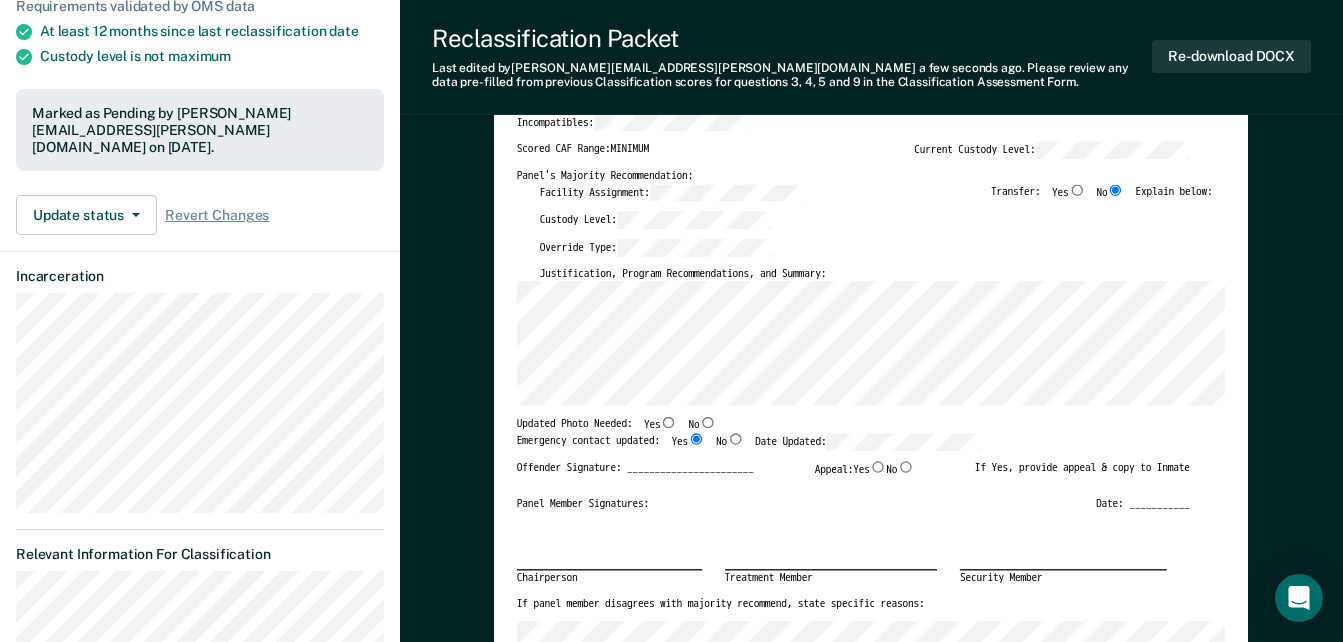 scroll, scrollTop: 0, scrollLeft: 0, axis: both 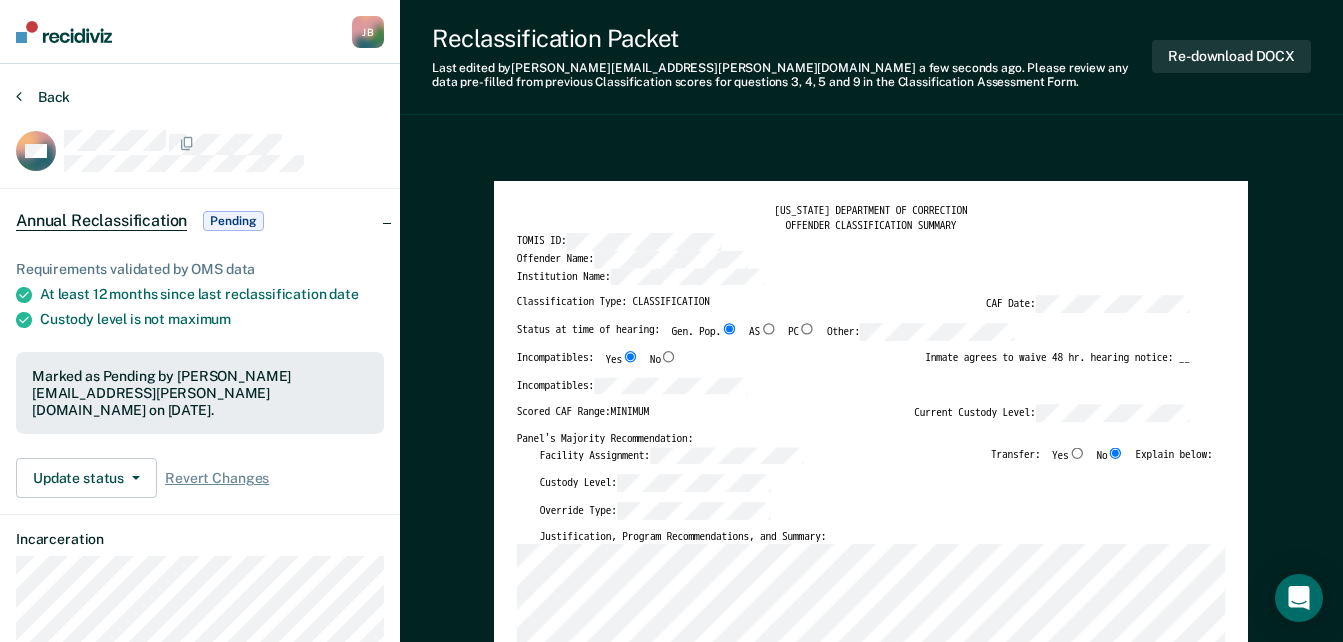 click on "Back" at bounding box center [43, 97] 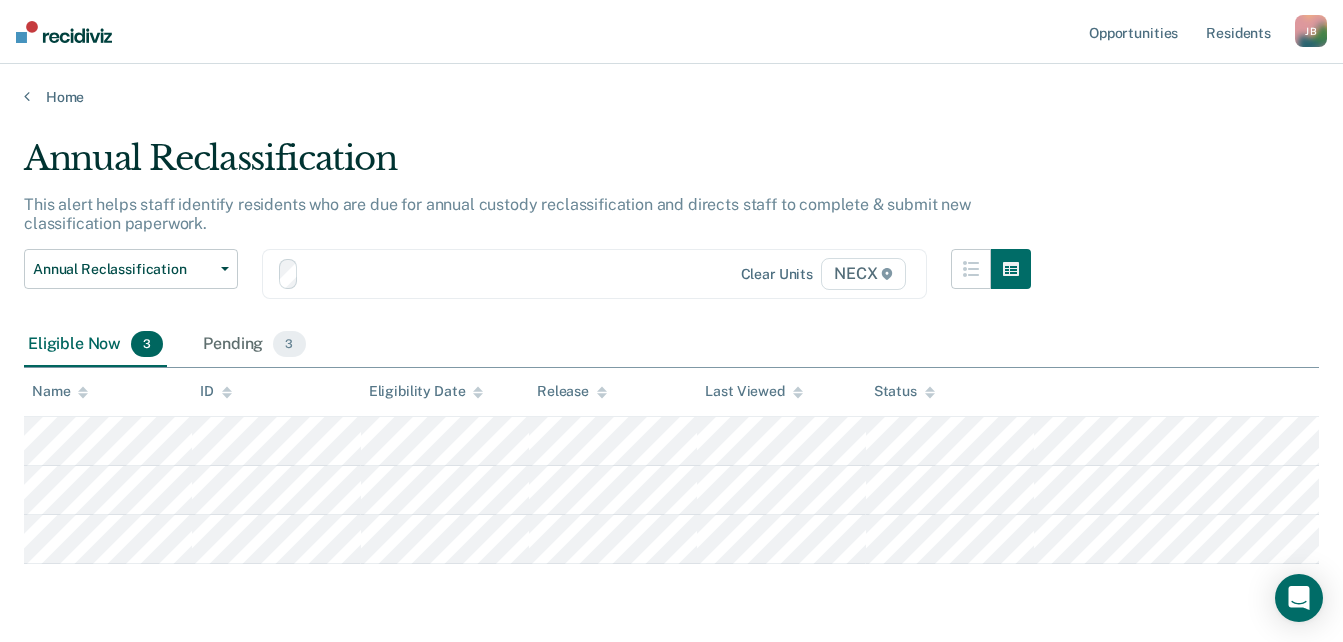 scroll, scrollTop: 66, scrollLeft: 0, axis: vertical 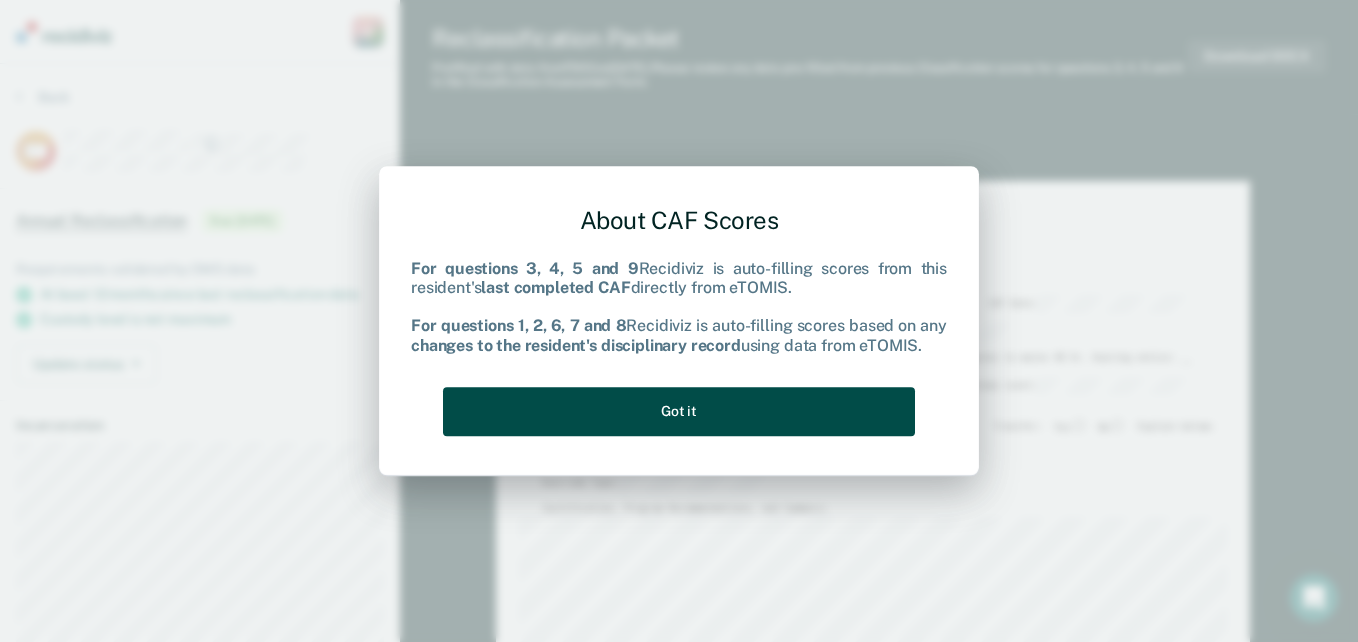 click on "Got it" at bounding box center (679, 411) 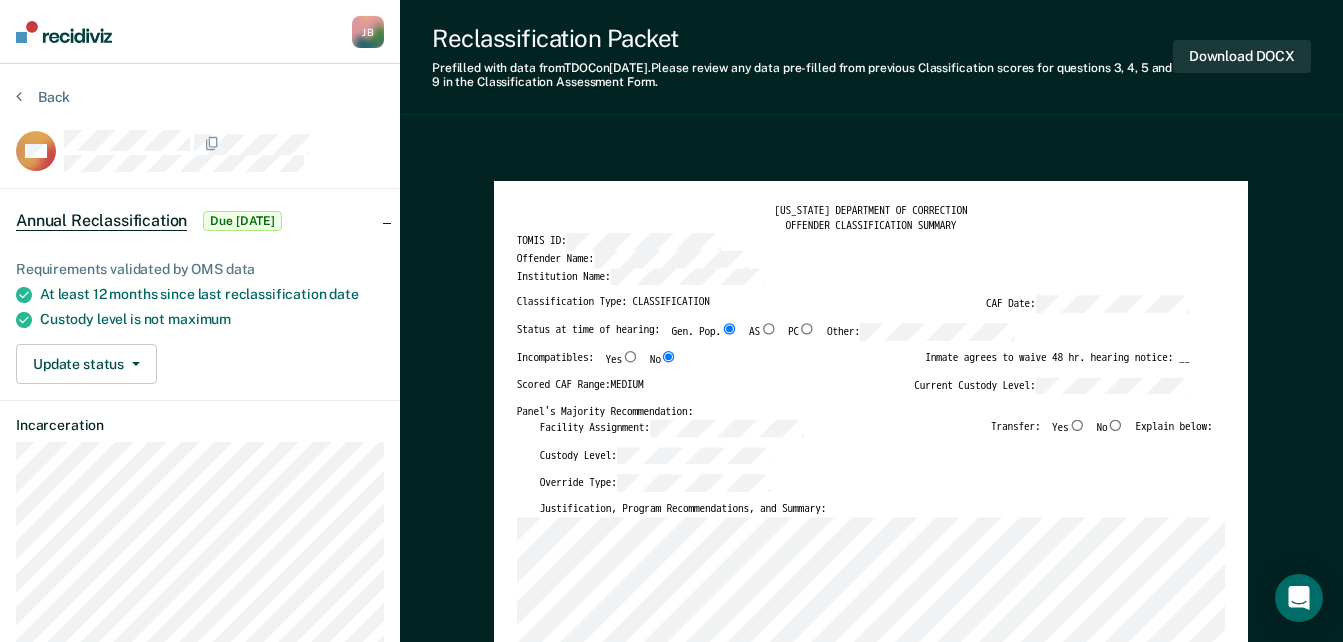 click on "No" at bounding box center (1116, 424) 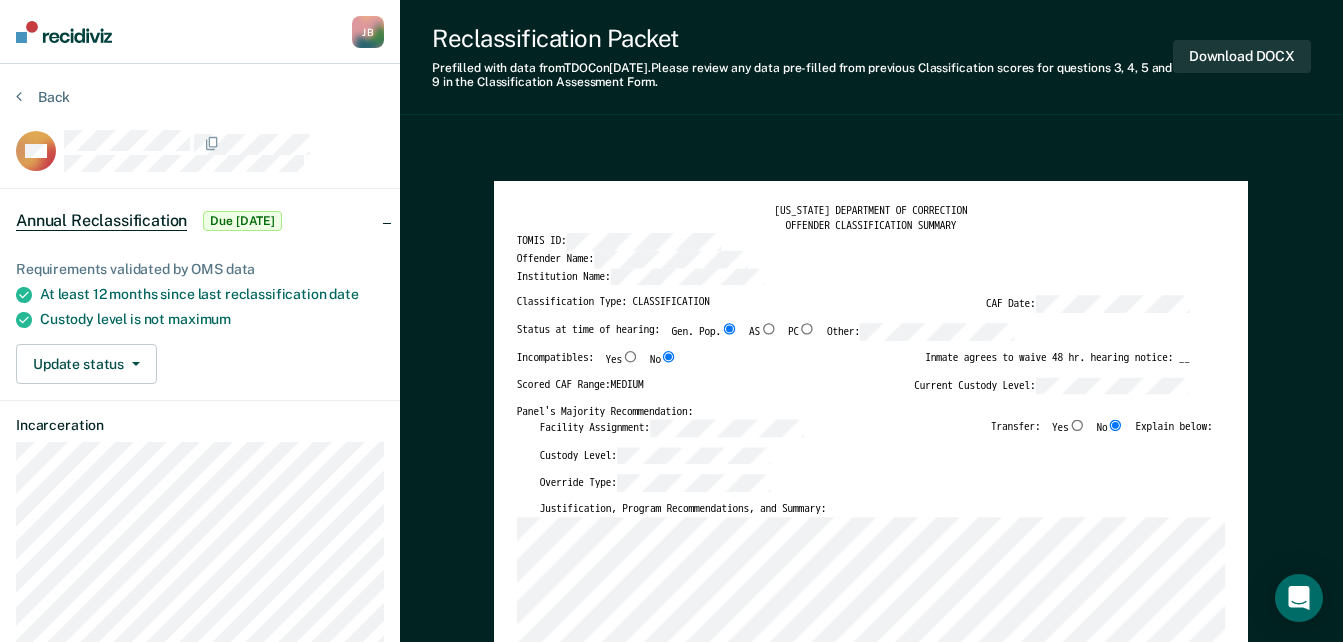 type on "x" 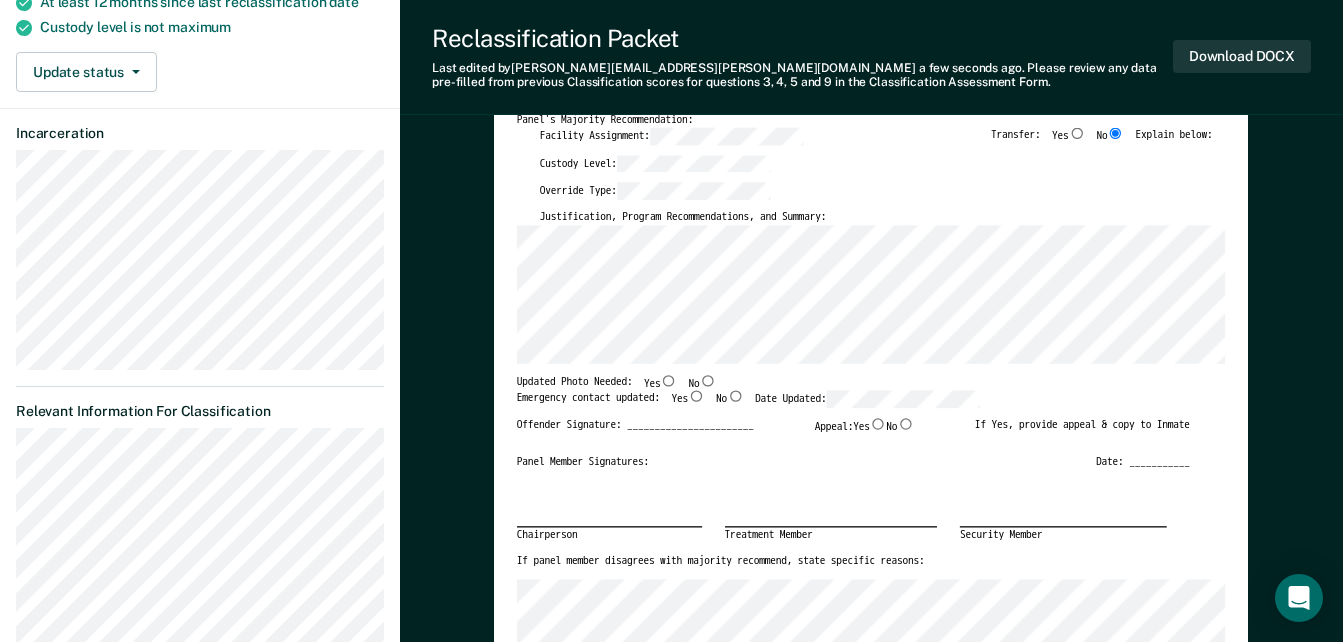 scroll, scrollTop: 400, scrollLeft: 0, axis: vertical 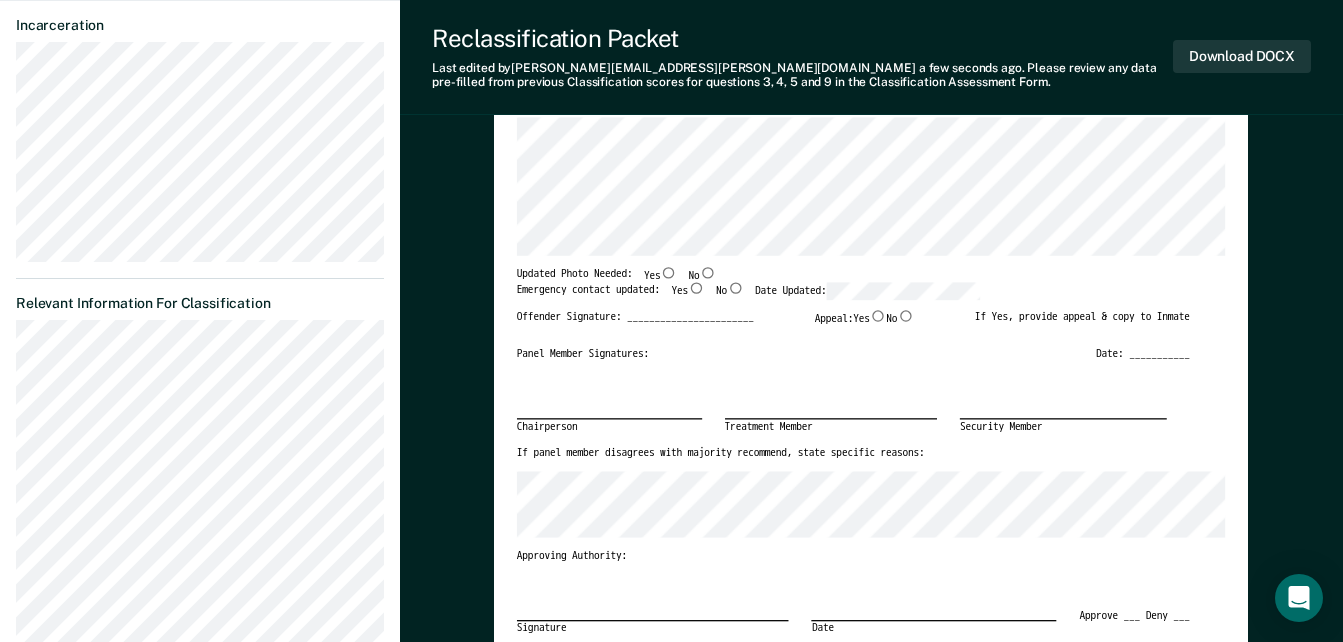 click on "Yes" at bounding box center [696, 287] 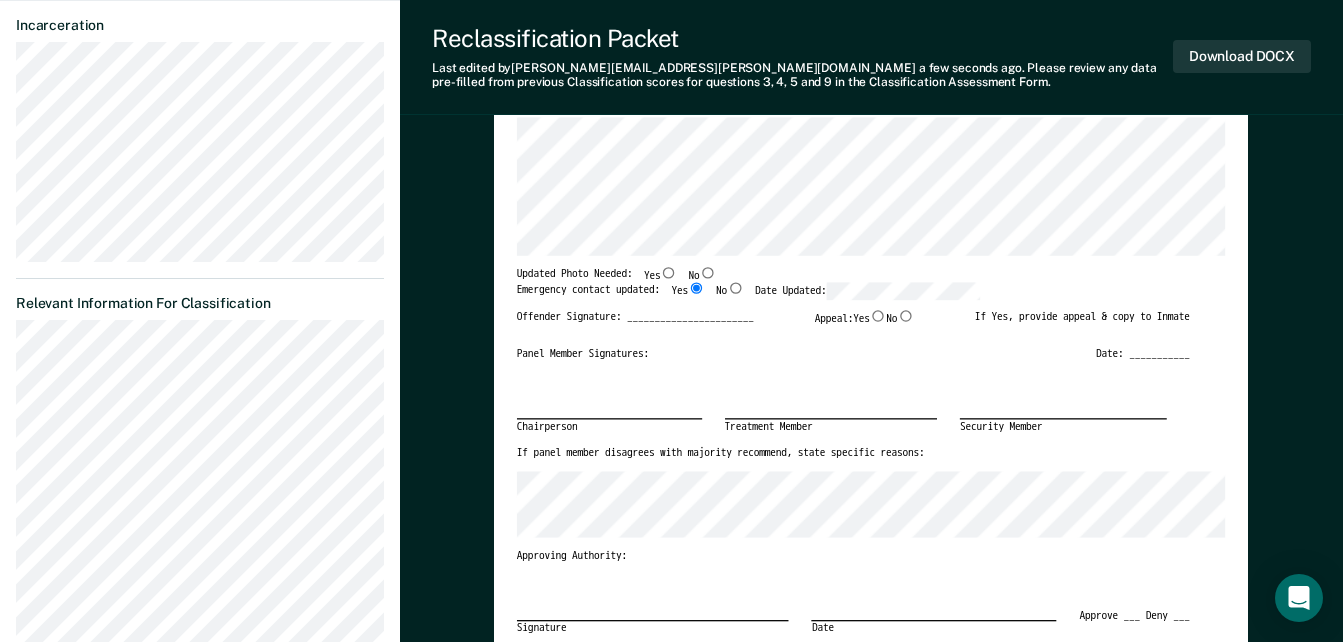 type on "x" 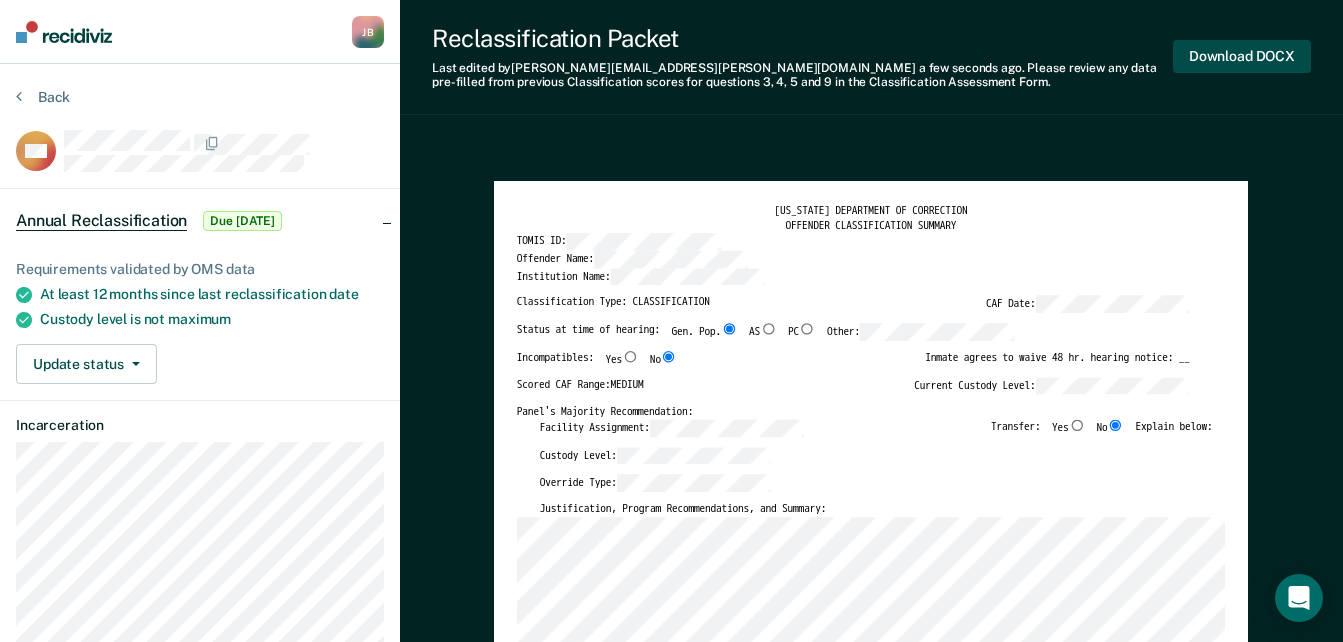 click on "Download DOCX" at bounding box center (1242, 56) 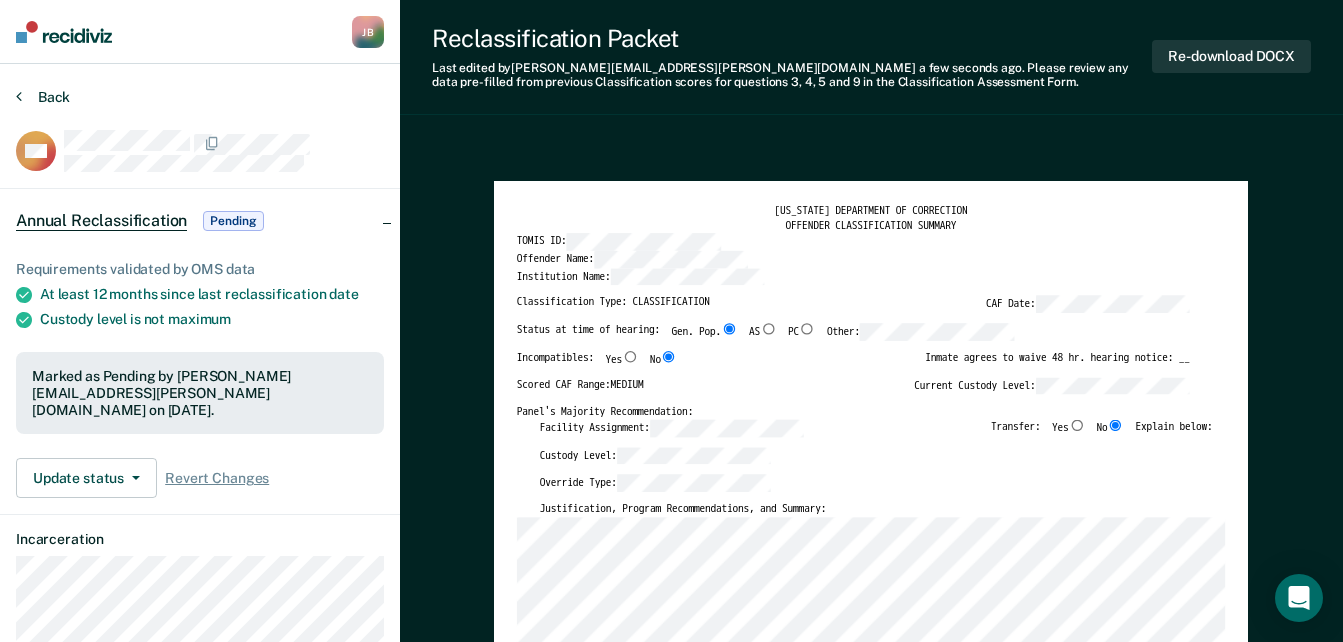 click on "Back" at bounding box center (43, 97) 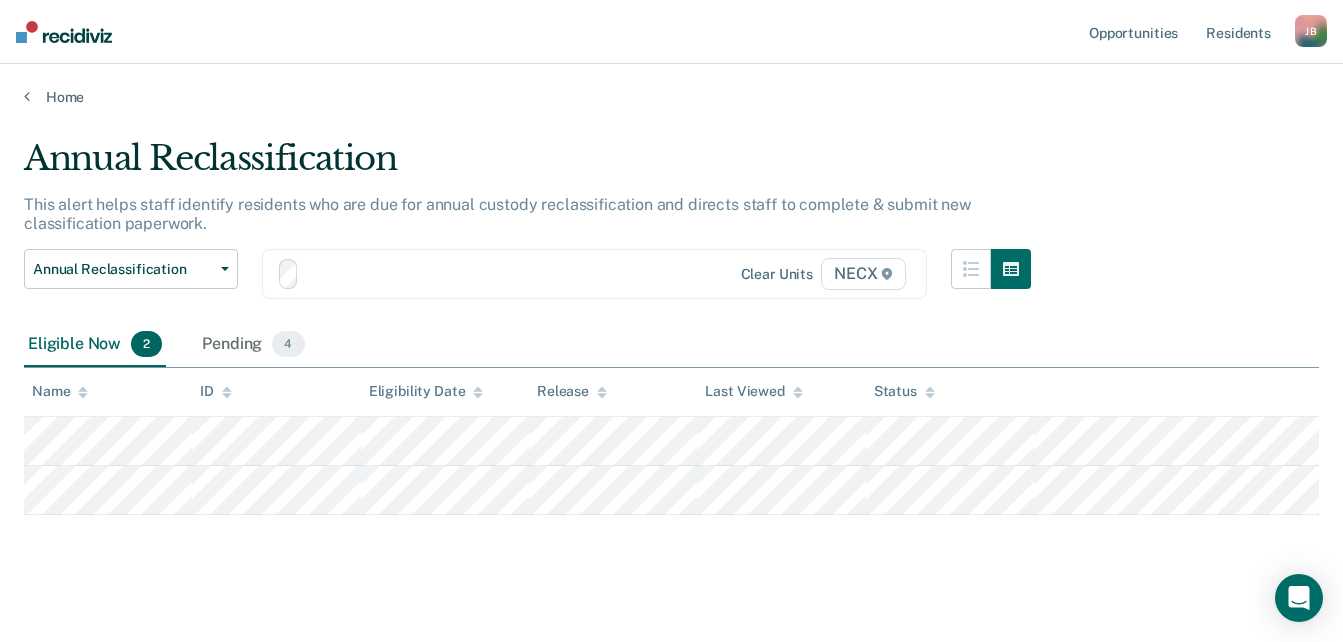 scroll, scrollTop: 17, scrollLeft: 0, axis: vertical 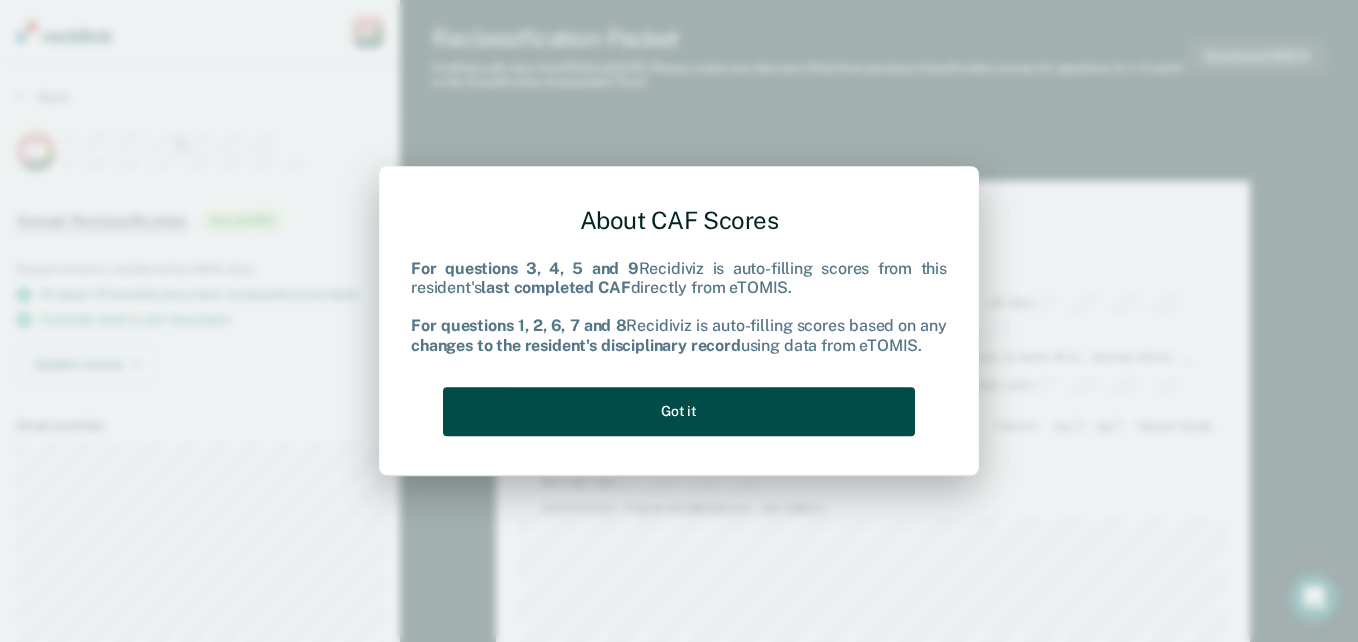 click on "Got it" at bounding box center [679, 411] 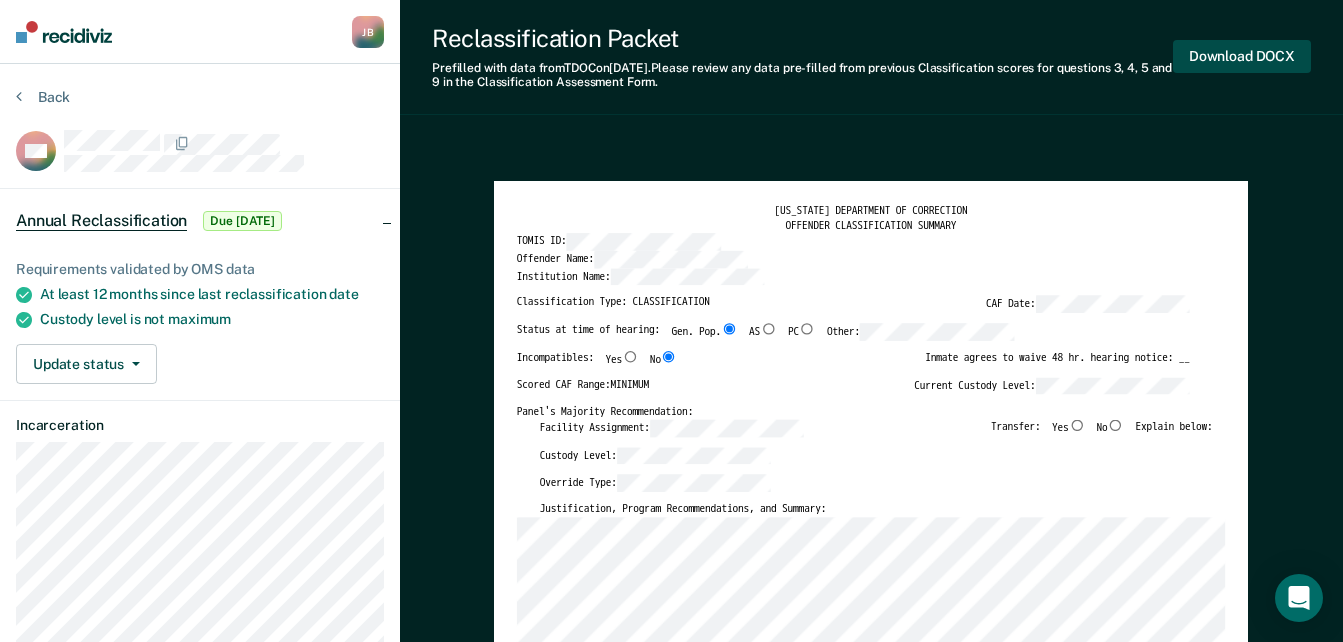 click on "Download DOCX" at bounding box center [1242, 56] 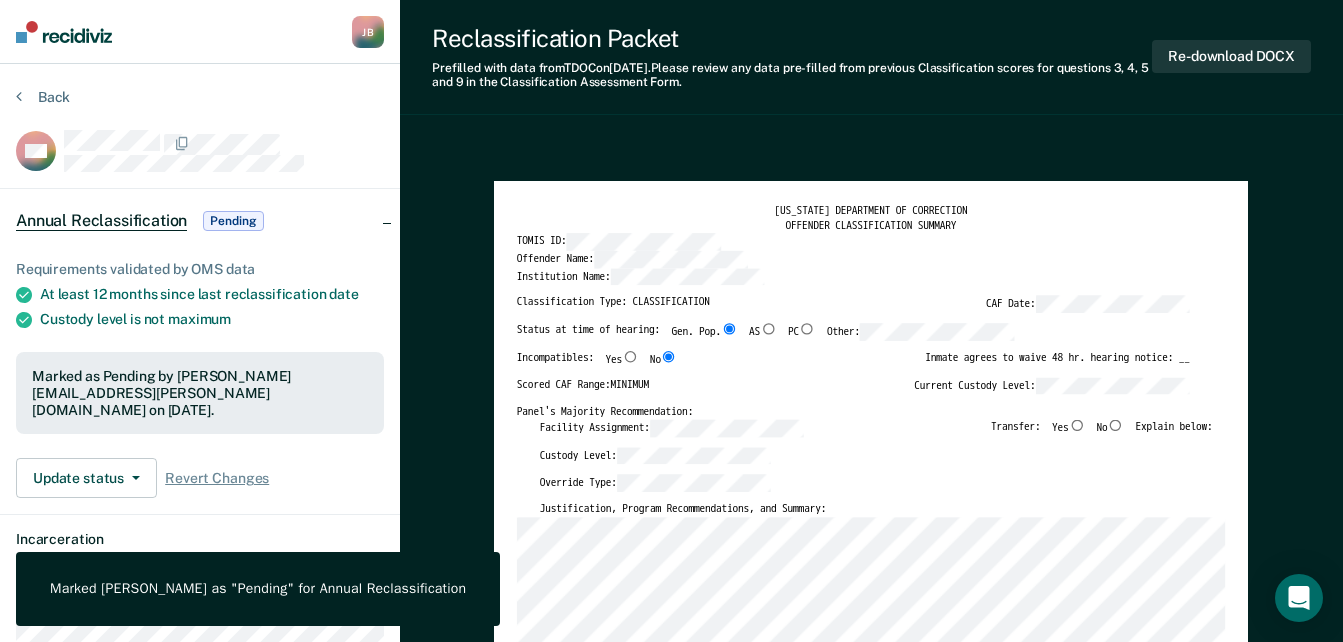 click on "[US_STATE] DEPARTMENT OF CORRECTION OFFENDER CLASSIFICATION SUMMARY TOMIS ID:  Offender Name:  Institution Name:  Classification Type: CLASSIFICATION CAF Date:  Status at time of hearing: Gen. Pop. AS PC Other:   Incompatibles: Yes No Inmate agrees to waive 48 hr. hearing notice: __ Scored CAF Range: MINIMUM Current Custody Level:  Panel's Majority Recommendation: Facility Assignment: Transfer: Yes No Explain below: Custody Level:  Override Type:  Justification, Program Recommendations, and Summary: Updated Photo Needed: Yes No Emergency contact updated: Yes No Date Updated:  Offender Signature: _______________________ Appeal: Yes No If Yes, provide appeal & copy to Inmate Panel Member Signatures: Date: ___________ Chairperson Treatment Member Security Member If panel member disagrees with majority recommend, state specific reasons: Approving Authority: Signature Date Approve ___ Deny ___ If denied, reasons include: [US_STATE] DEPARTMENT OF CORRECTION  CLASSIFICATION CUSTODY ASSESSMENT  INSTITUTION:   Name: 0 3" at bounding box center (871, 2273) 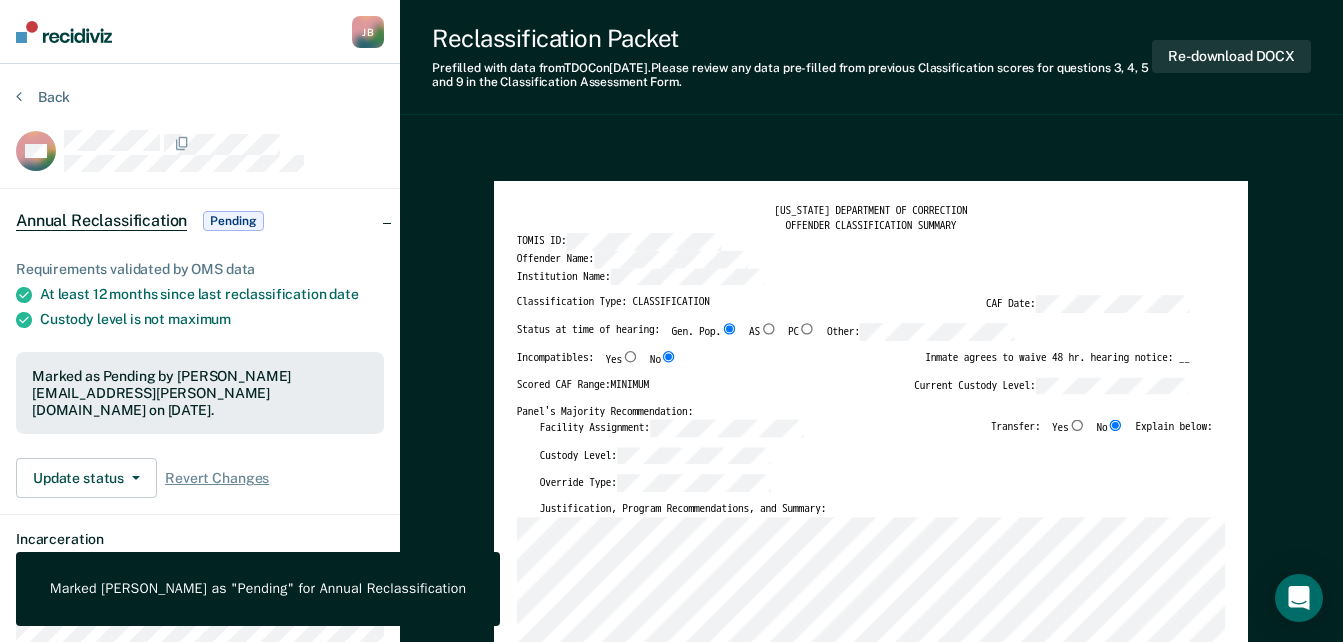 type on "x" 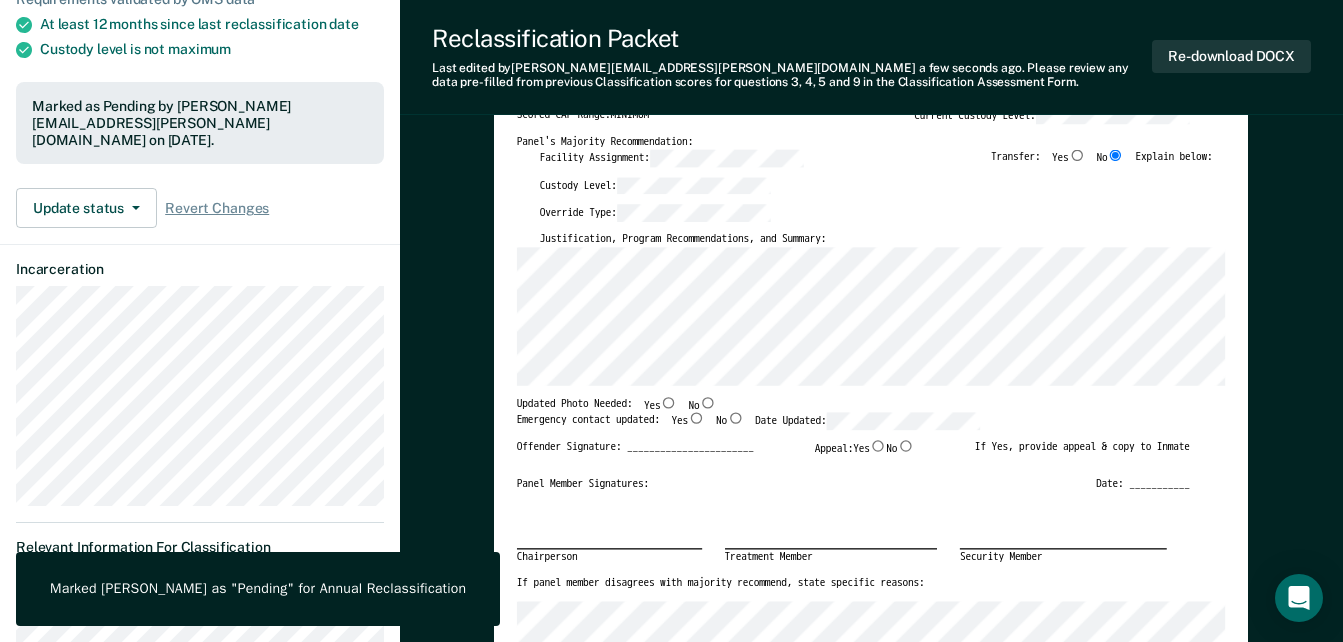 scroll, scrollTop: 300, scrollLeft: 0, axis: vertical 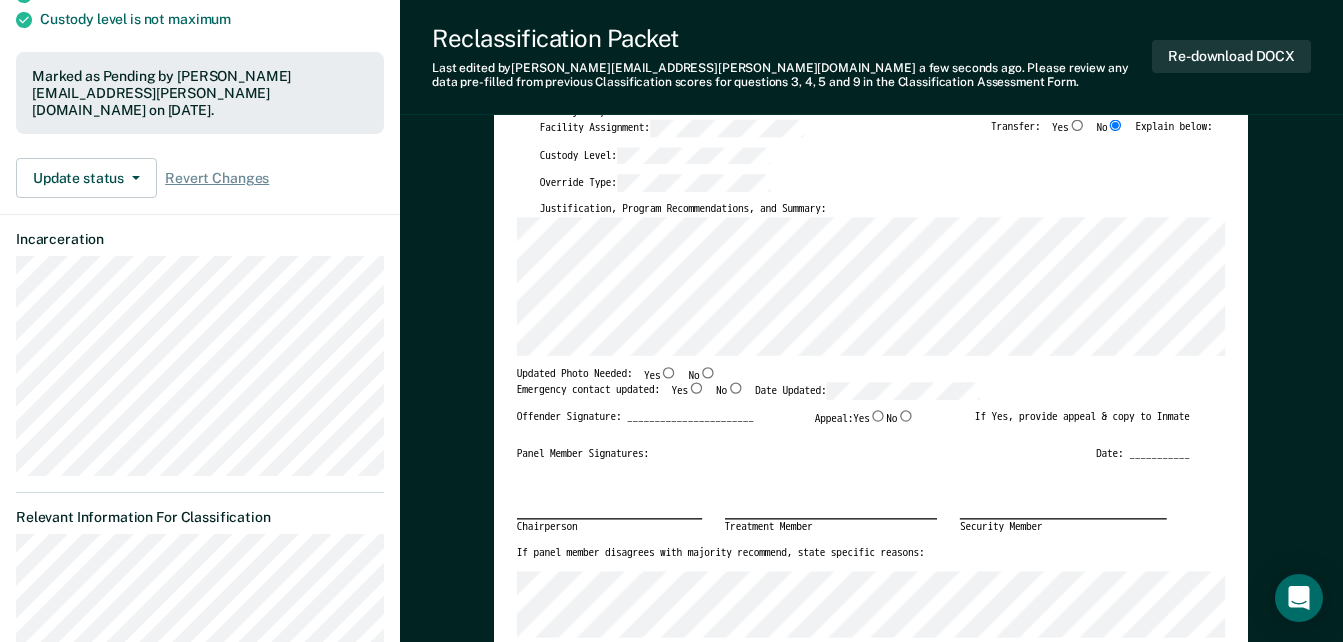 click on "Yes" at bounding box center [696, 387] 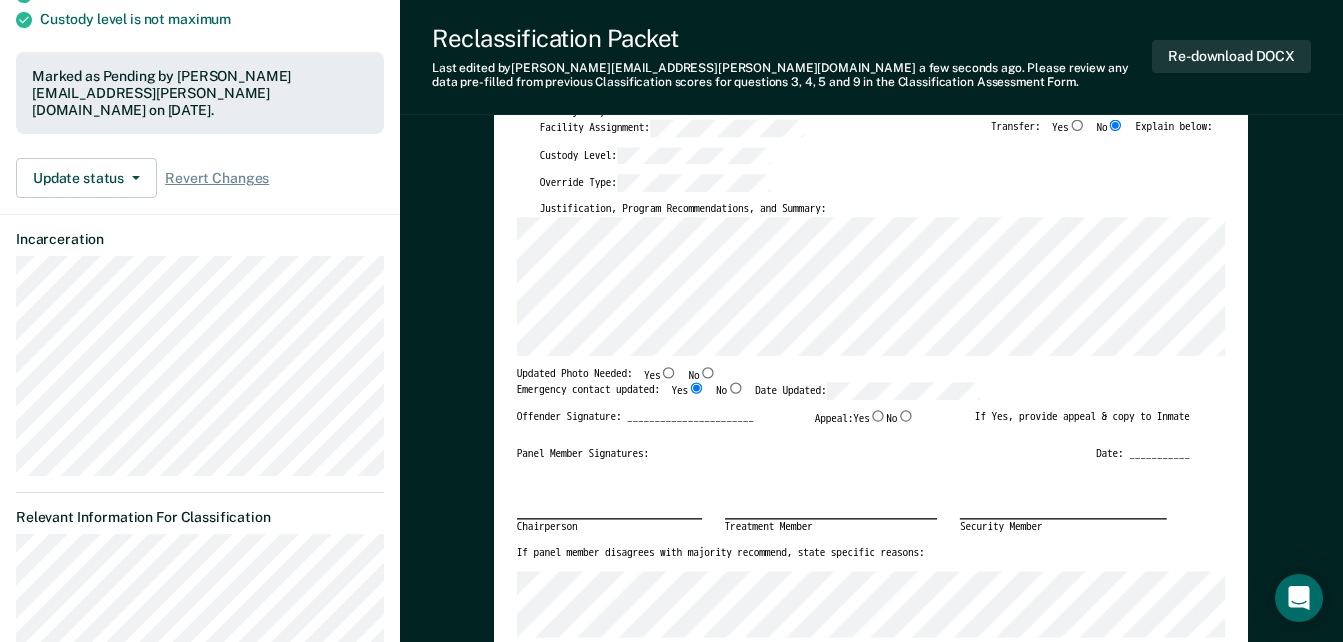 type on "x" 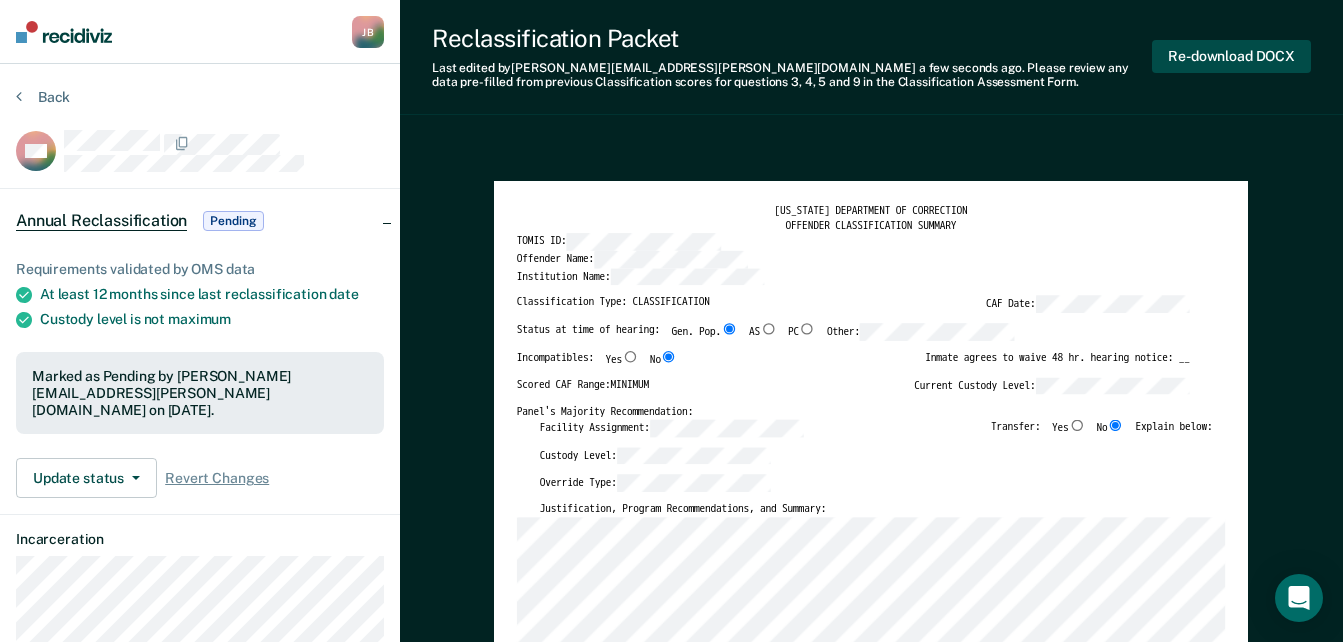 click on "Re-download DOCX" at bounding box center [1231, 56] 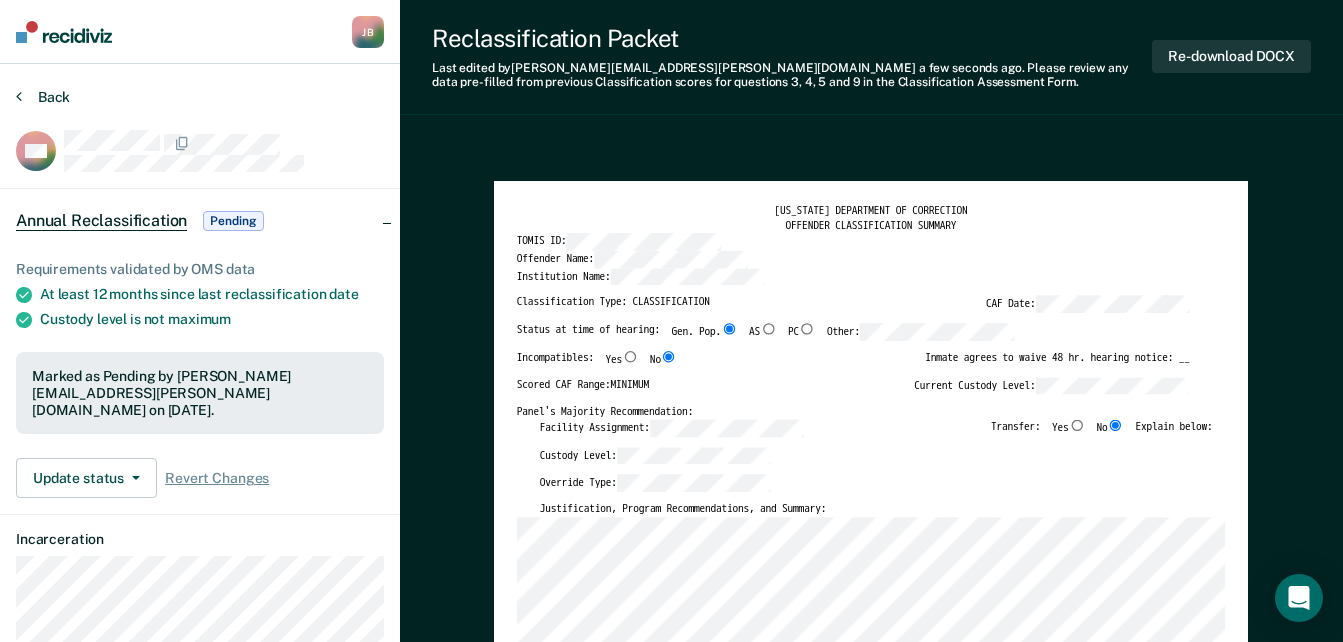 click on "Back" at bounding box center [43, 97] 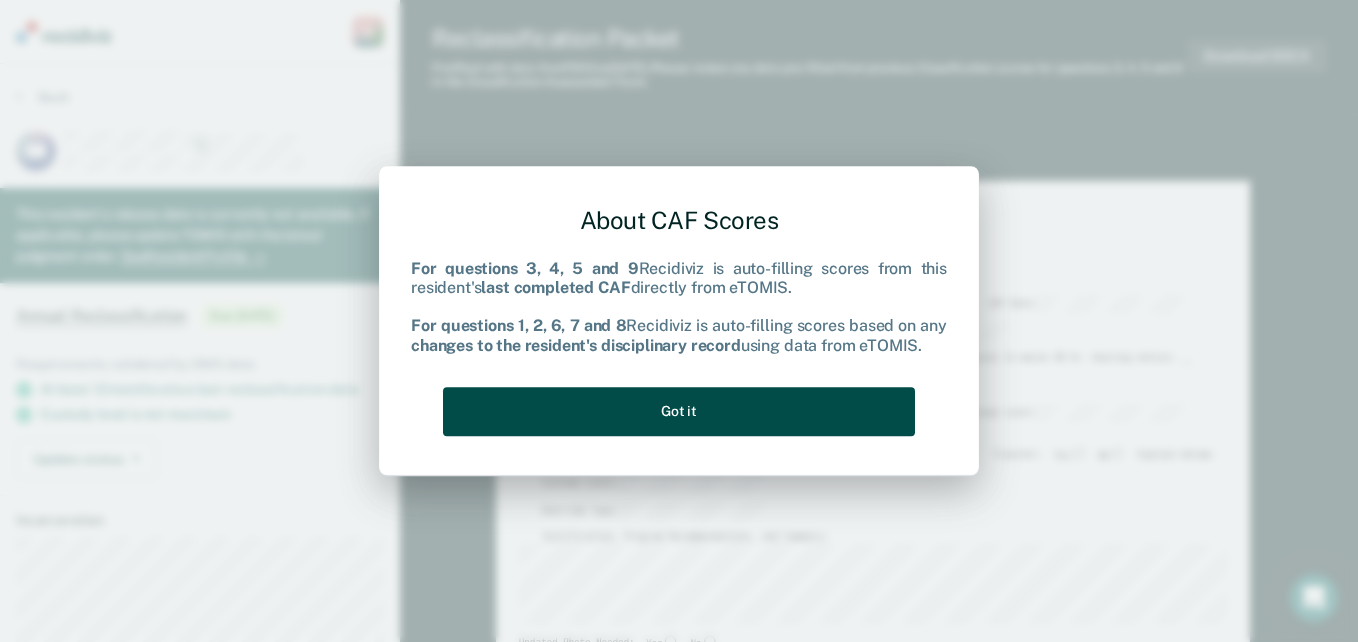 click on "Got it" at bounding box center (679, 411) 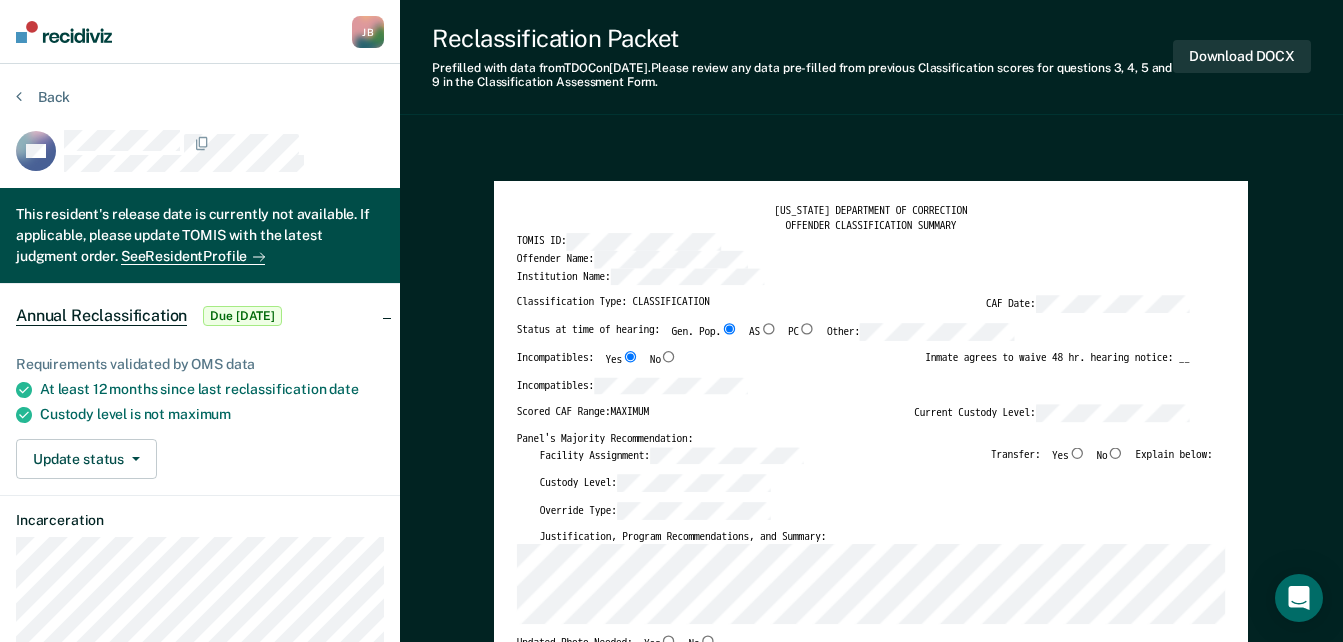 click on "No" at bounding box center (1116, 452) 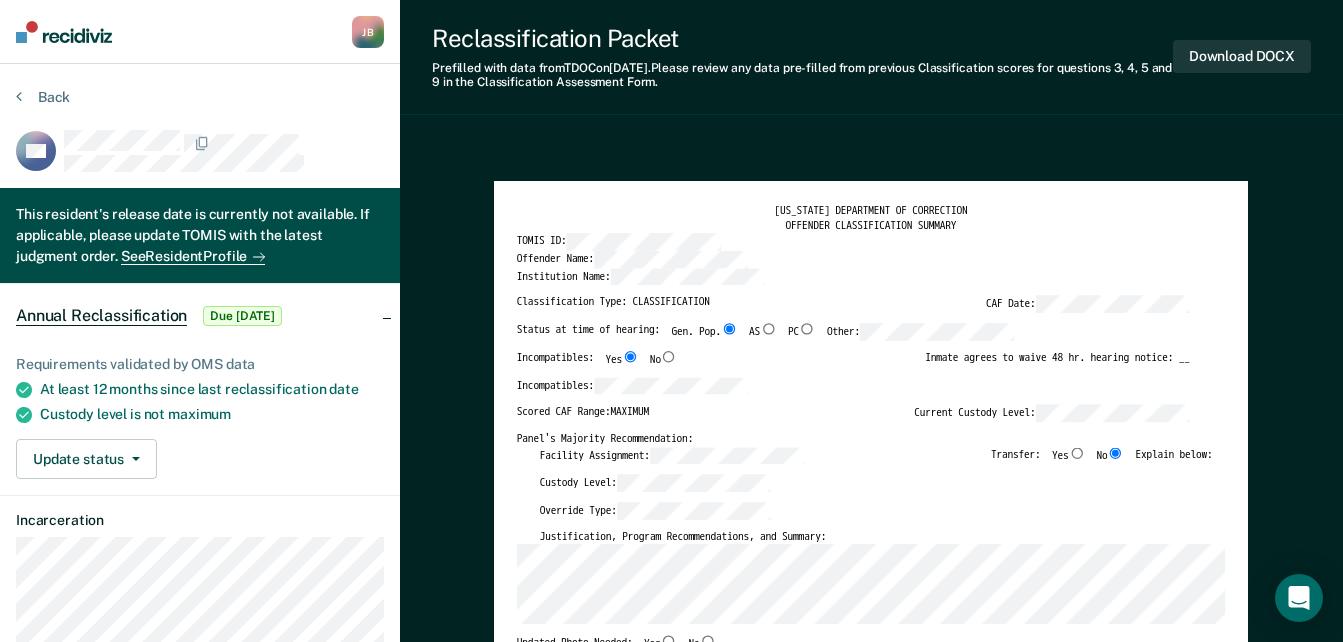 type on "x" 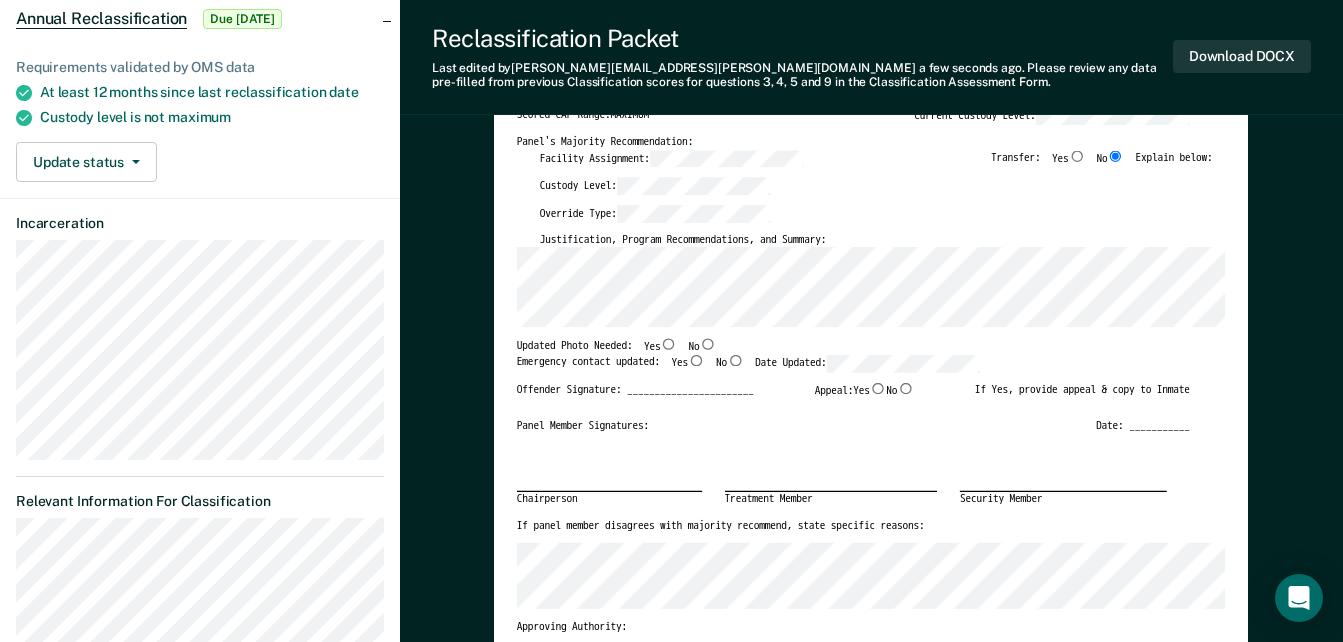 scroll, scrollTop: 300, scrollLeft: 0, axis: vertical 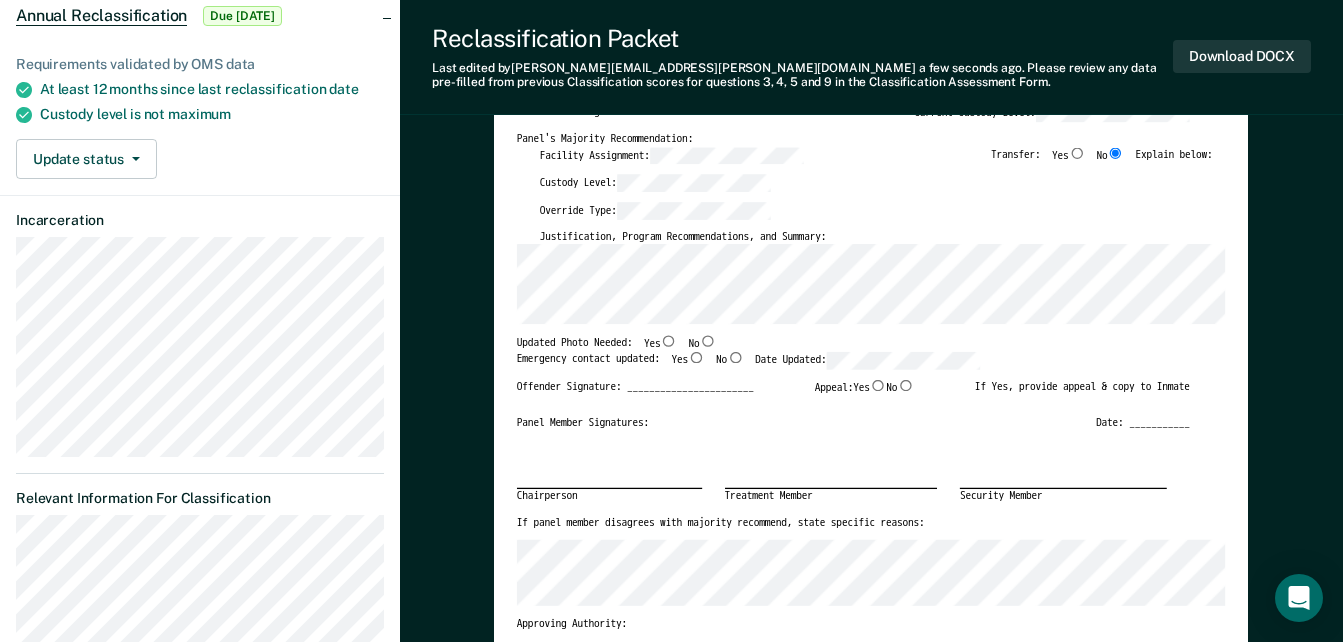 click on "Yes" at bounding box center [696, 357] 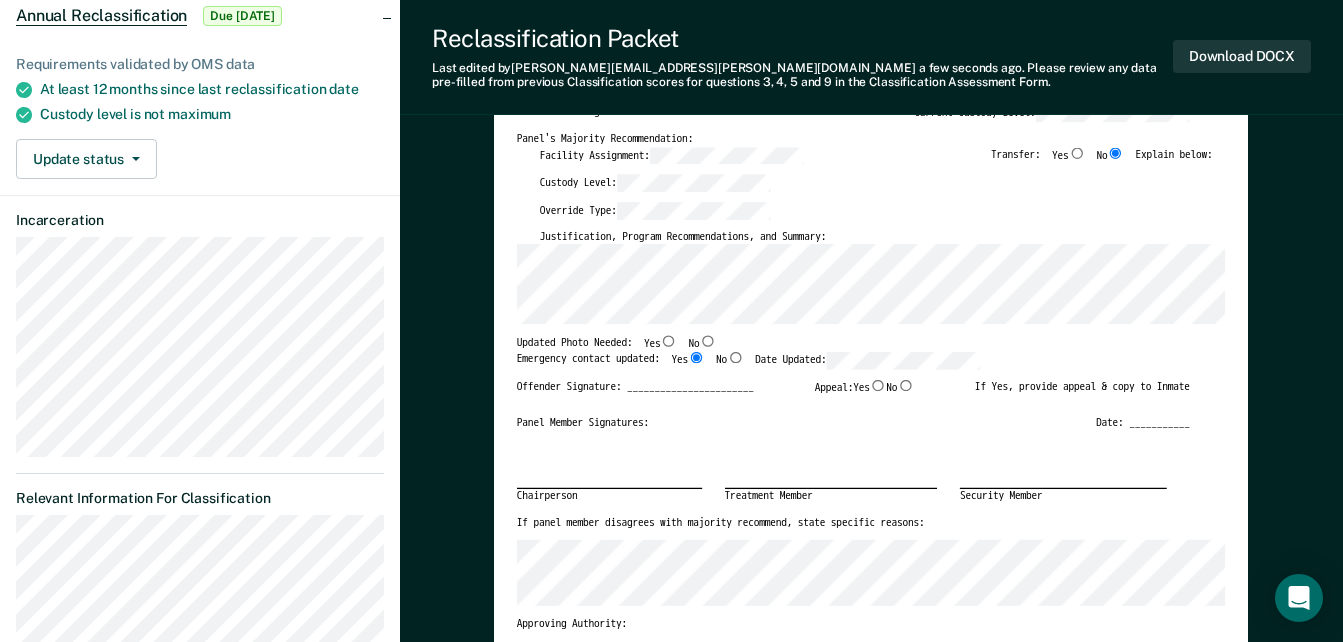type on "x" 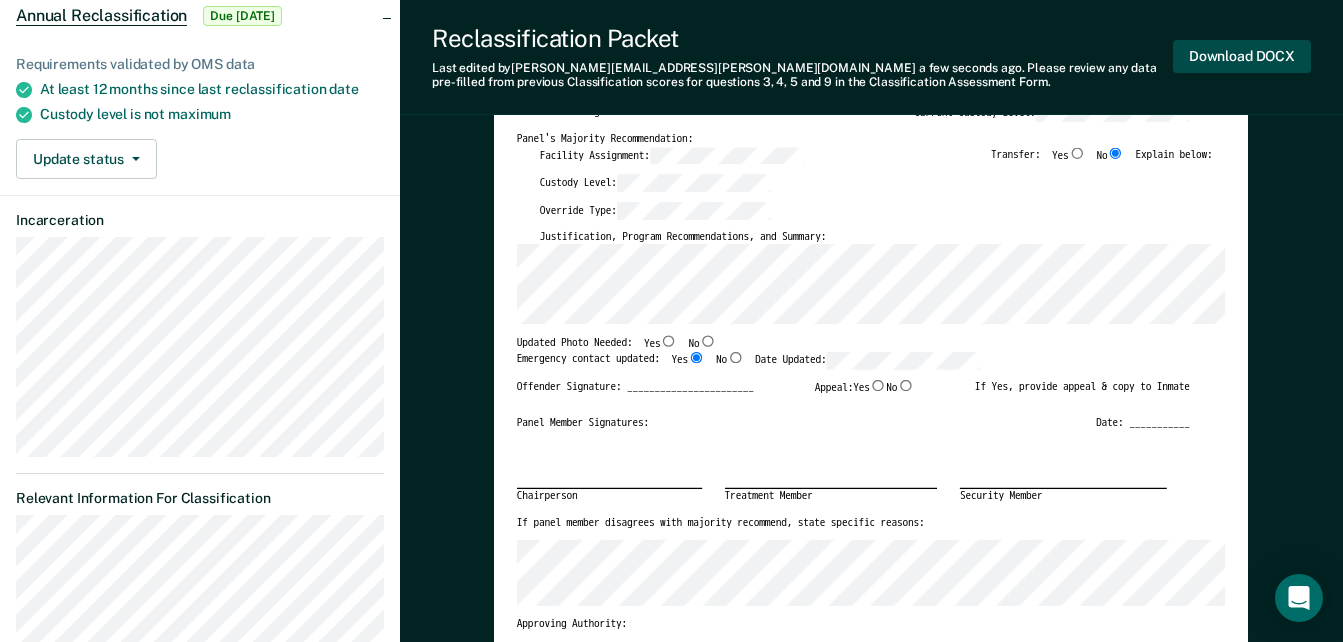 click on "Download DOCX" at bounding box center [1242, 56] 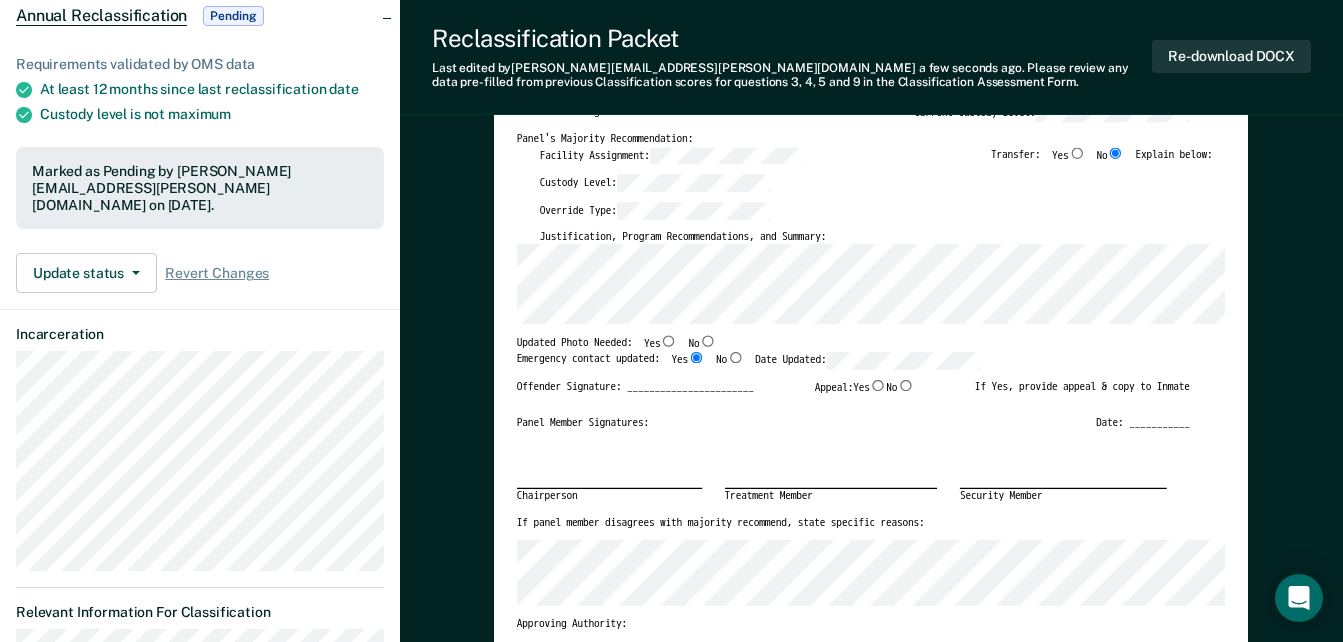 click on "[US_STATE] DEPARTMENT OF CORRECTION OFFENDER CLASSIFICATION SUMMARY TOMIS ID:  Offender Name:  Institution Name:  Classification Type: CLASSIFICATION CAF Date:  Status at time of hearing: Gen. Pop. AS PC Other:   Incompatibles: Yes No Inmate agrees to waive 48 hr. hearing notice: __ Incompatibles:  Scored CAF Range: MAXIMUM Current Custody Level:  Panel's Majority Recommendation: Facility Assignment: Transfer: Yes No Explain below: Custody Level:  Override Type:  Justification, Program Recommendations, and Summary: Updated Photo Needed: Yes No Emergency contact updated: Yes No Date Updated:  Offender Signature: _______________________ Appeal: Yes No If Yes, provide appeal & copy to Inmate Panel Member Signatures: Date: ___________ Chairperson Treatment Member Security Member If panel member disagrees with majority recommend, state specific reasons: Approving Authority: Signature Date Approve ___ Deny ___ If denied, reasons include: [US_STATE] DEPARTMENT OF CORRECTION  CLASSIFICATION CUSTODY ASSESSMENT    Name:" at bounding box center [871, 1935] 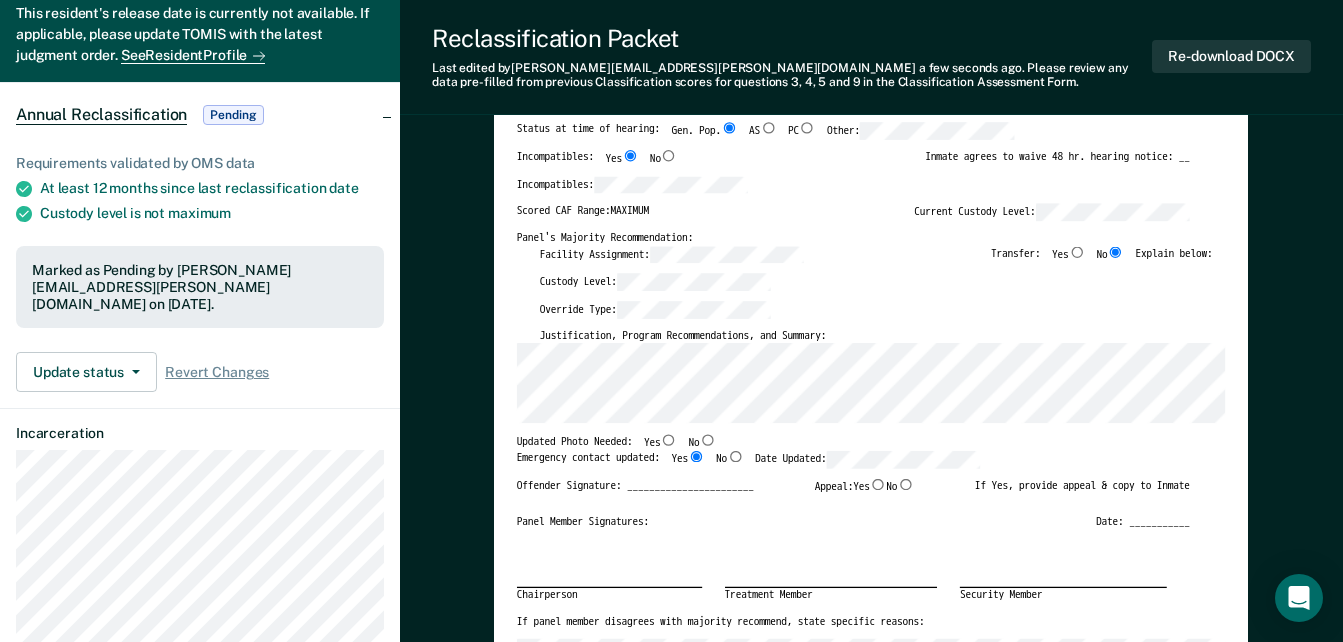 scroll, scrollTop: 0, scrollLeft: 0, axis: both 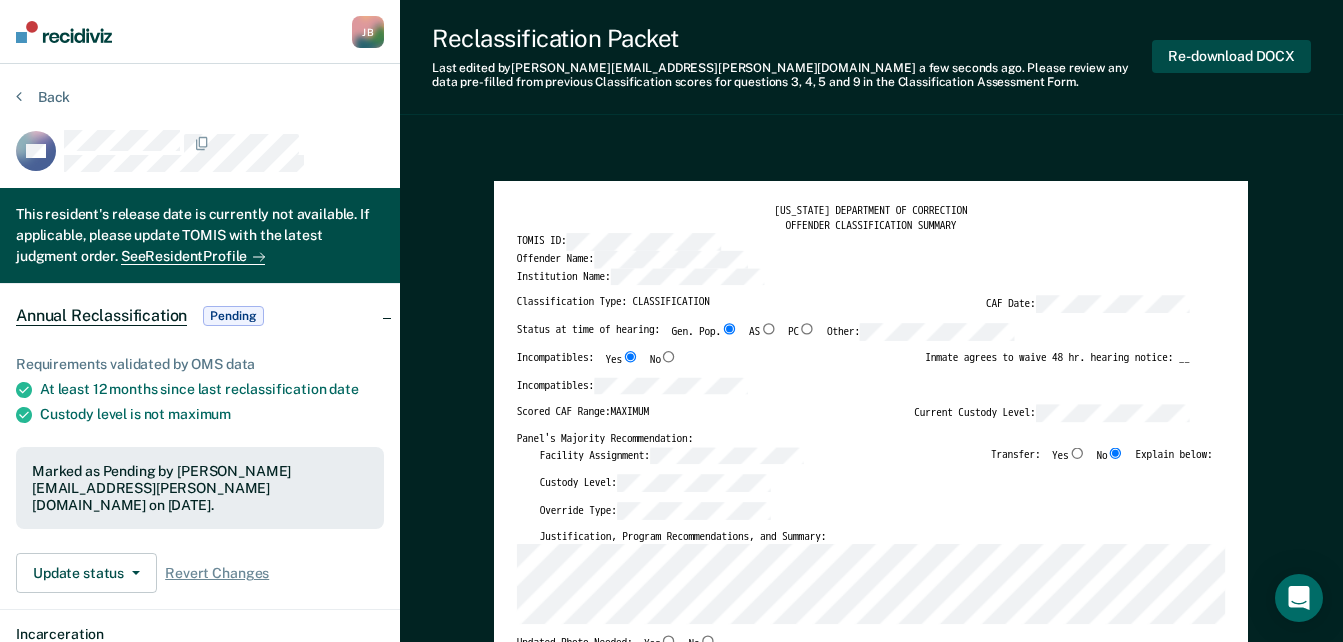 click on "Re-download DOCX" at bounding box center [1231, 56] 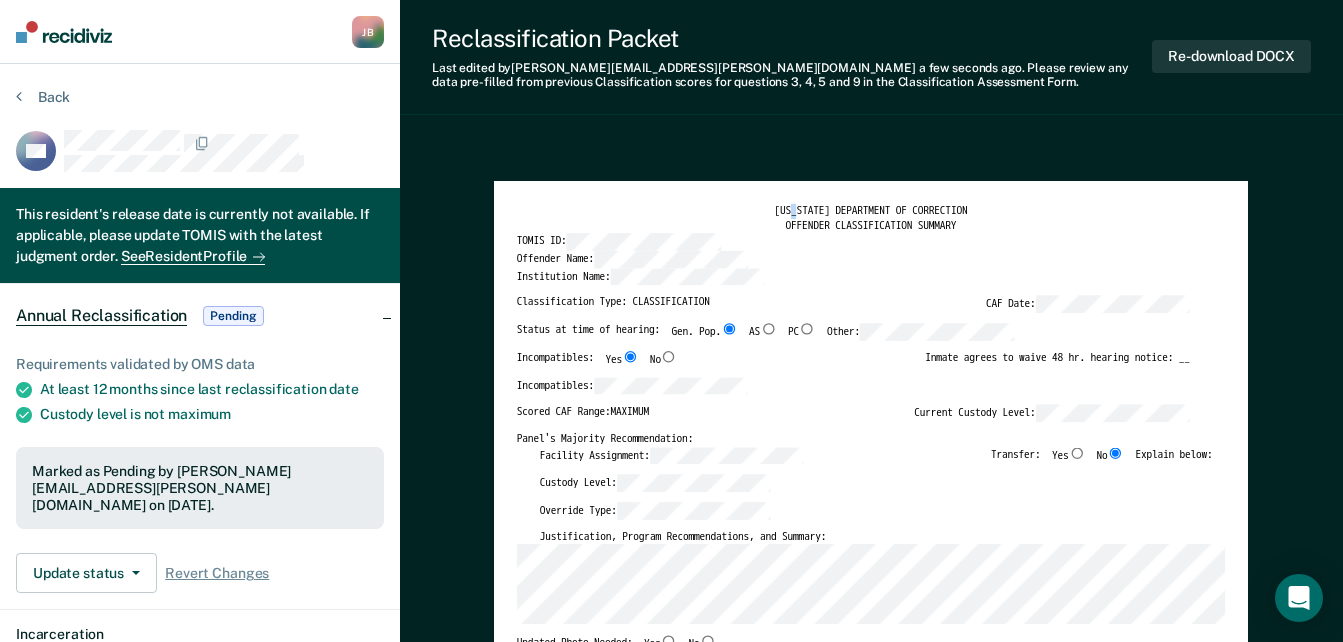 click on "Reclassification Packet Last edited by  [PERSON_NAME][EMAIL_ADDRESS][PERSON_NAME][DOMAIN_NAME]   a few seconds ago . Please review any data pre-filled from previous Classification scores for questions 3, 4, 5 and 9 in the Classification Assessment Form. Re-download DOCX [US_STATE] DEPARTMENT OF CORRECTION OFFENDER CLASSIFICATION SUMMARY TOMIS ID:  Offender Name:  Institution Name:  Classification Type: CLASSIFICATION CAF Date:  Status at time of hearing: Gen. Pop. AS PC Other:   Incompatibles: Yes No Inmate agrees to waive 48 hr. hearing notice: __ Incompatibles:  Scored CAF Range: MAXIMUM Current Custody Level:  Panel's Majority Recommendation: Facility Assignment: Transfer: Yes No Explain below: Custody Level:  Override Type:  Justification, Program Recommendations, and Summary: Updated Photo Needed: Yes No Emergency contact updated: Yes No Date Updated:  Offender Signature: _______________________ Appeal: Yes No If Yes, provide appeal & copy to Inmate Panel Member Signatures: Date: ___________ Chairperson Treatment Member Security Member" at bounding box center (871, 2112) 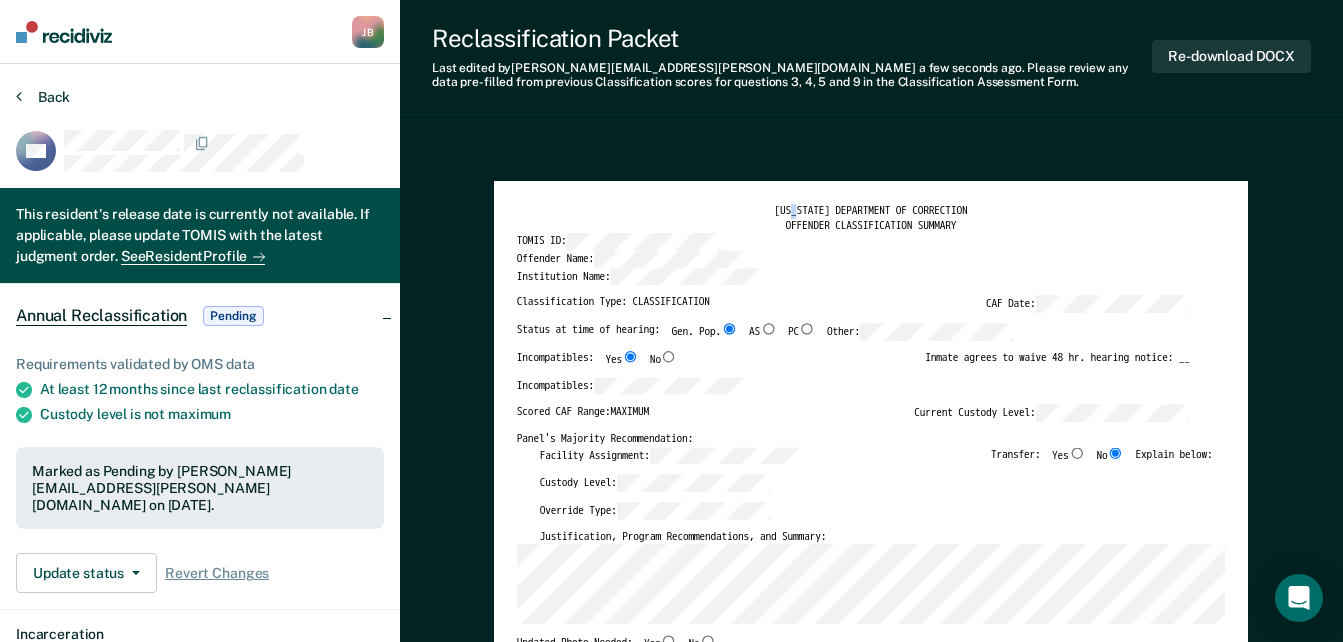 click at bounding box center [19, 96] 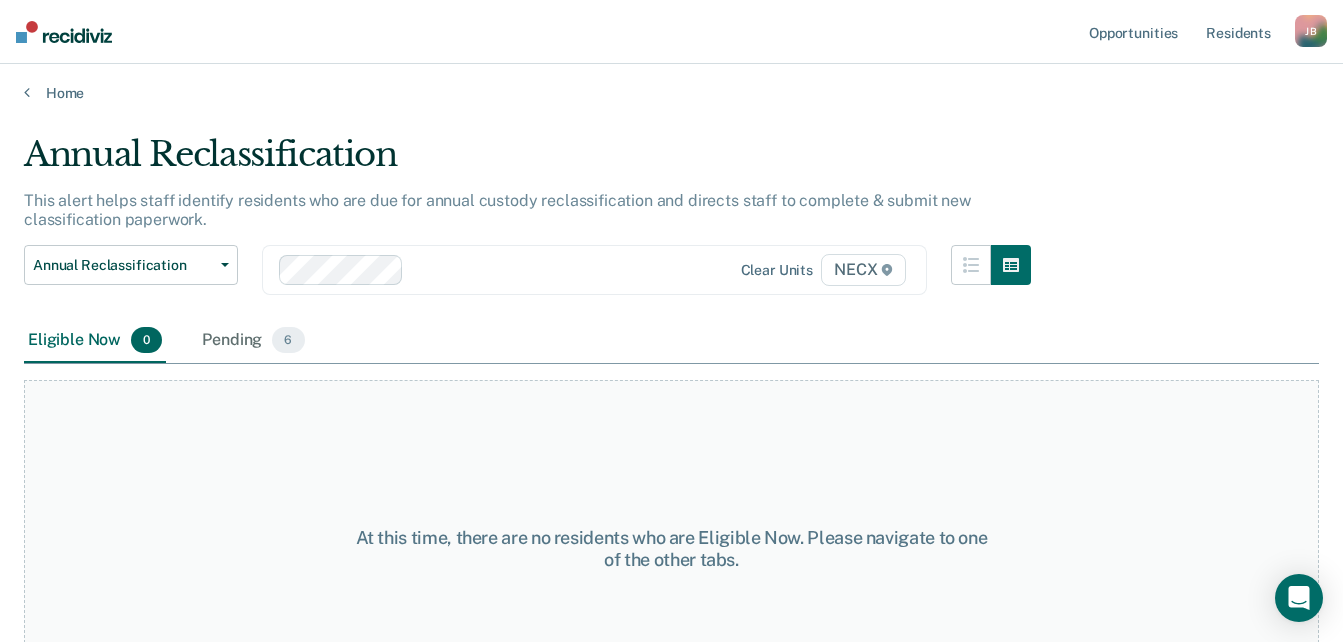 scroll, scrollTop: 0, scrollLeft: 0, axis: both 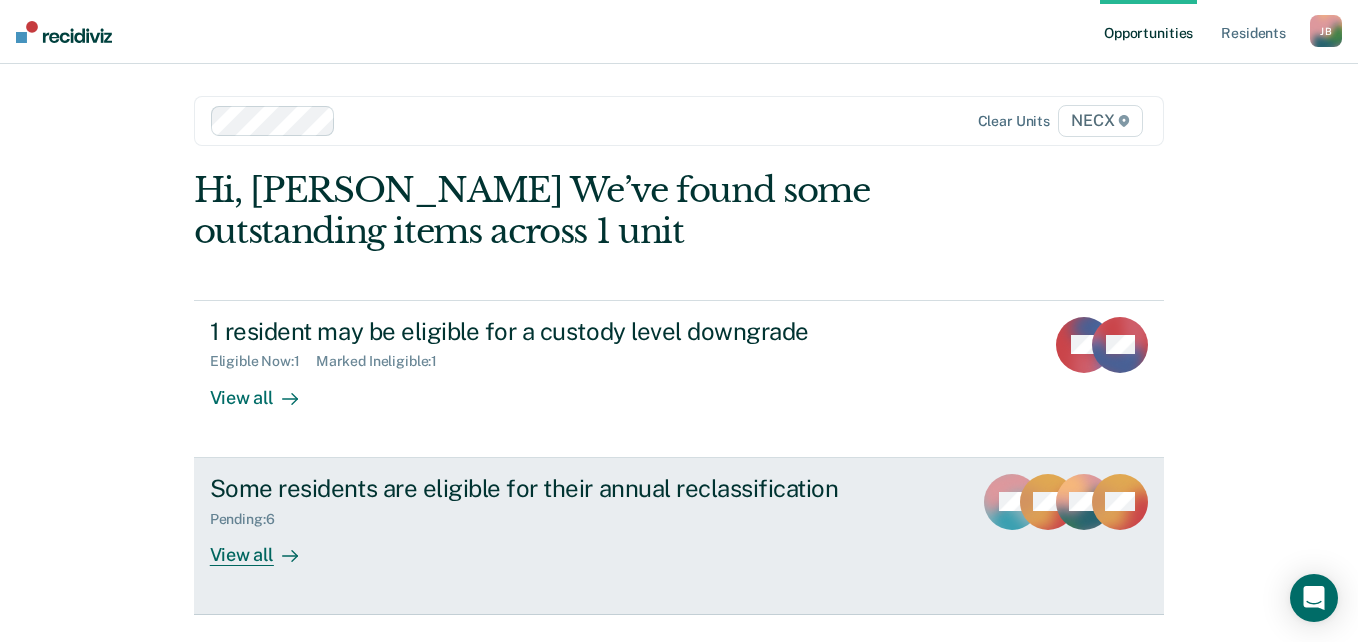 click on "Pending :  6" at bounding box center [561, 515] 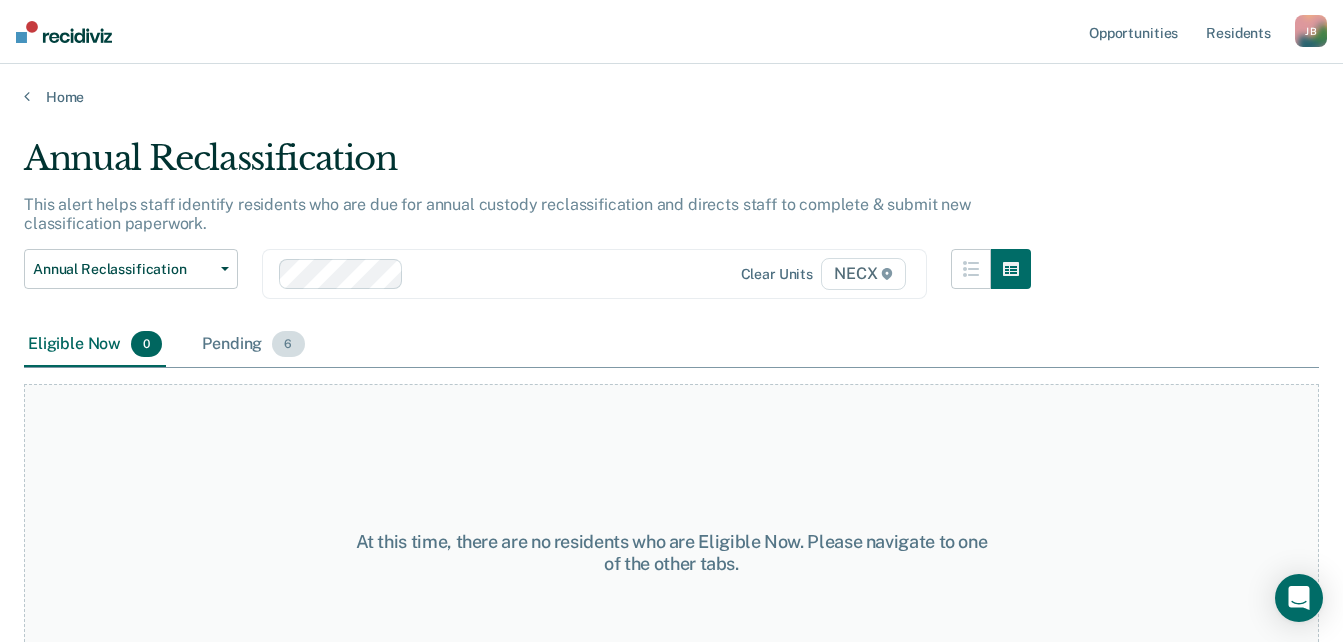 click on "Pending 6" at bounding box center [253, 345] 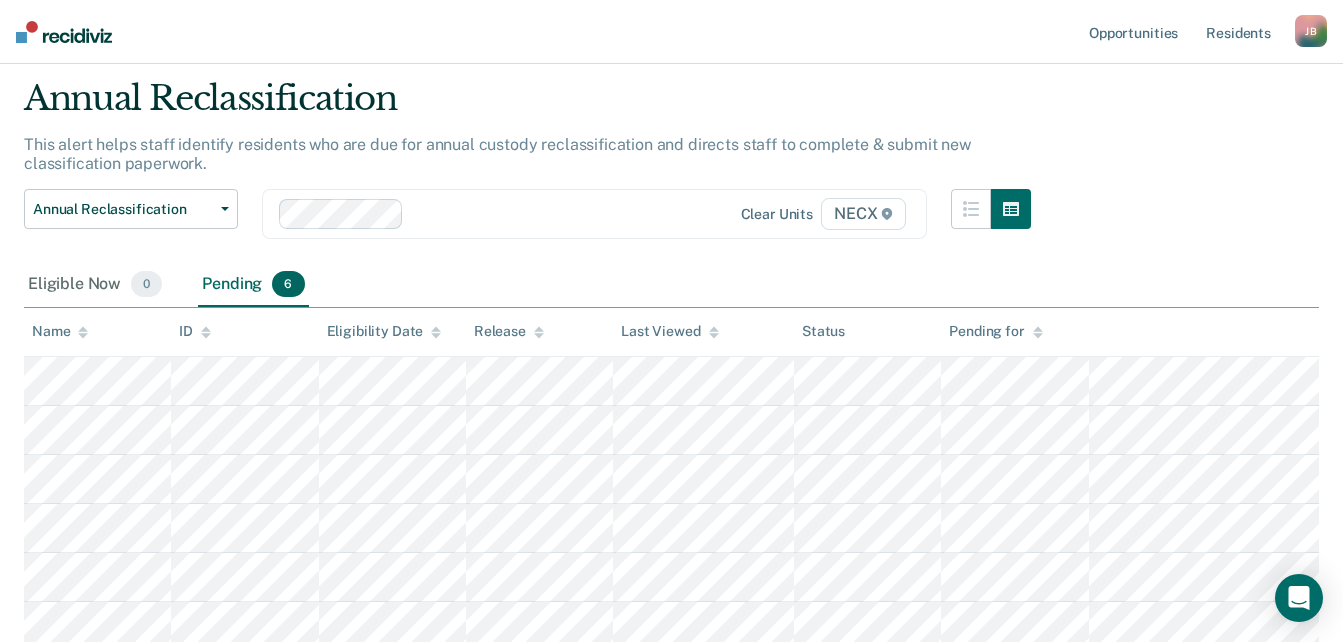 scroll, scrollTop: 213, scrollLeft: 0, axis: vertical 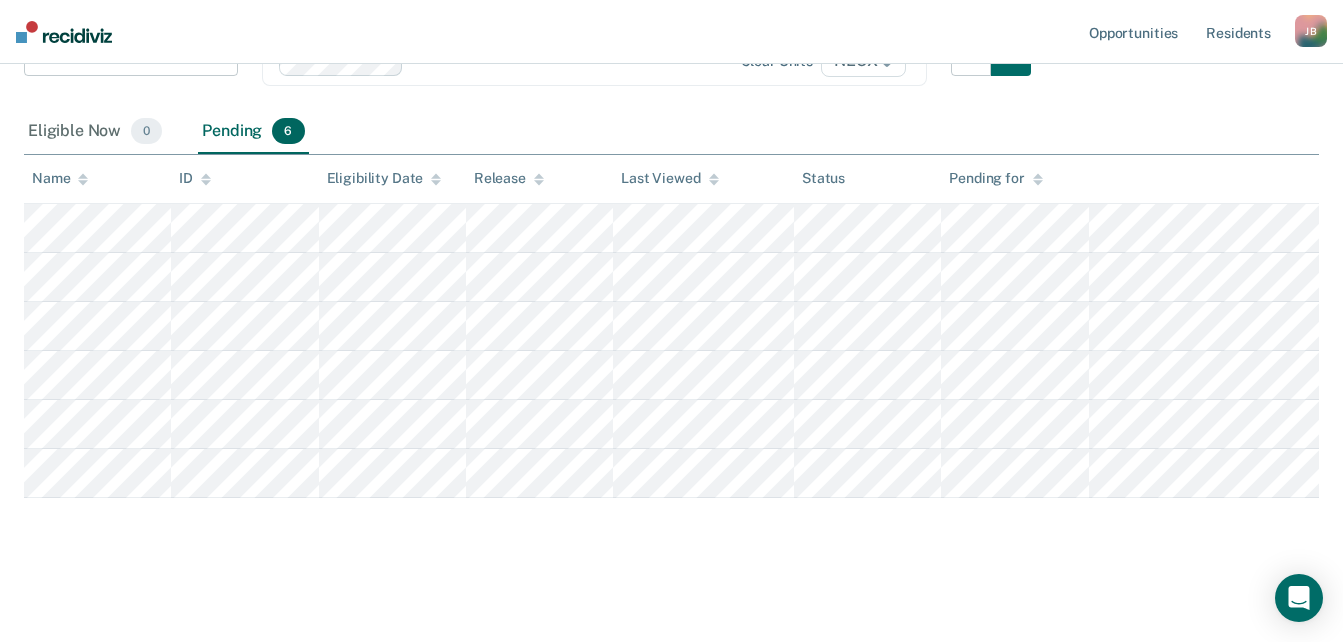 click on "Annual Reclassification   This alert helps staff identify residents who are due for annual custody reclassification and directs staff to complete & submit new classification paperwork. Annual Reclassification Custody Level Downgrade Annual Reclassification Initial Classification Clear   units NECX   Eligible Now 0 Pending 6
To pick up a draggable item, press the space bar.
While dragging, use the arrow keys to move the item.
Press space again to drop the item in its new position, or press escape to cancel.
Name ID Eligibility Date Release Last Viewed Status Pending for" at bounding box center (671, 264) 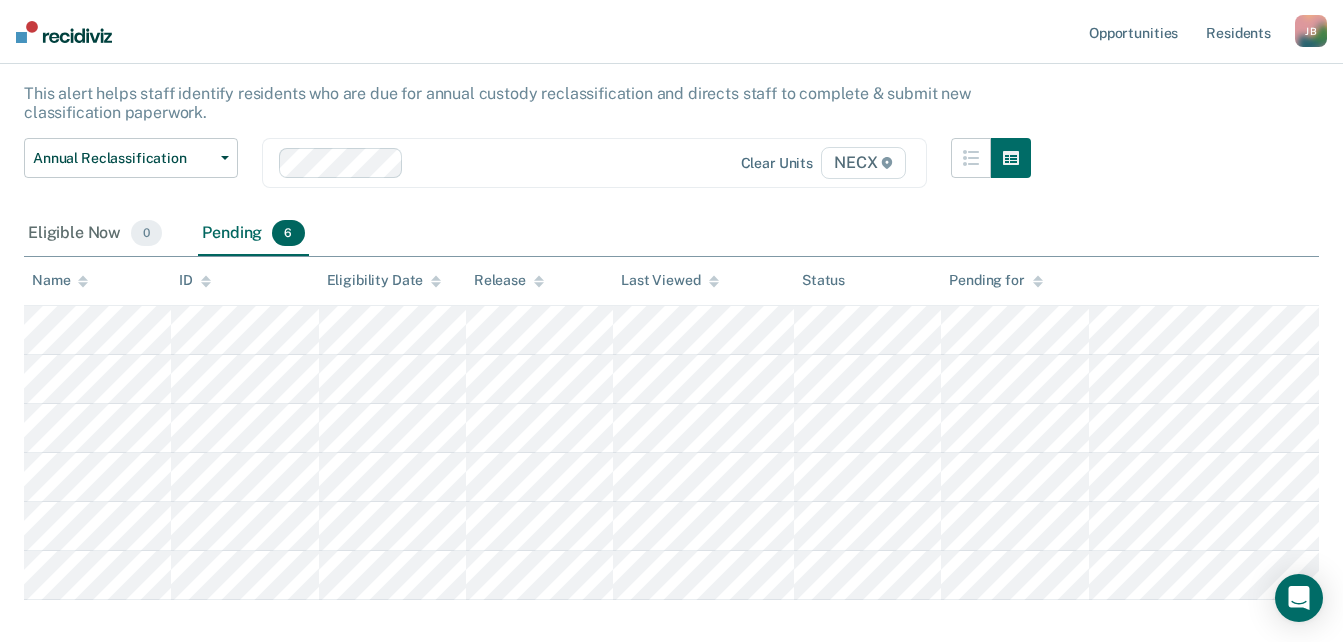 scroll, scrollTop: 0, scrollLeft: 0, axis: both 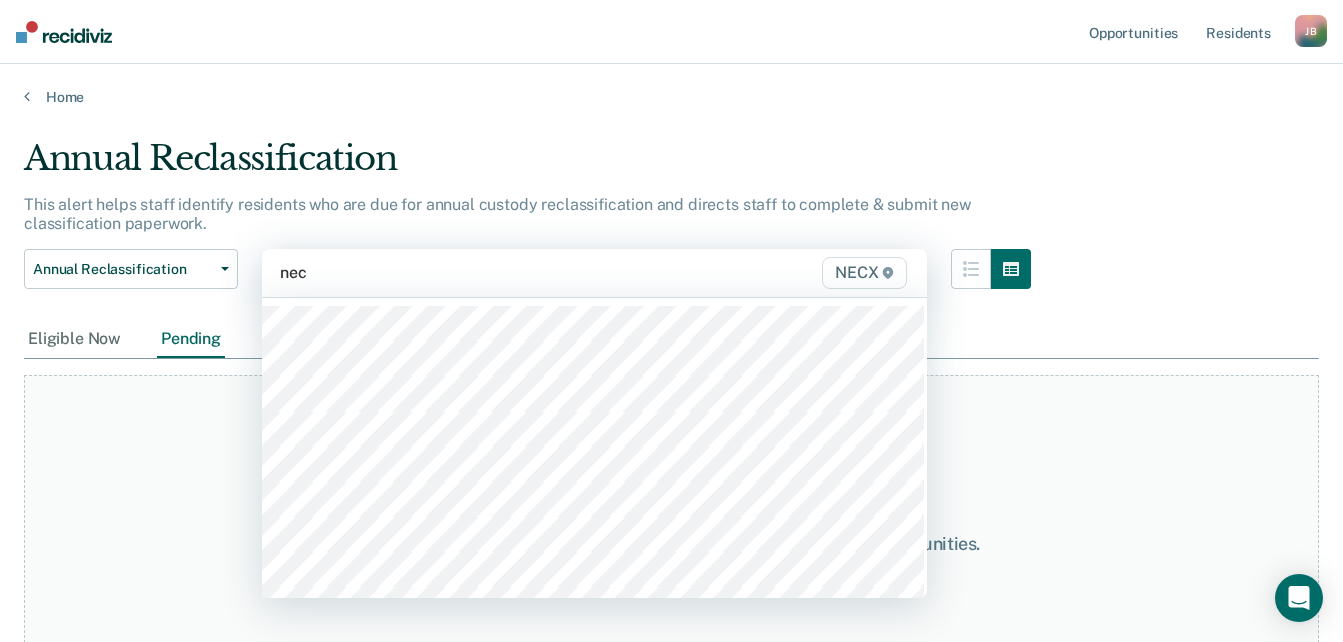 type on "necx" 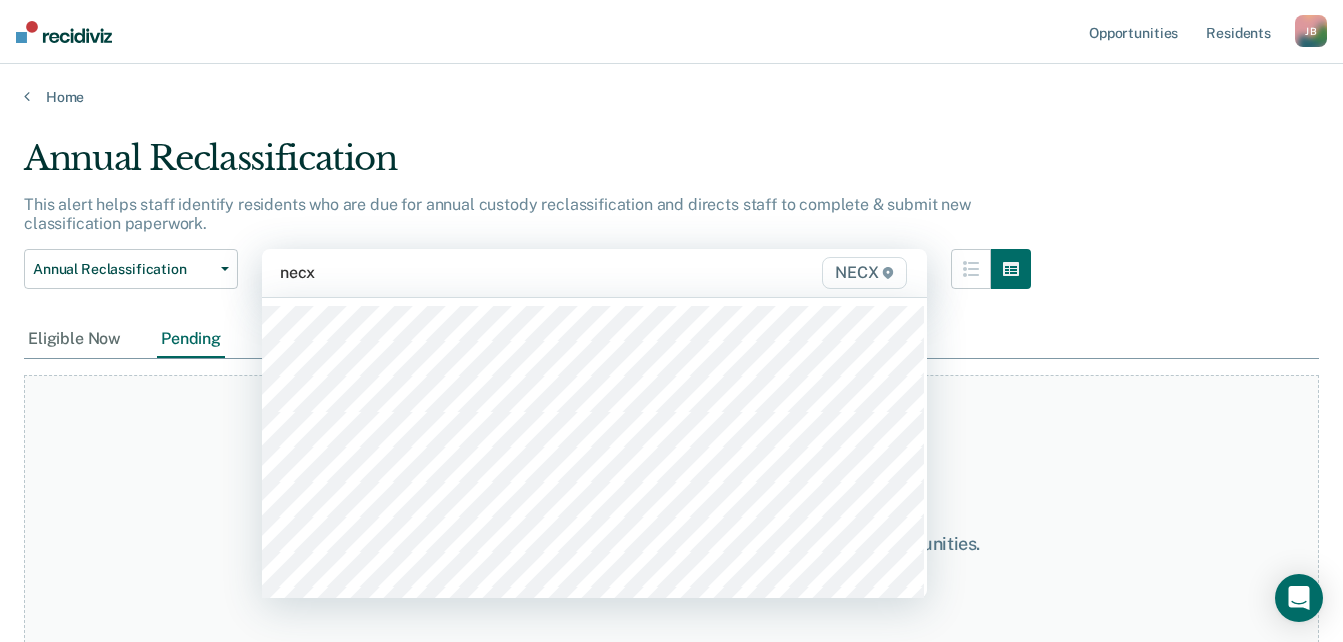 type 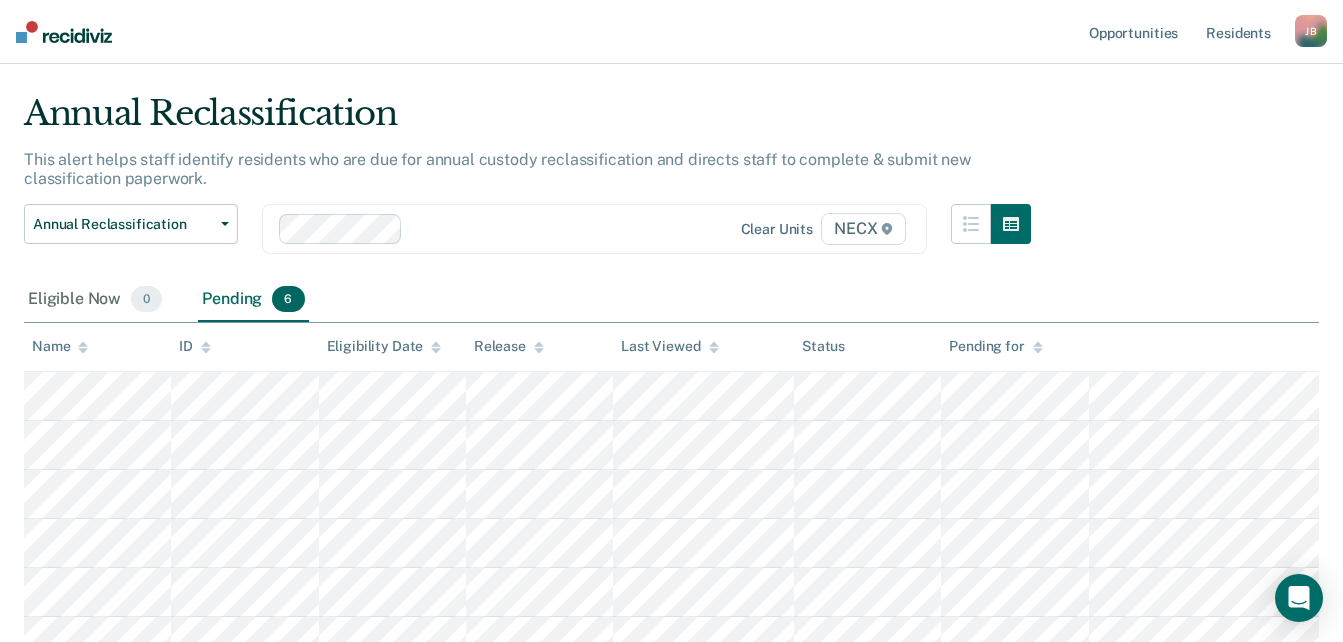scroll, scrollTop: 69, scrollLeft: 0, axis: vertical 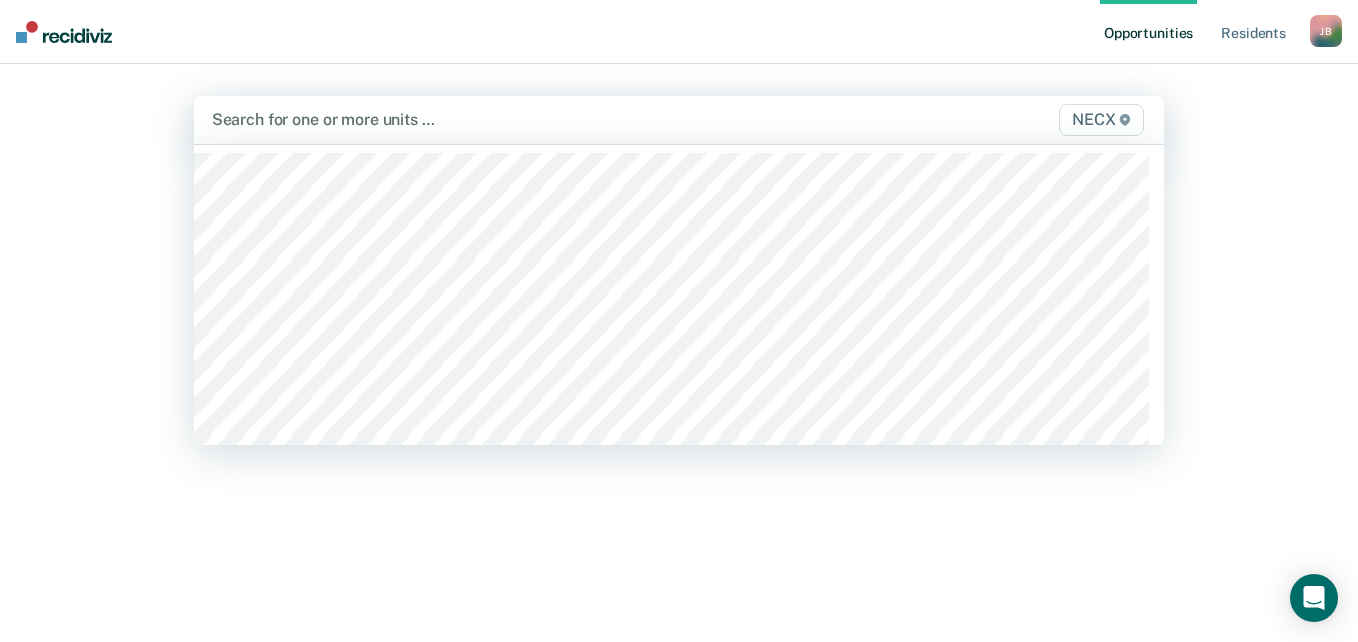 click at bounding box center (538, 119) 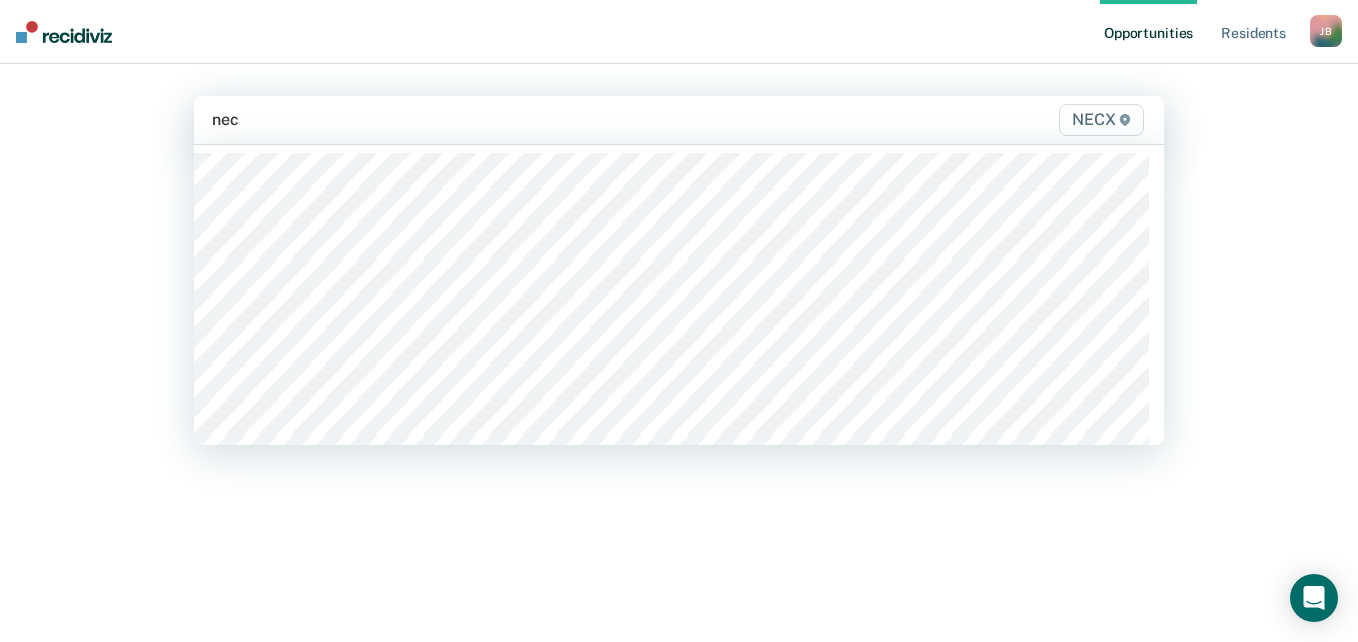 type on "necx" 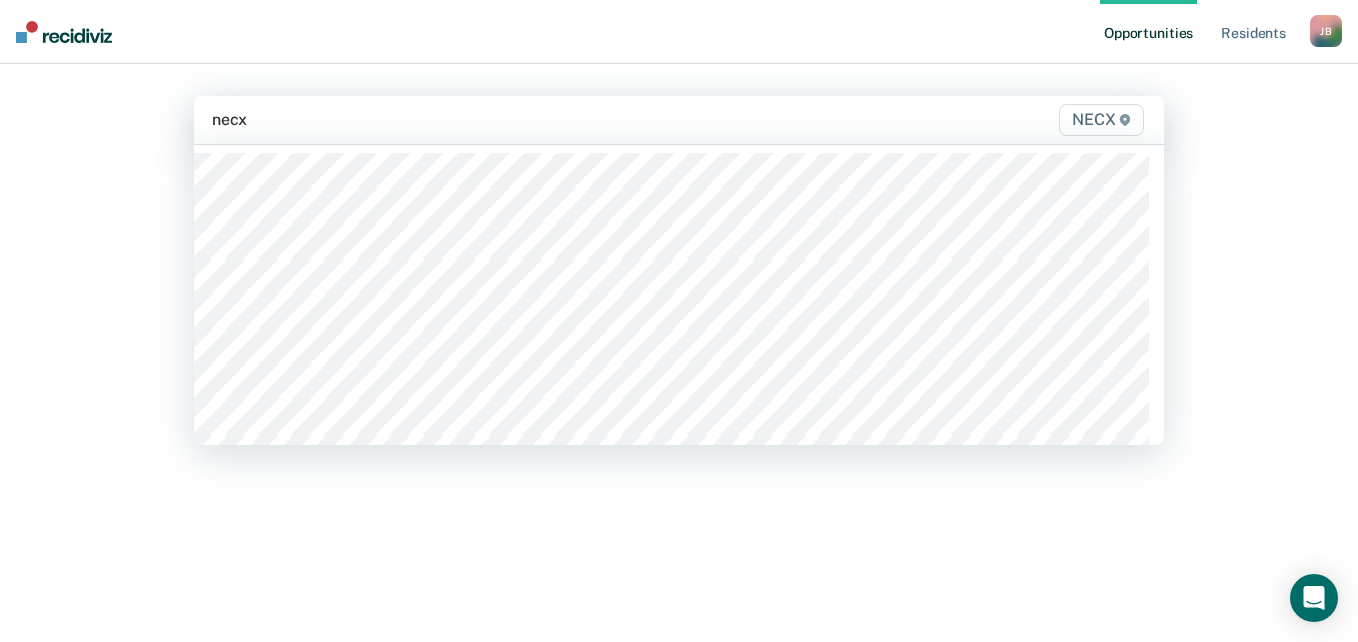 type 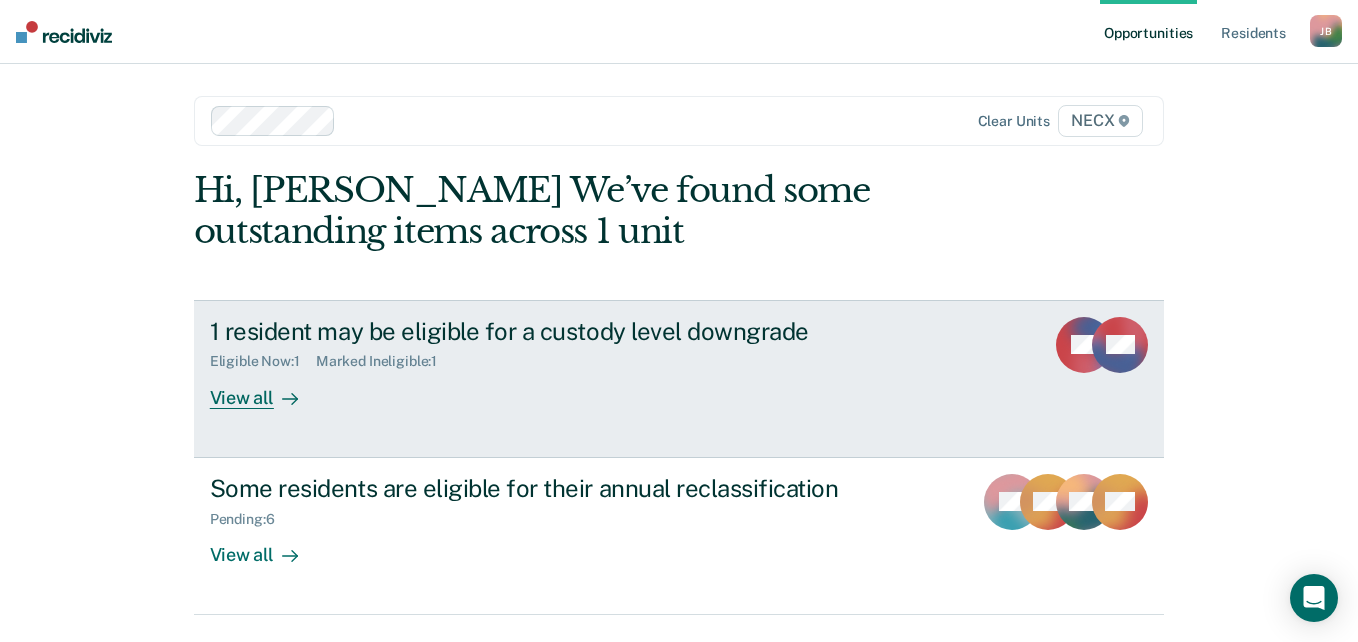 click on "1 resident may be eligible for a custody level downgrade" at bounding box center [561, 331] 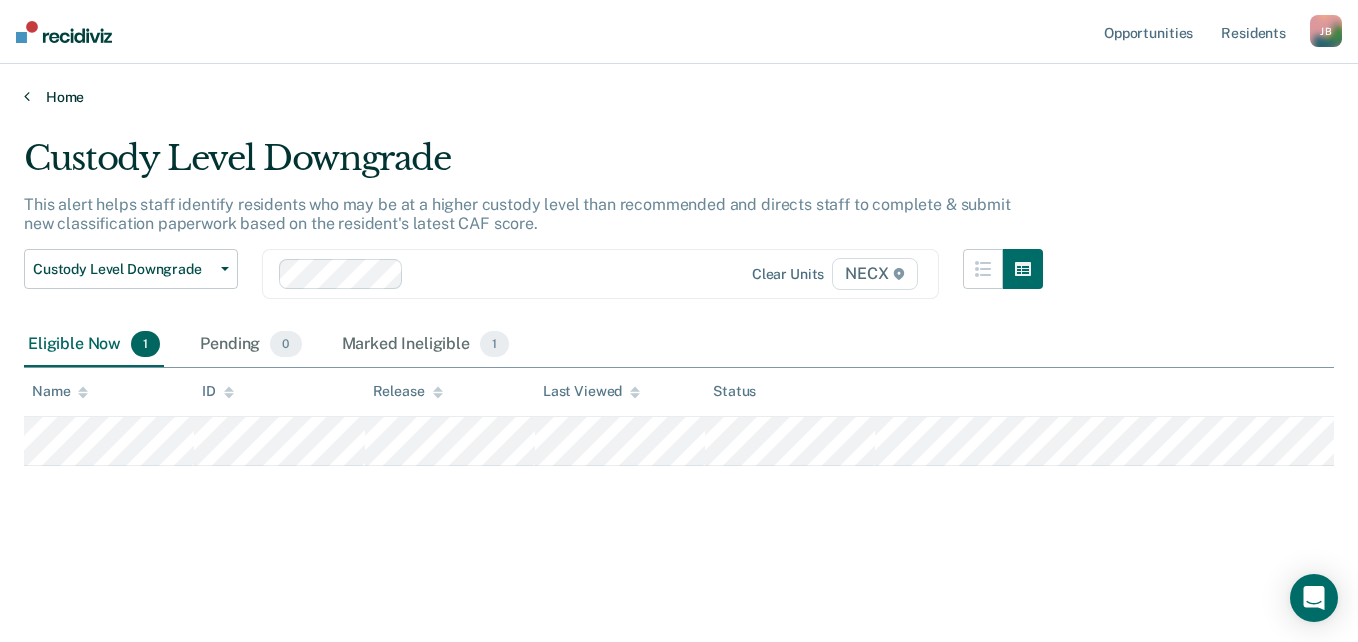 click on "Home" at bounding box center (679, 97) 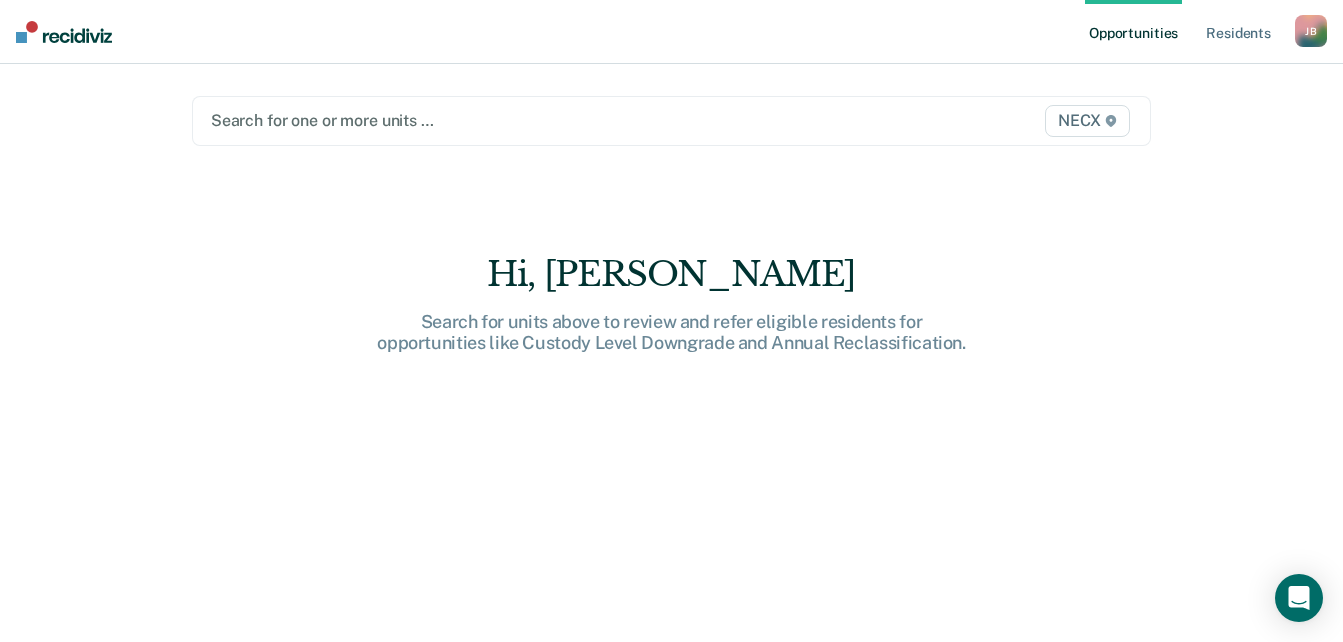 click on "Opportunities Resident s [PERSON_NAME] [PERSON_NAME] Profile How it works Log Out Search for one or more units … NECX   Hi, [PERSON_NAME] Search for units above to review and refer eligible residents for
opportunities like Custody Level Downgrade and Annual Reclassification." at bounding box center (671, 321) 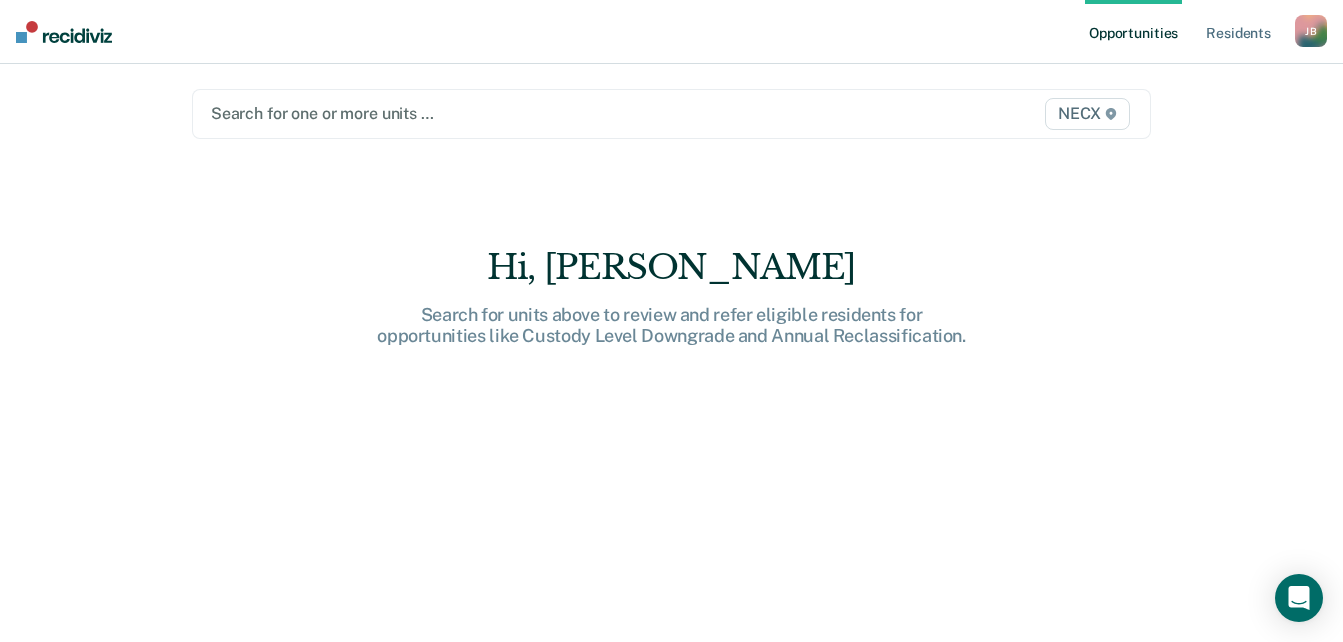 scroll, scrollTop: 0, scrollLeft: 0, axis: both 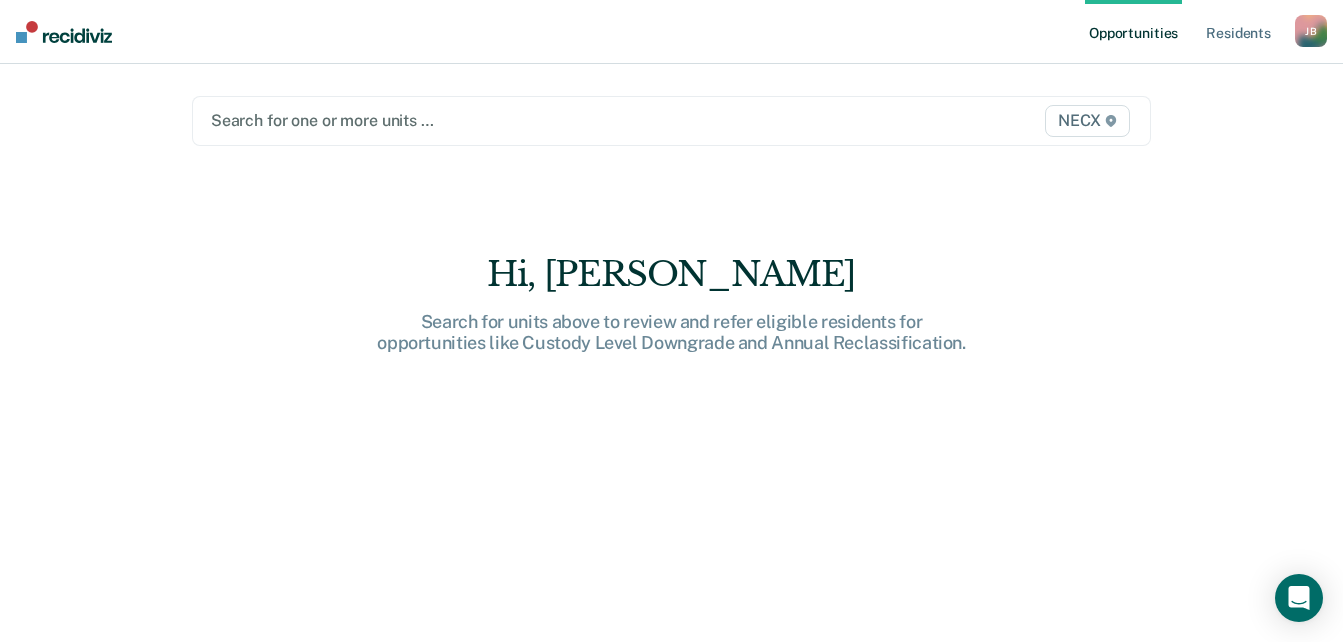 click on "Hi, James W.. Search for units above to review and refer eligible residents for
opportunities like Custody Level Downgrade and Annual Reclassification." at bounding box center (671, 463) 